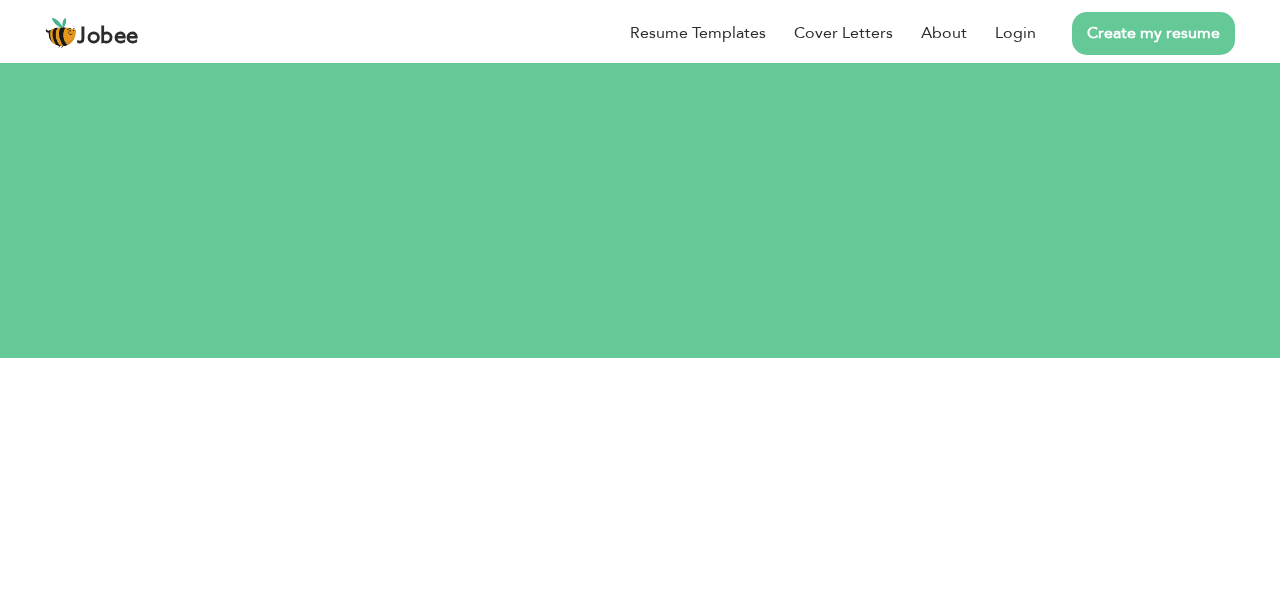 scroll, scrollTop: 0, scrollLeft: 0, axis: both 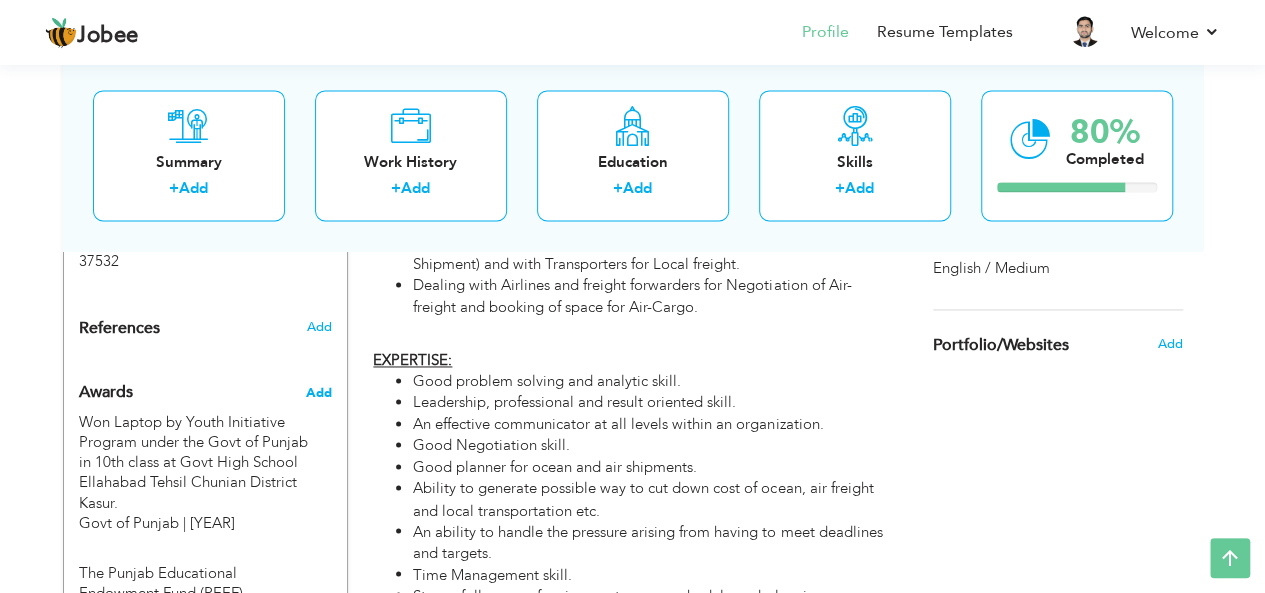 click on "Add" at bounding box center (318, 393) 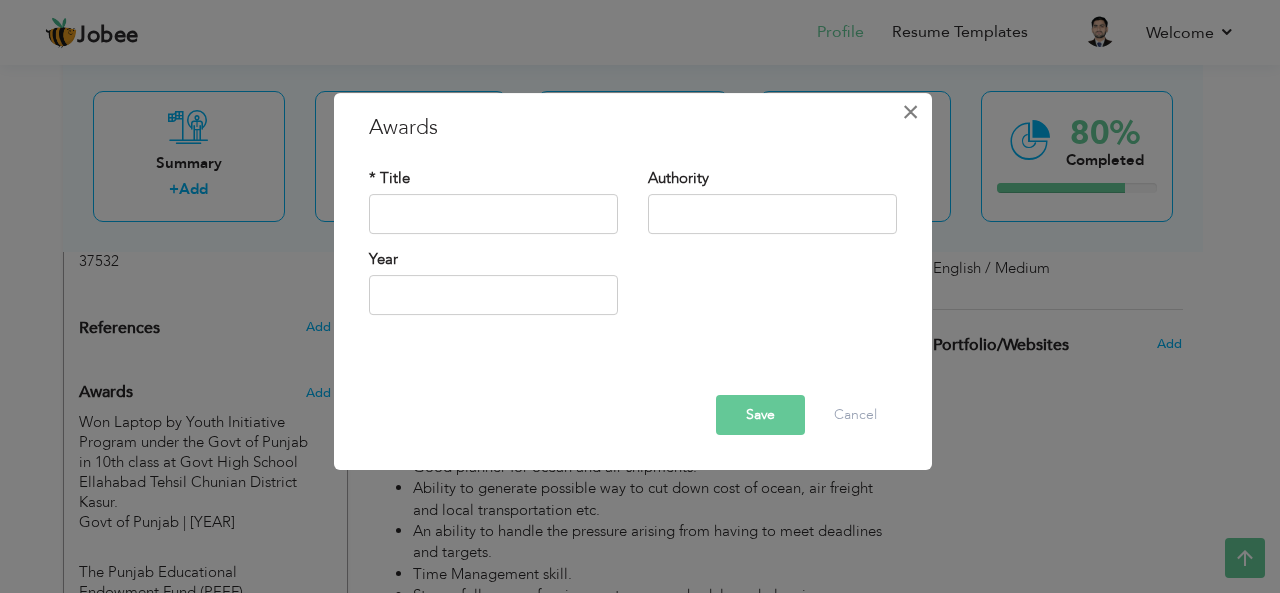 click on "×" at bounding box center [910, 112] 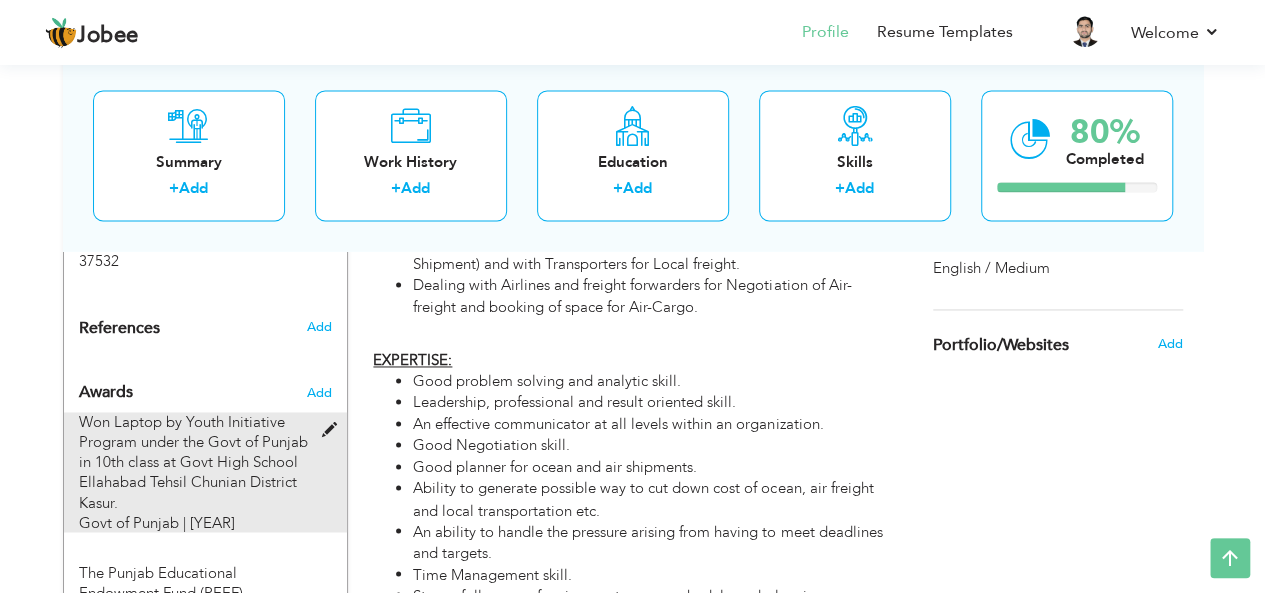 click on "Won Laptop by Youth Initiative Program under the Govt of Punjab in 10th class at Govt High School Ellahabad Tehsil Chunian District Kasur." at bounding box center (193, 462) 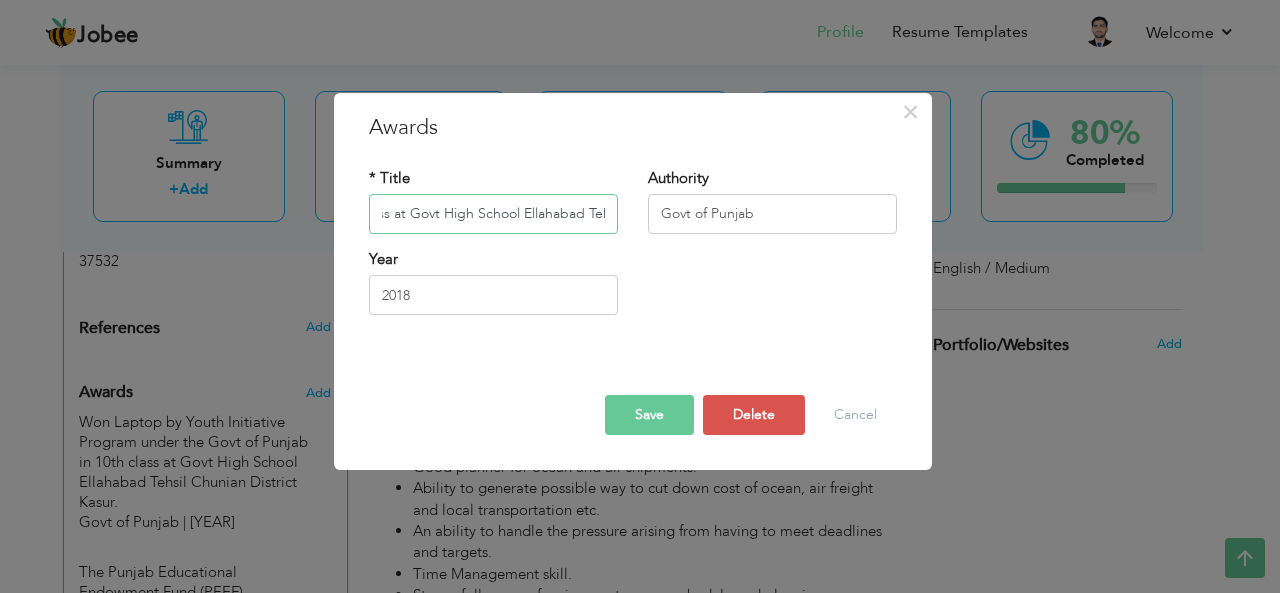 scroll, scrollTop: 0, scrollLeft: 480, axis: horizontal 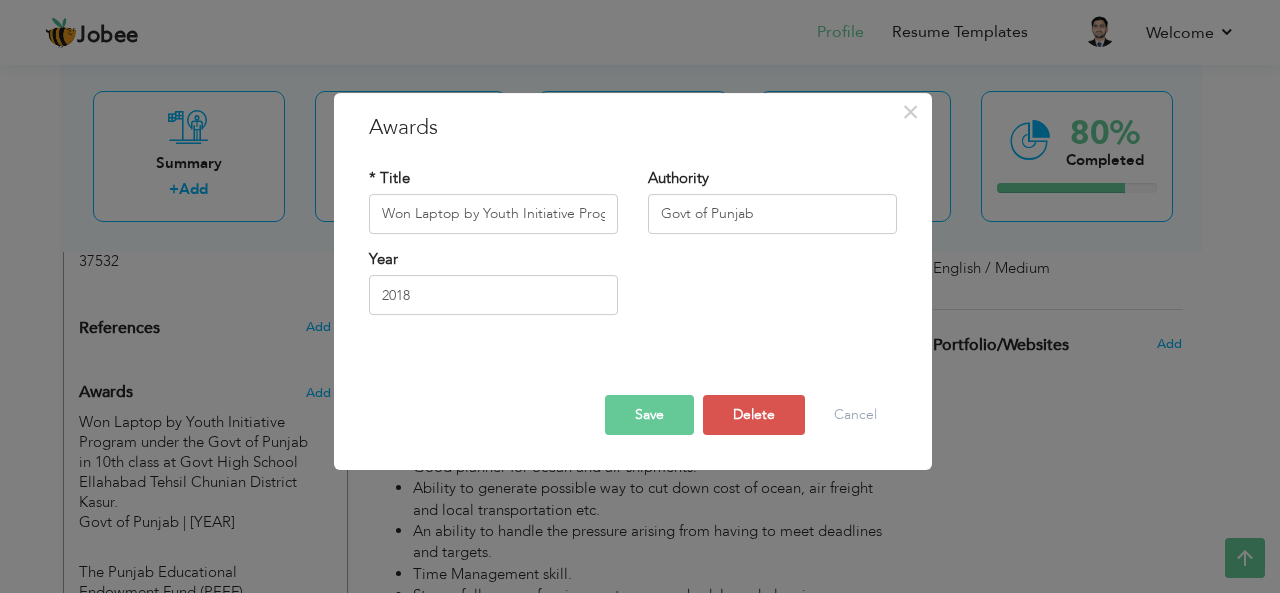 click on "Save" at bounding box center [649, 415] 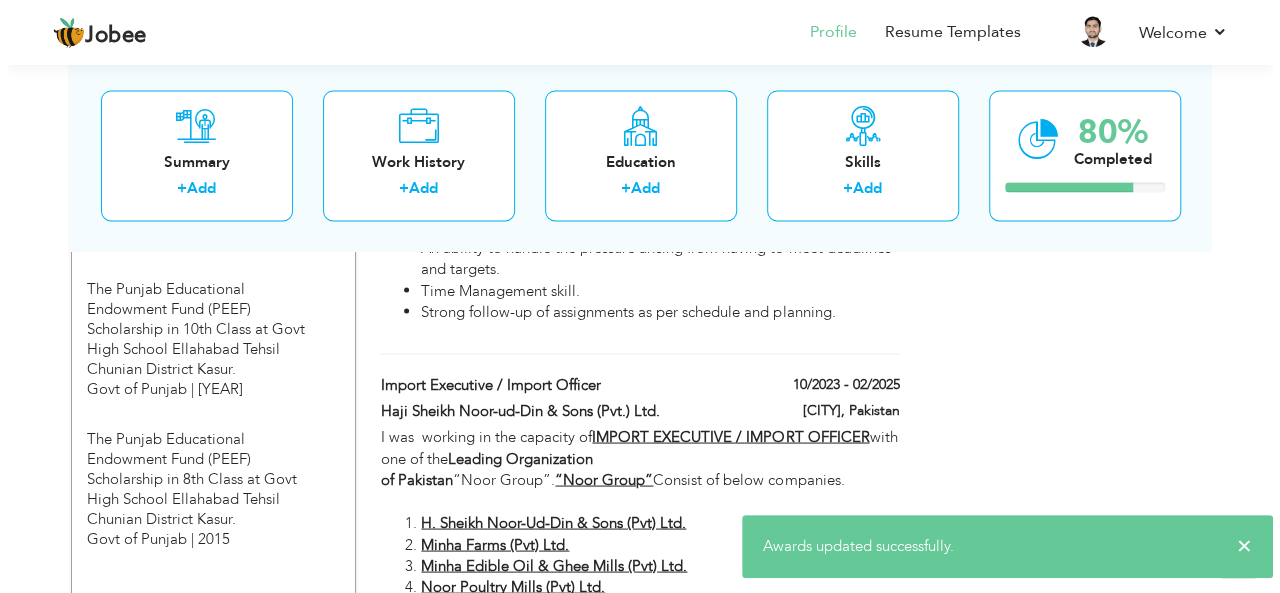 scroll, scrollTop: 1700, scrollLeft: 0, axis: vertical 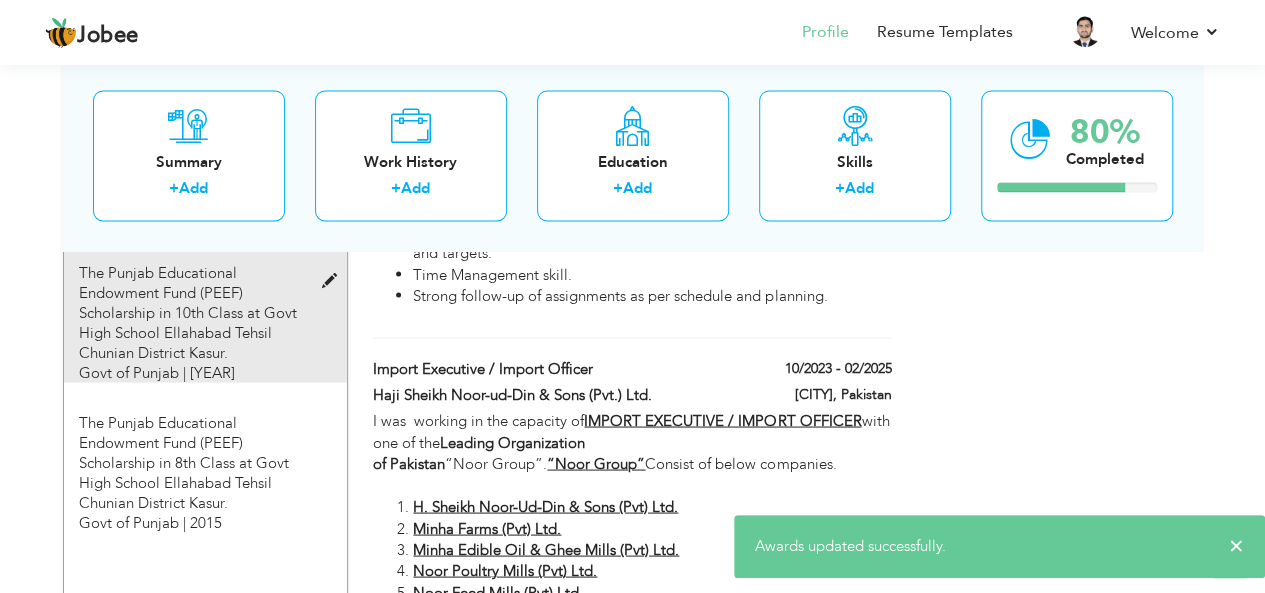 click on "The Punjab Educational Endowment Fund (PEEF) Scholarship in 10th Class at Govt High School Ellahabad Tehsil Chunian District Kasur." at bounding box center [188, 312] 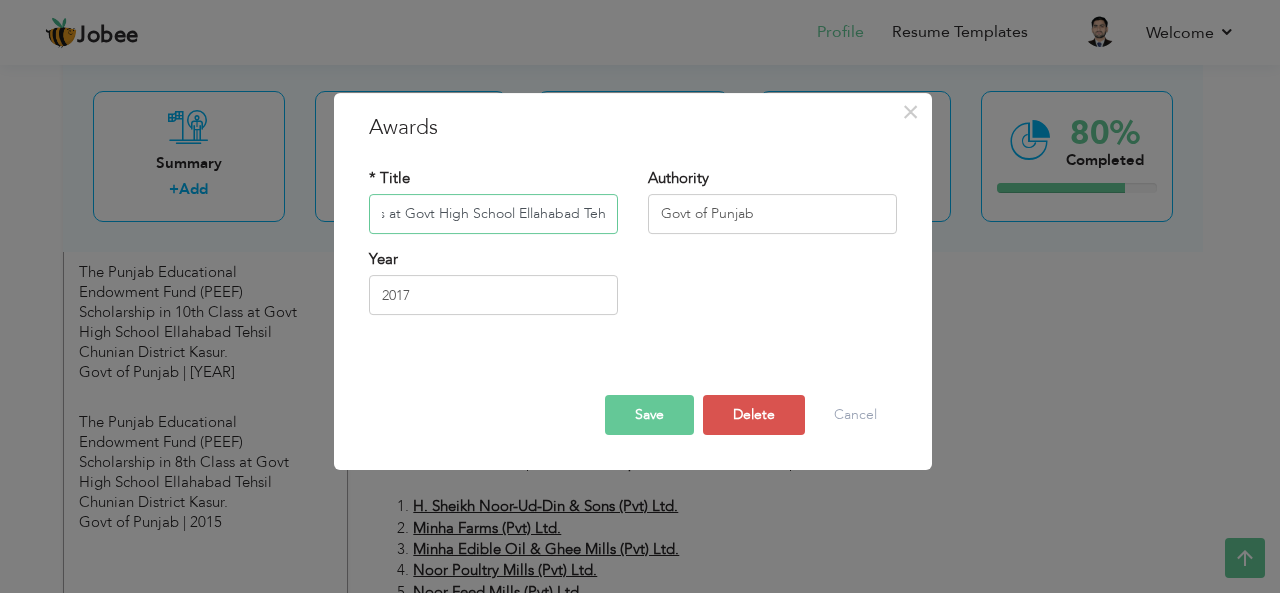 scroll, scrollTop: 0, scrollLeft: 441, axis: horizontal 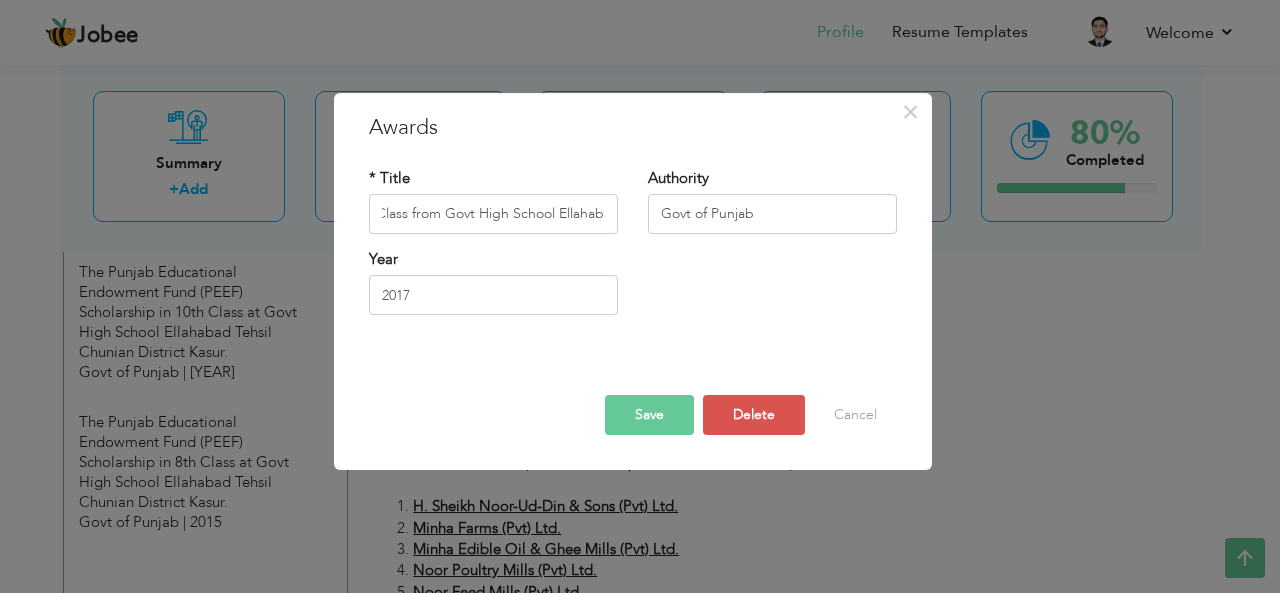 click on "Save" at bounding box center (649, 415) 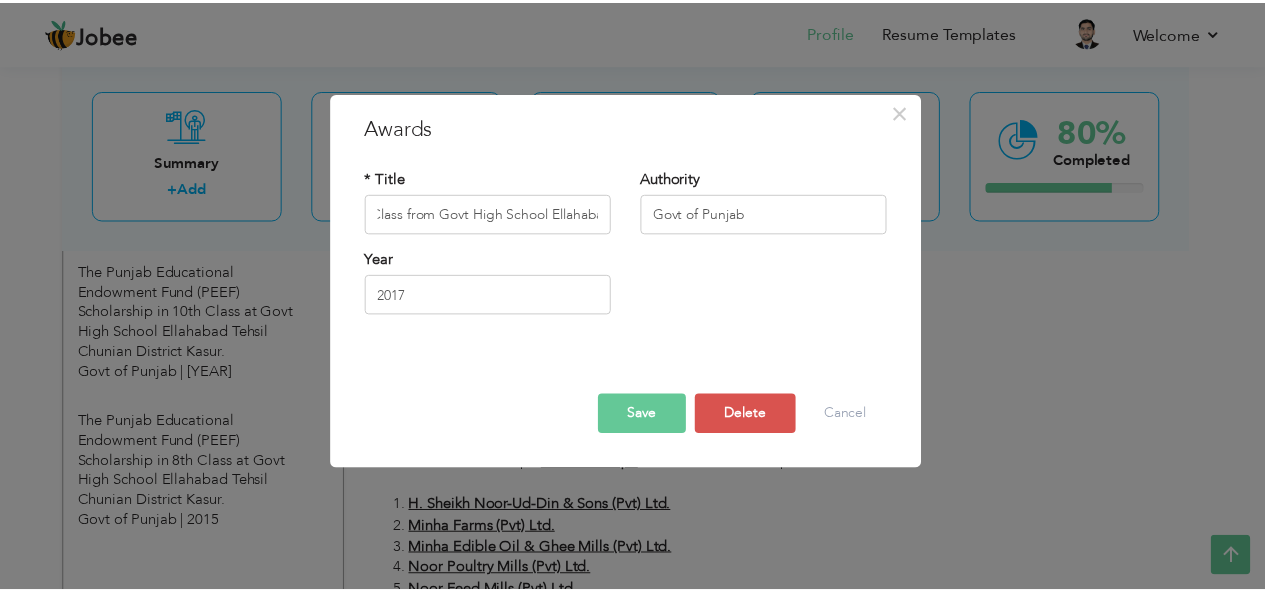 scroll, scrollTop: 0, scrollLeft: 0, axis: both 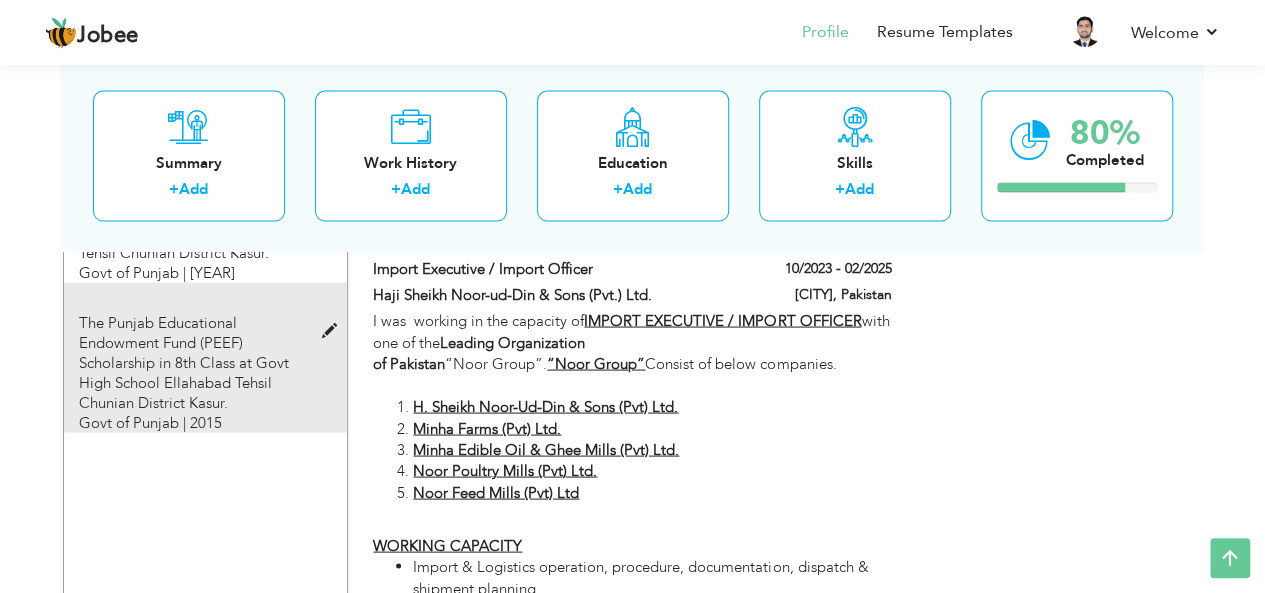 click on "The Punjab Educational Endowment Fund (PEEF) Scholarship in 8th Class at Govt High School Ellahabad Tehsil Chunian District Kasur." at bounding box center [184, 362] 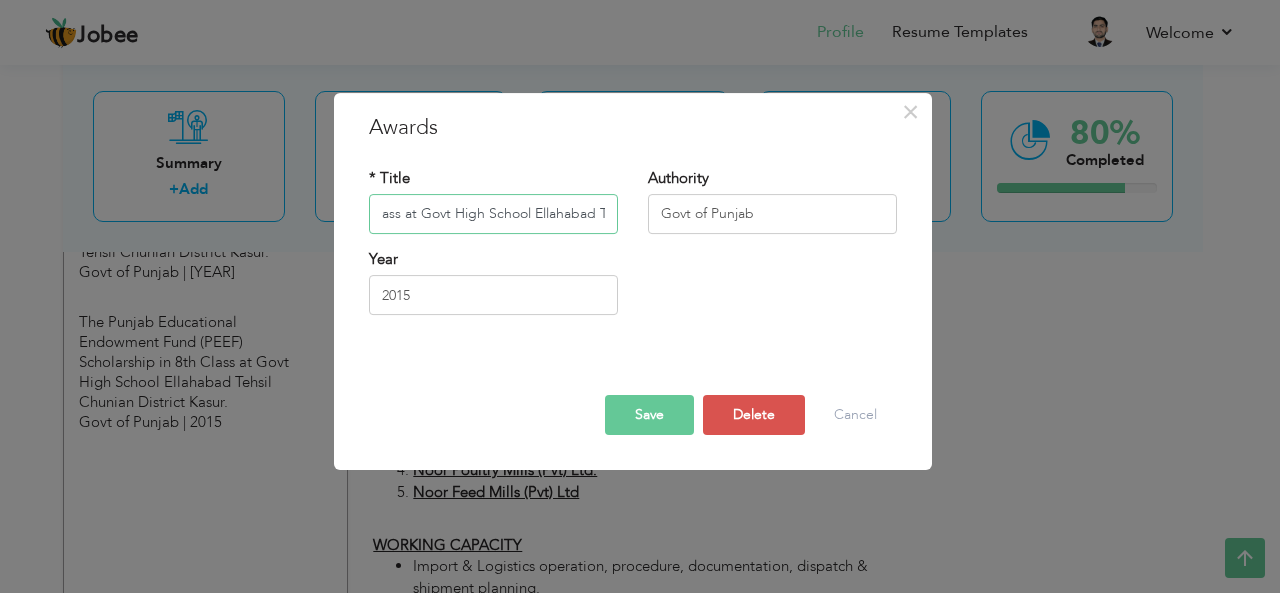 scroll, scrollTop: 0, scrollLeft: 434, axis: horizontal 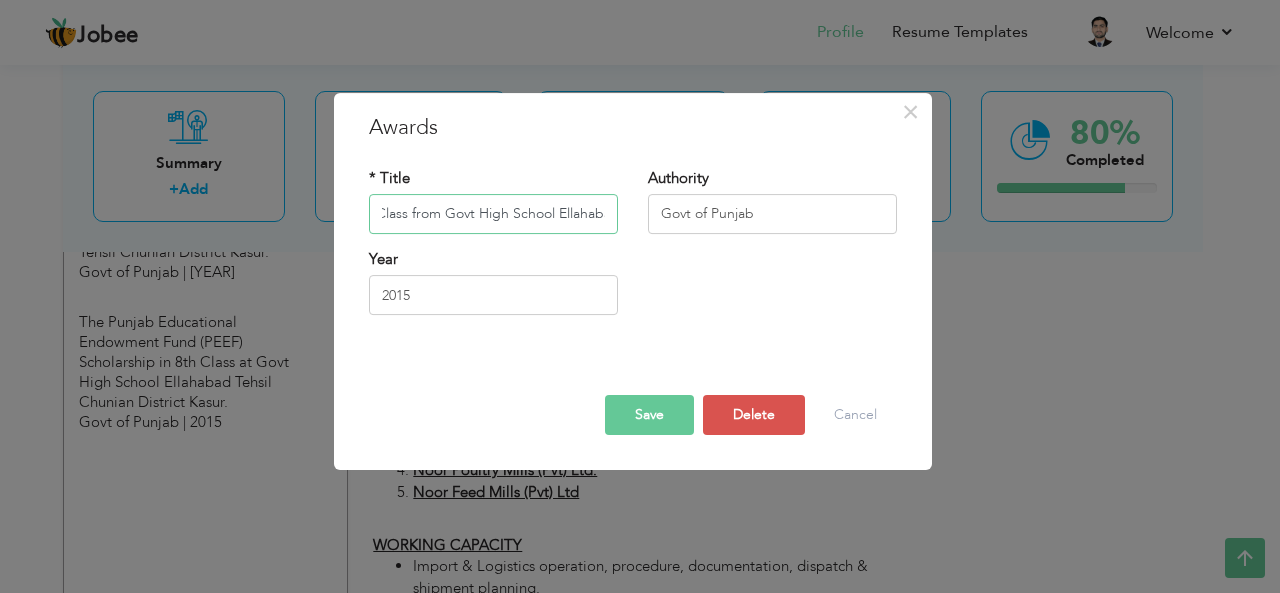 type on "The Punjab Educational Endowment Fund (PEEF) Scholarship in 8th Class from Govt High School Ellahabad Tehsil Chunian District Kasur." 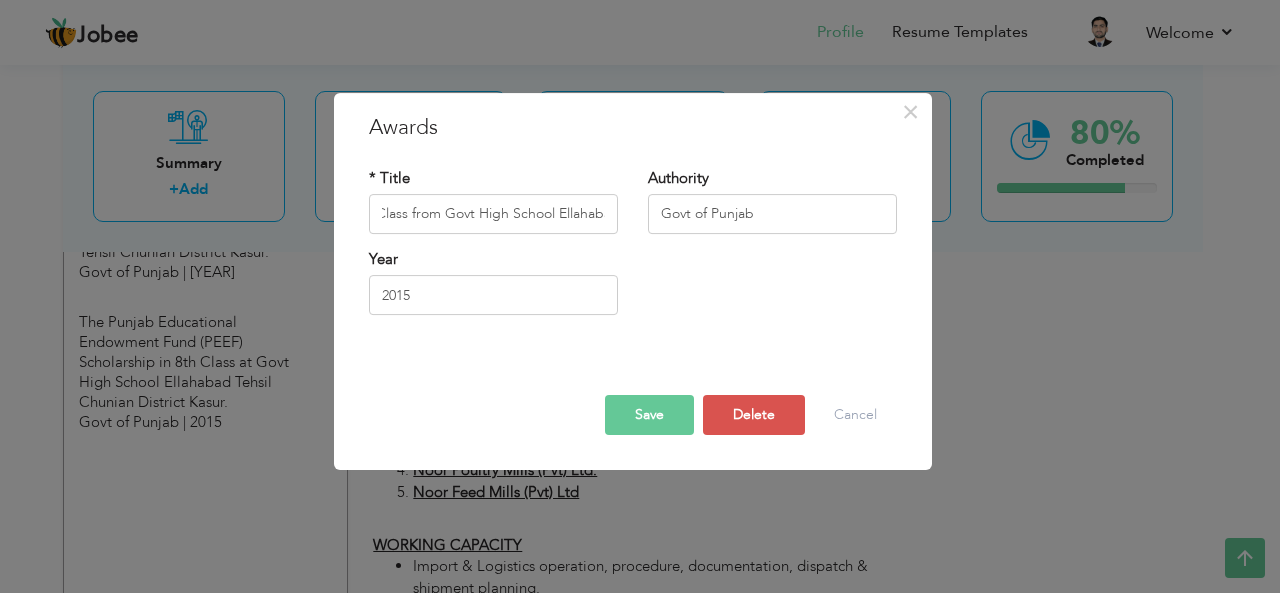 click on "Save" at bounding box center (649, 415) 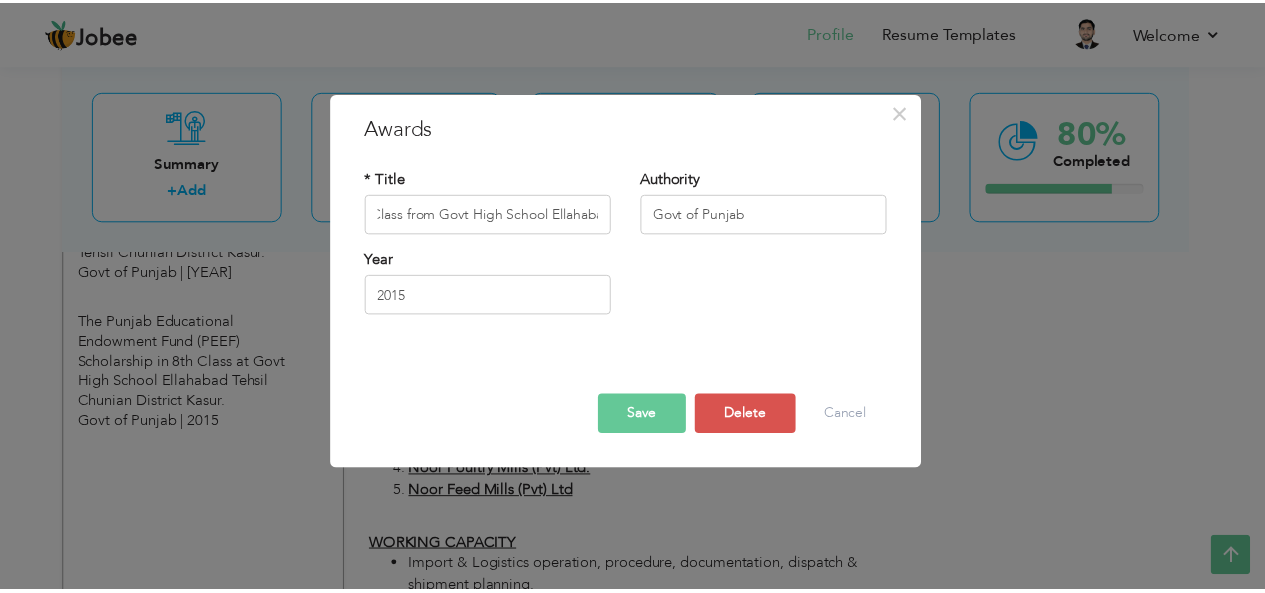 scroll, scrollTop: 0, scrollLeft: 0, axis: both 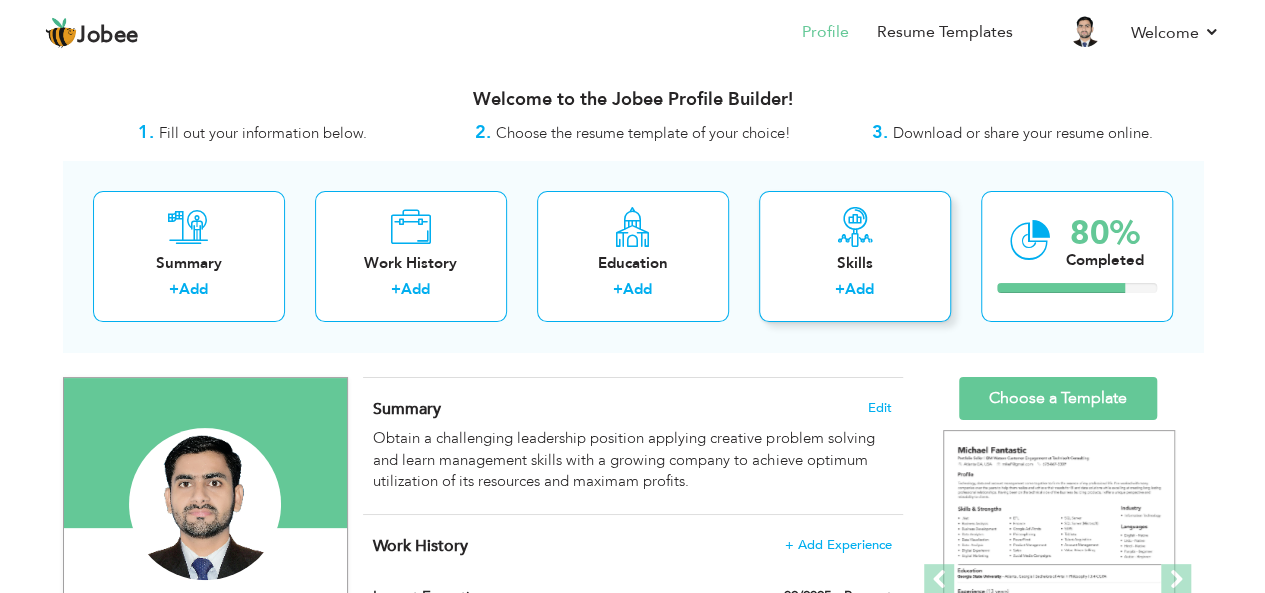 click on "Skills
+  Add" at bounding box center (855, 256) 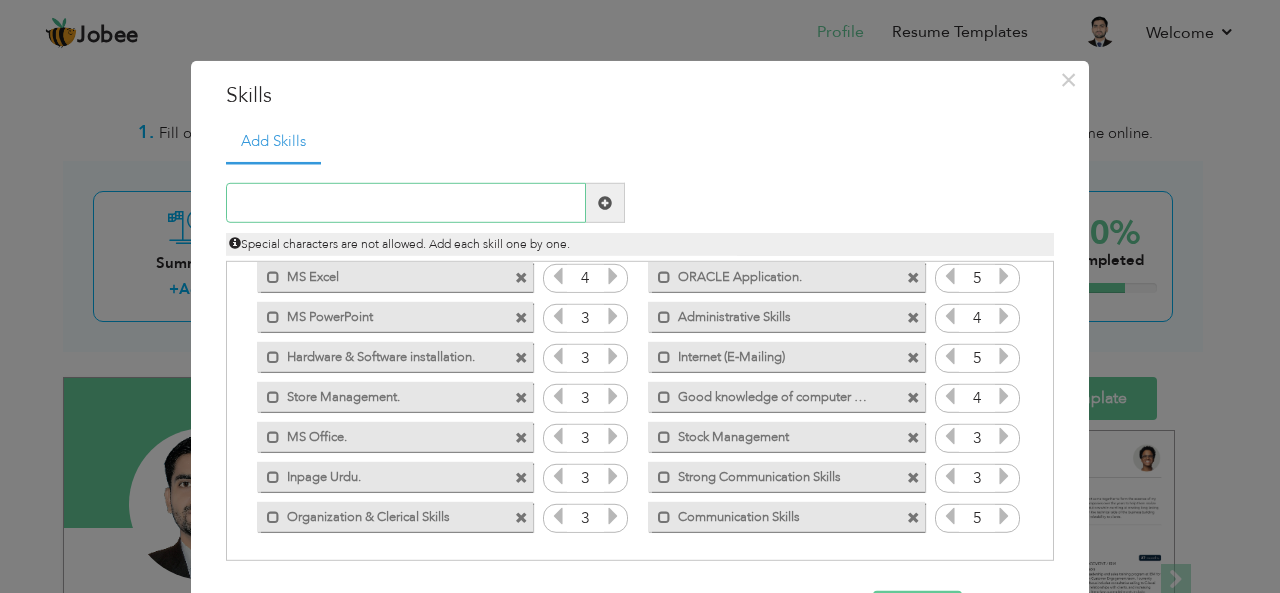scroll, scrollTop: 0, scrollLeft: 0, axis: both 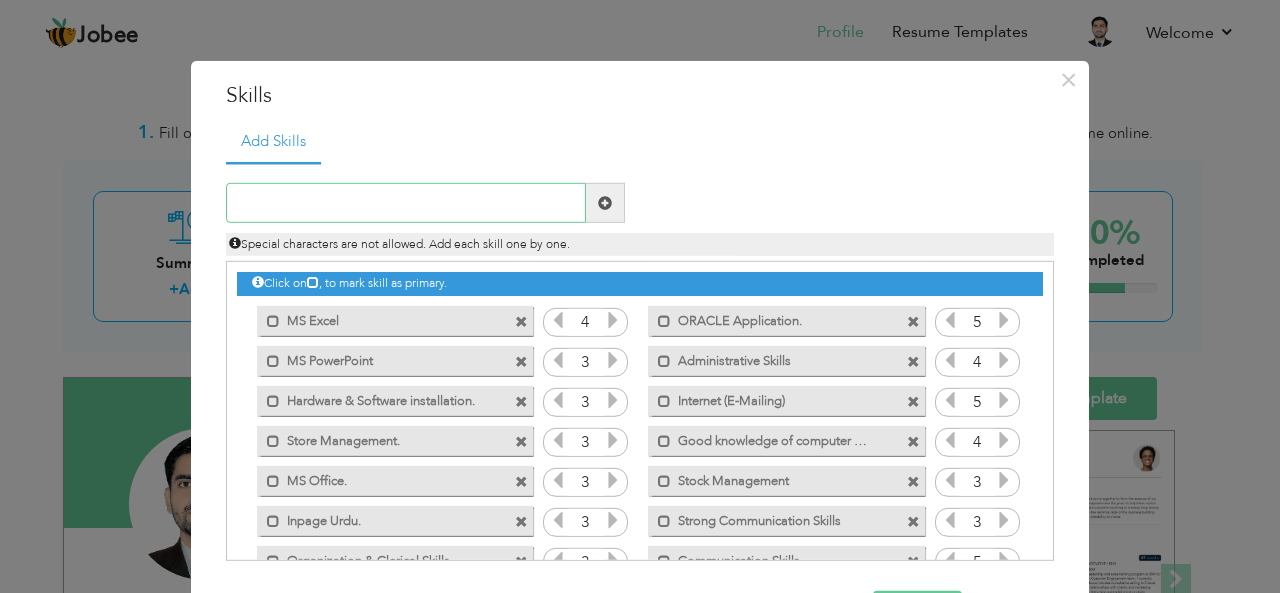 click at bounding box center [406, 203] 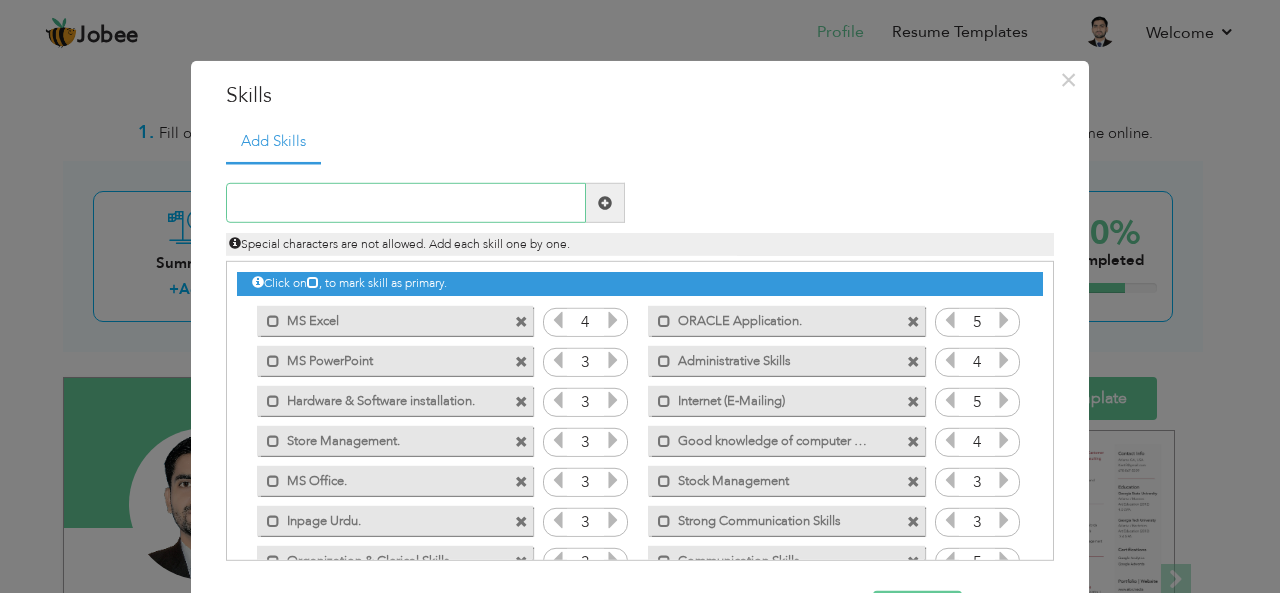type on "g" 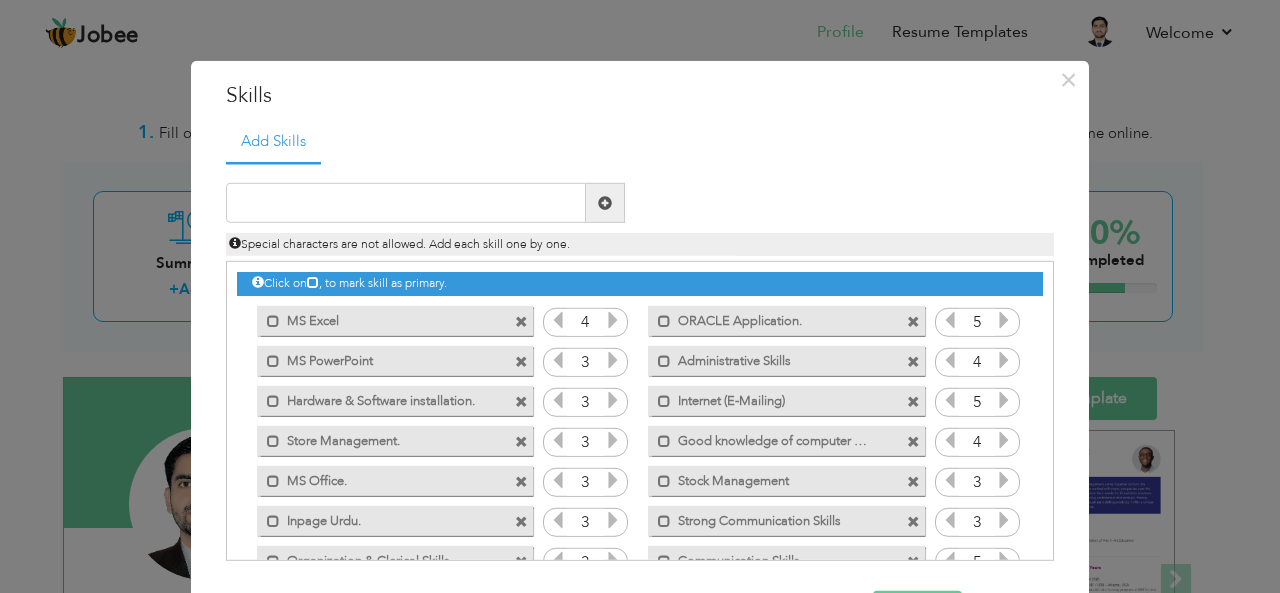 drag, startPoint x: 567, startPoint y: 72, endPoint x: 391, endPoint y: 69, distance: 176.02557 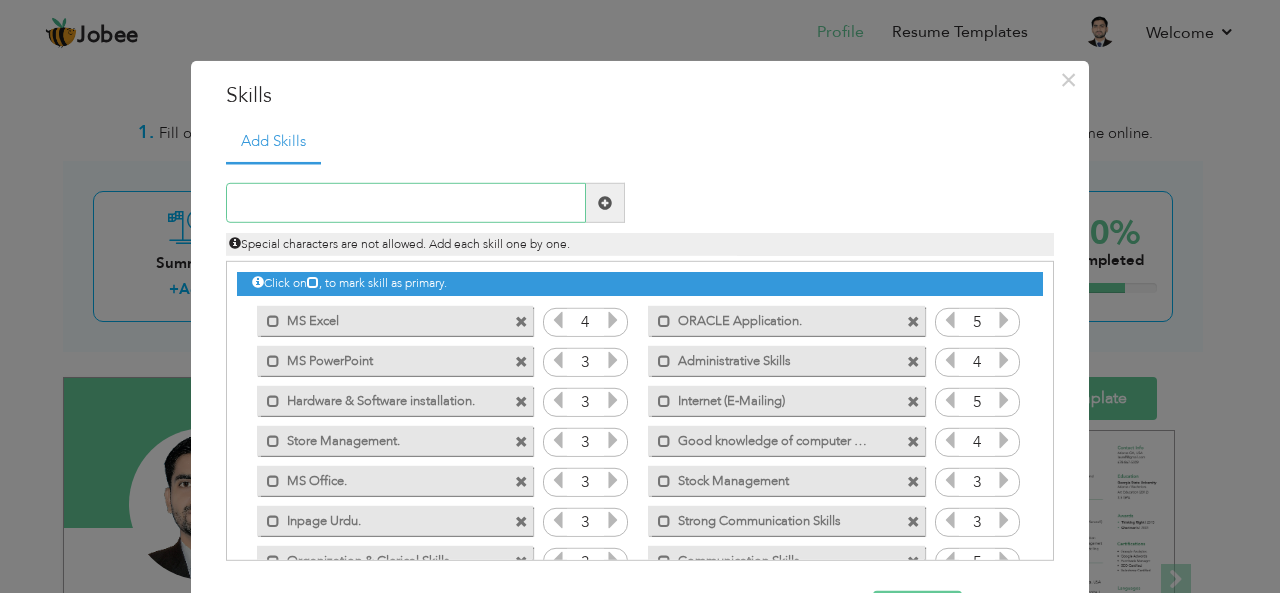 click at bounding box center [406, 203] 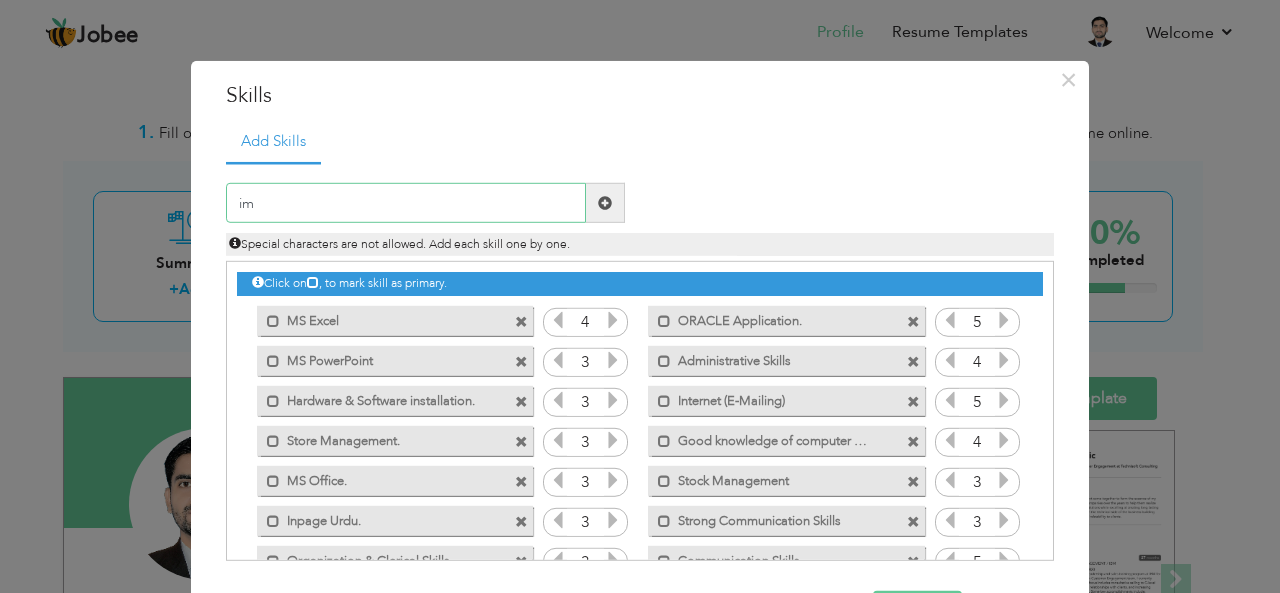 type on "i" 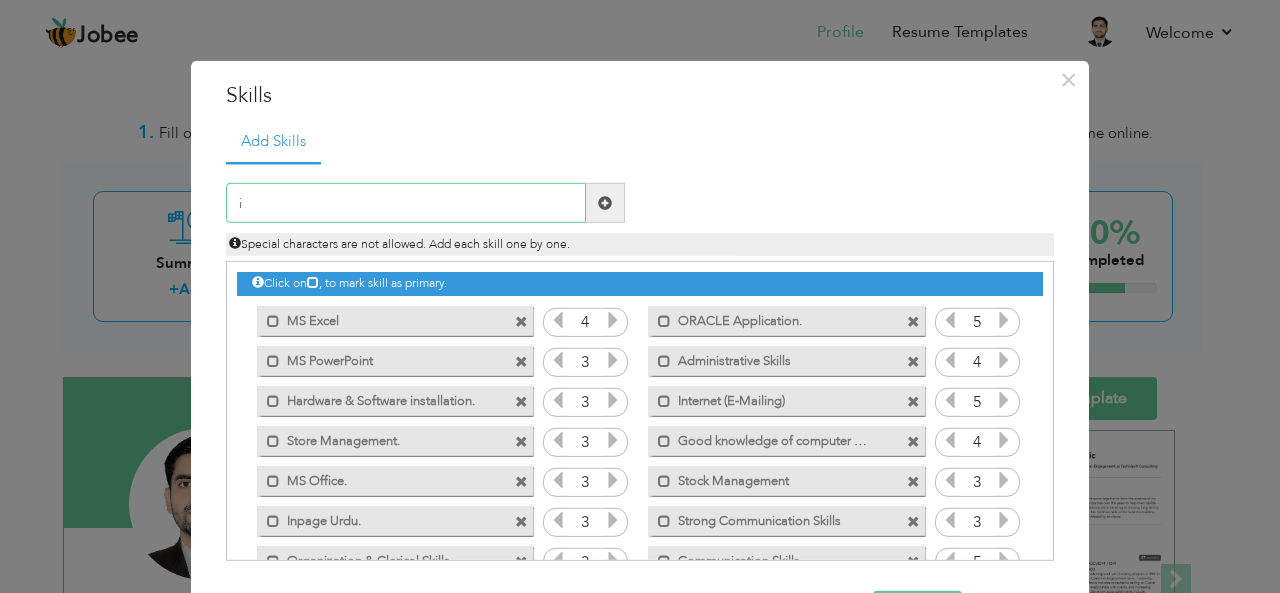 type 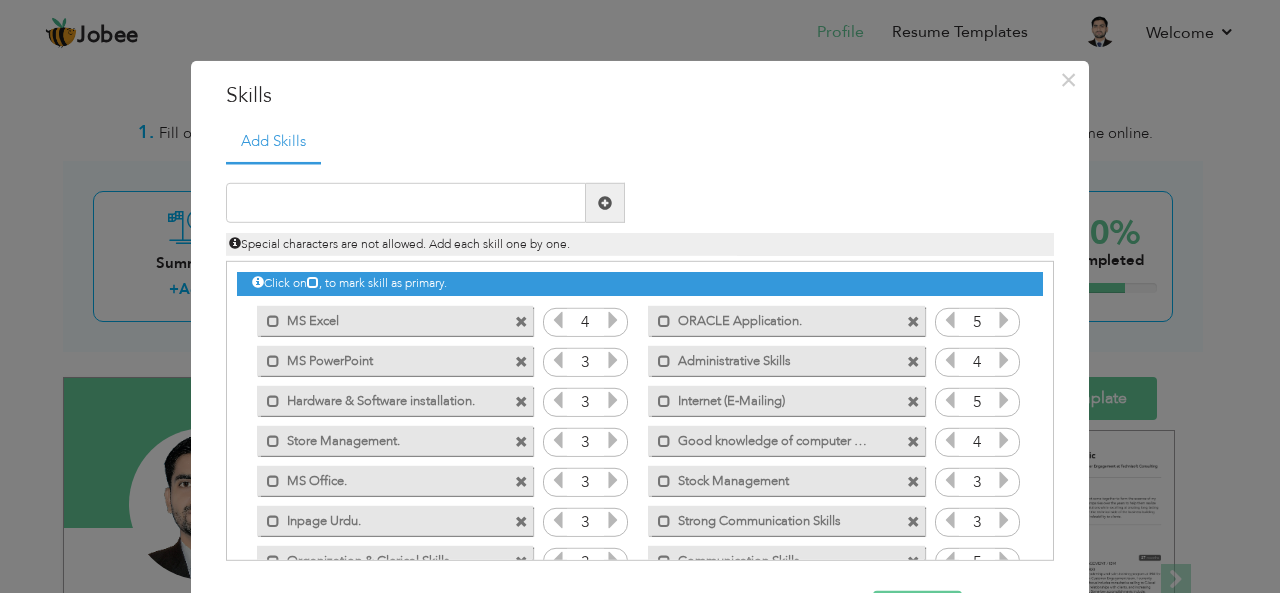 click on "Duplicate entry" at bounding box center (640, 362) 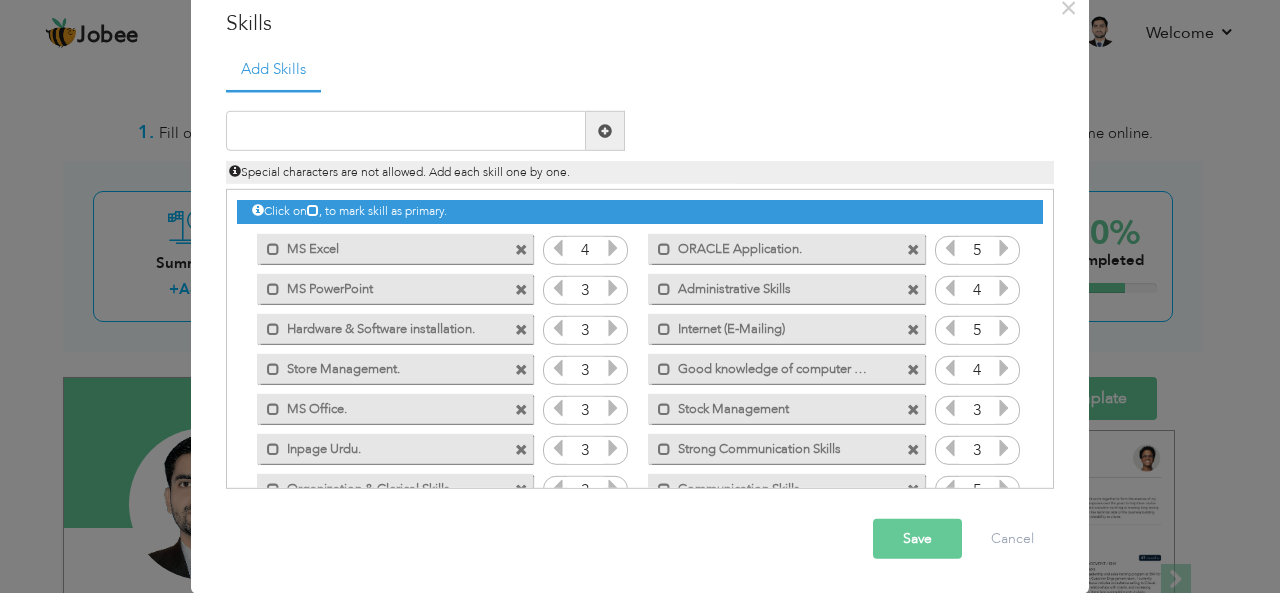 scroll, scrollTop: 44, scrollLeft: 0, axis: vertical 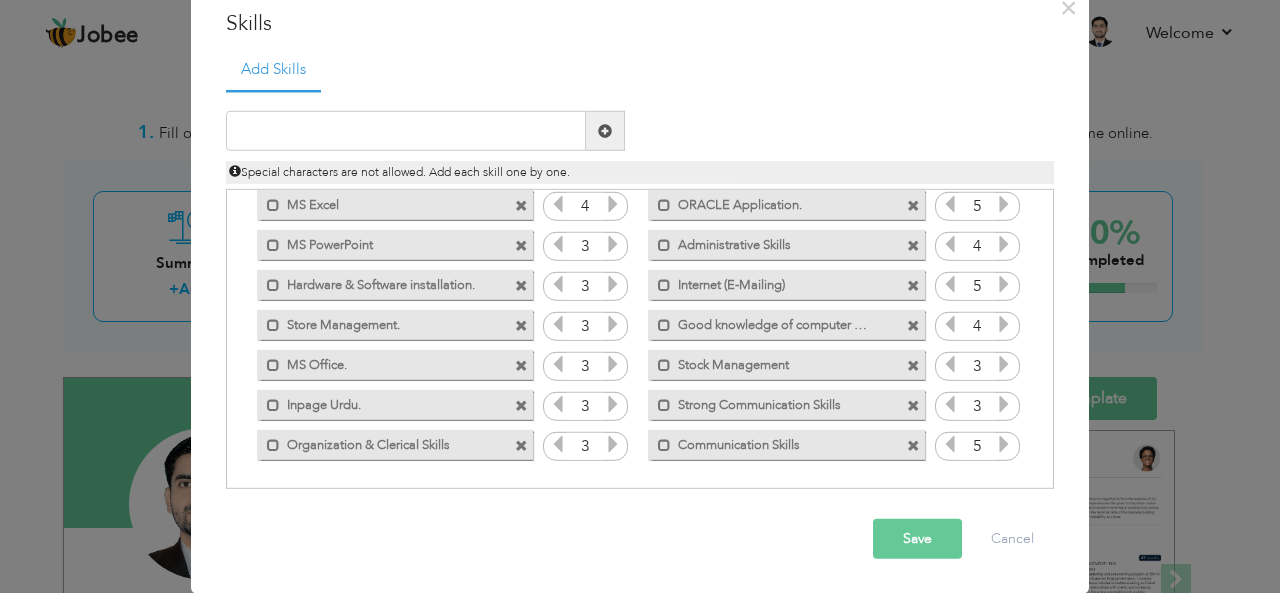 click at bounding box center [913, 445] 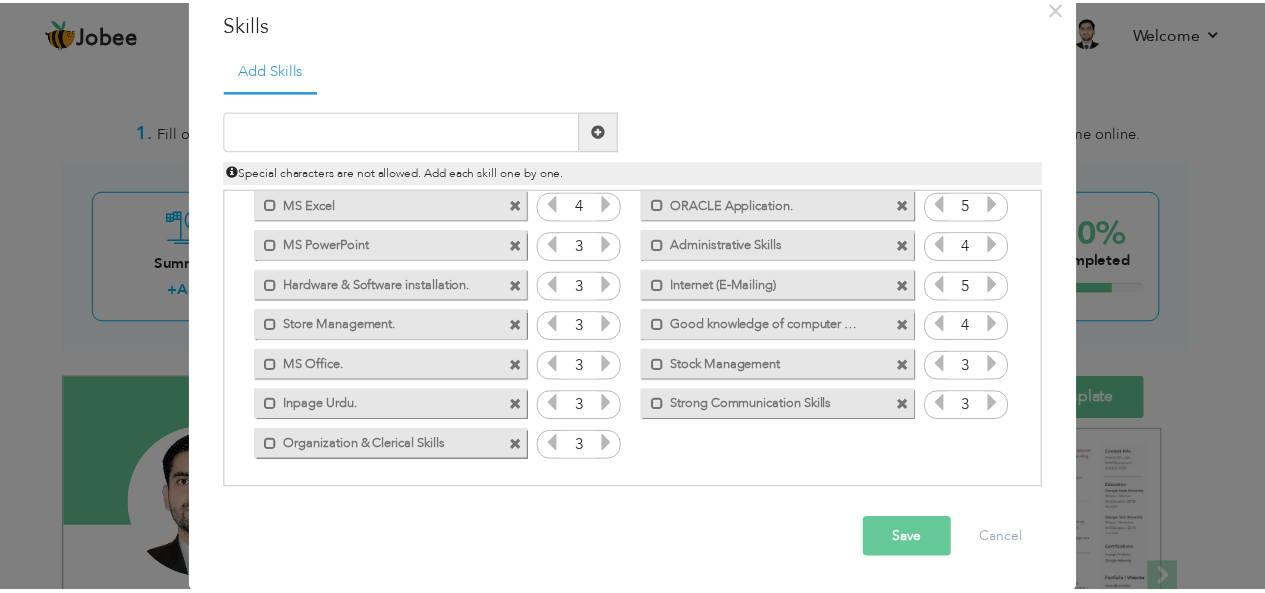 scroll, scrollTop: 0, scrollLeft: 0, axis: both 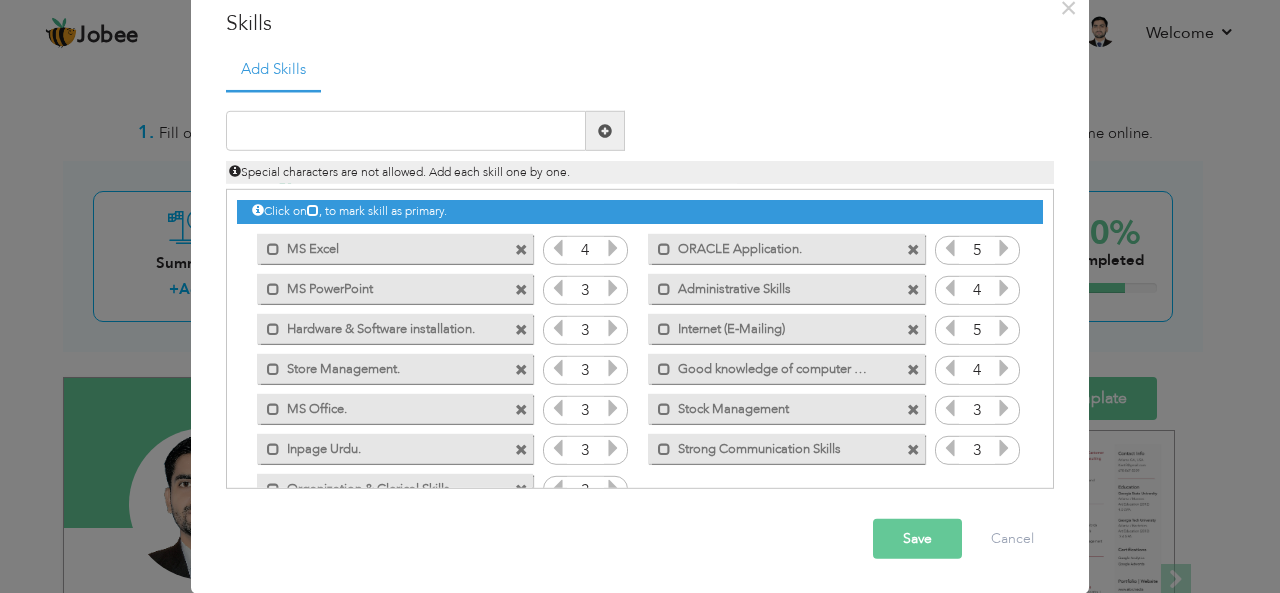 click on "Save" at bounding box center [917, 539] 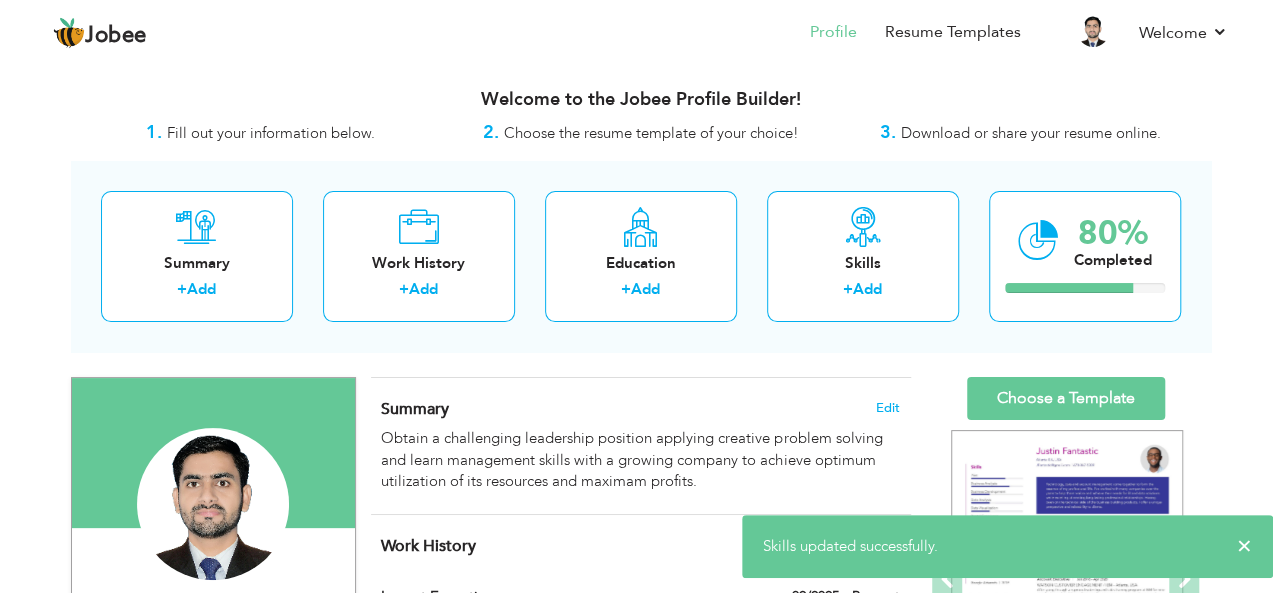 scroll, scrollTop: 100, scrollLeft: 0, axis: vertical 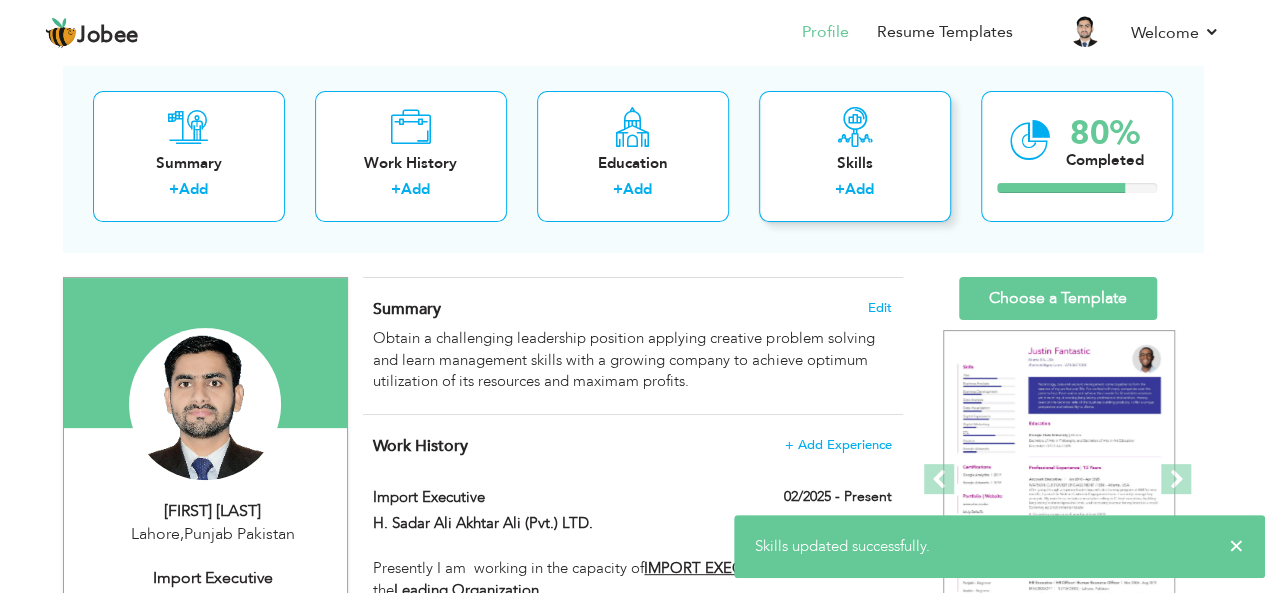 click on "Skills
+  Add" at bounding box center (855, 156) 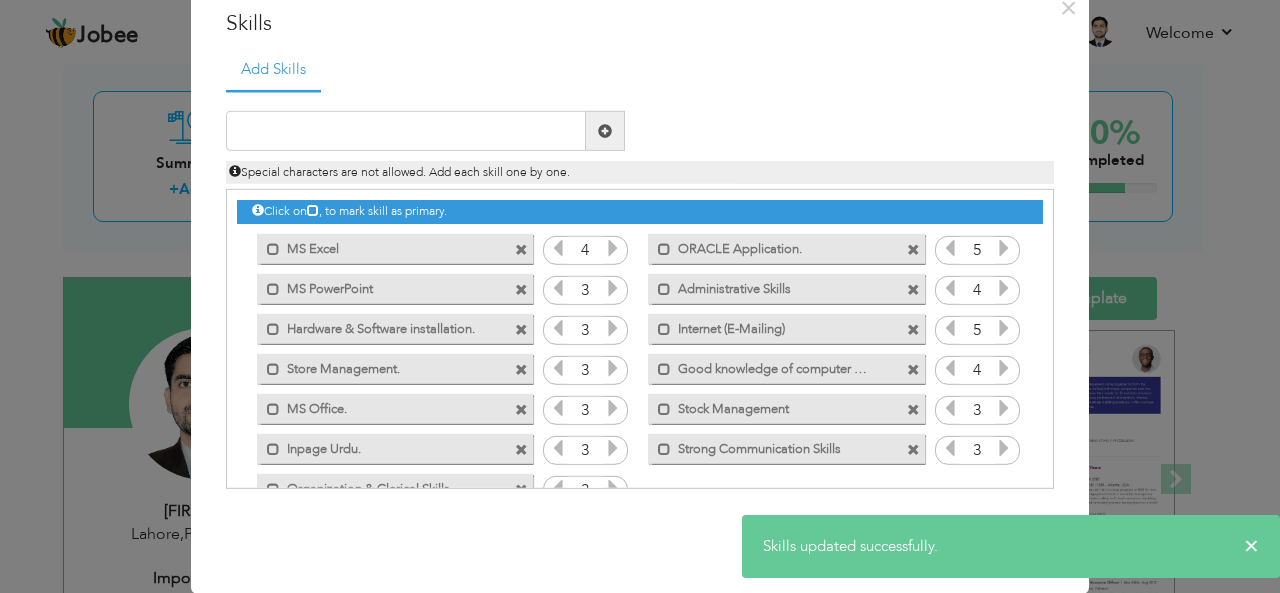 scroll, scrollTop: 0, scrollLeft: 0, axis: both 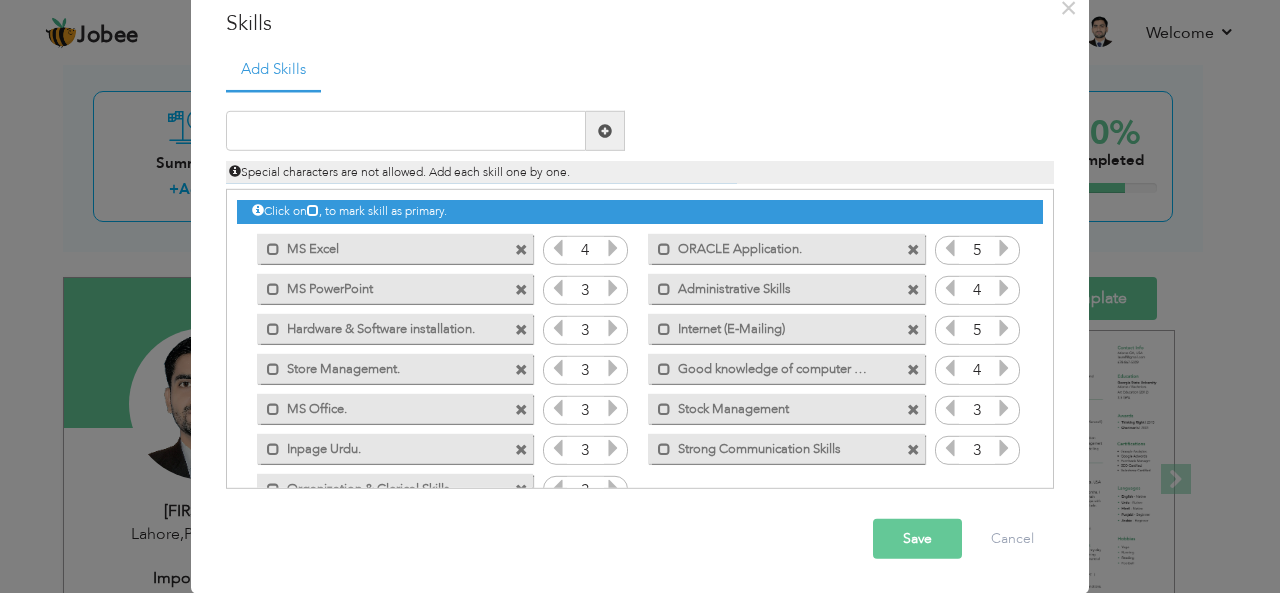 click at bounding box center [1004, 248] 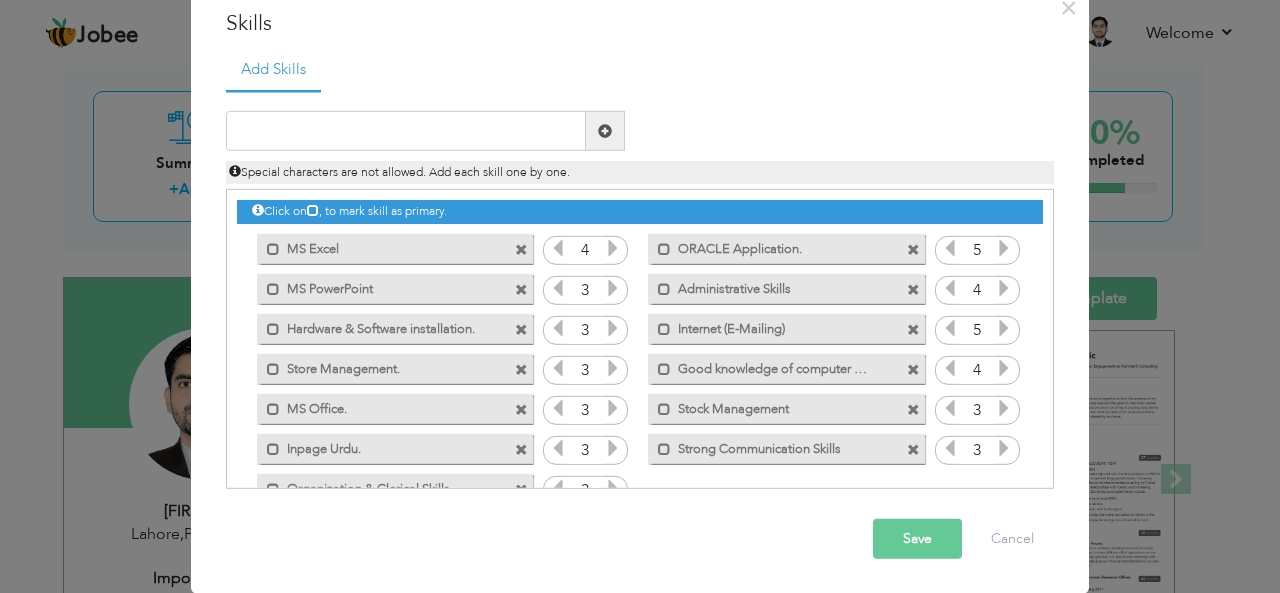 click at bounding box center [1004, 288] 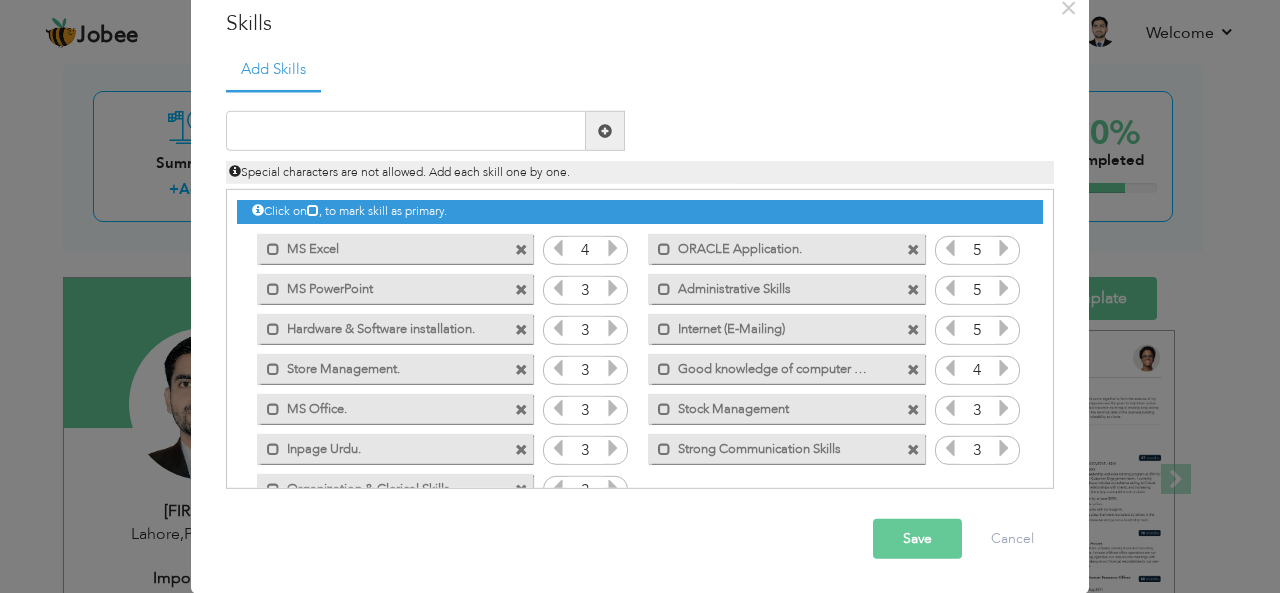 click on "Save" at bounding box center [917, 539] 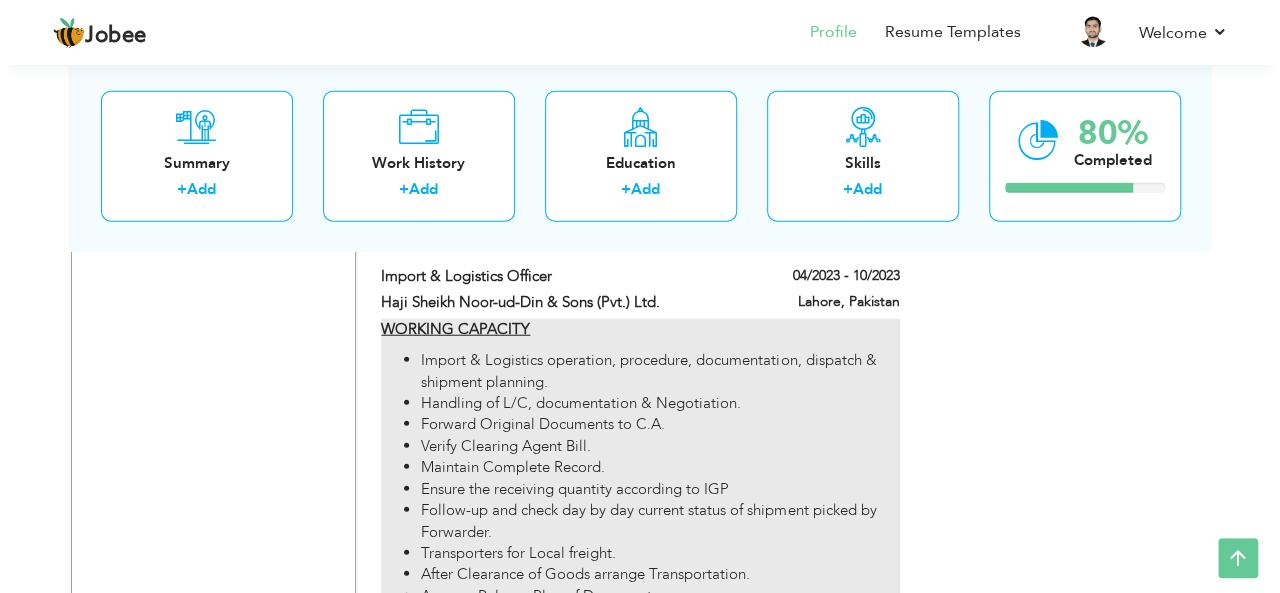 scroll, scrollTop: 2462, scrollLeft: 0, axis: vertical 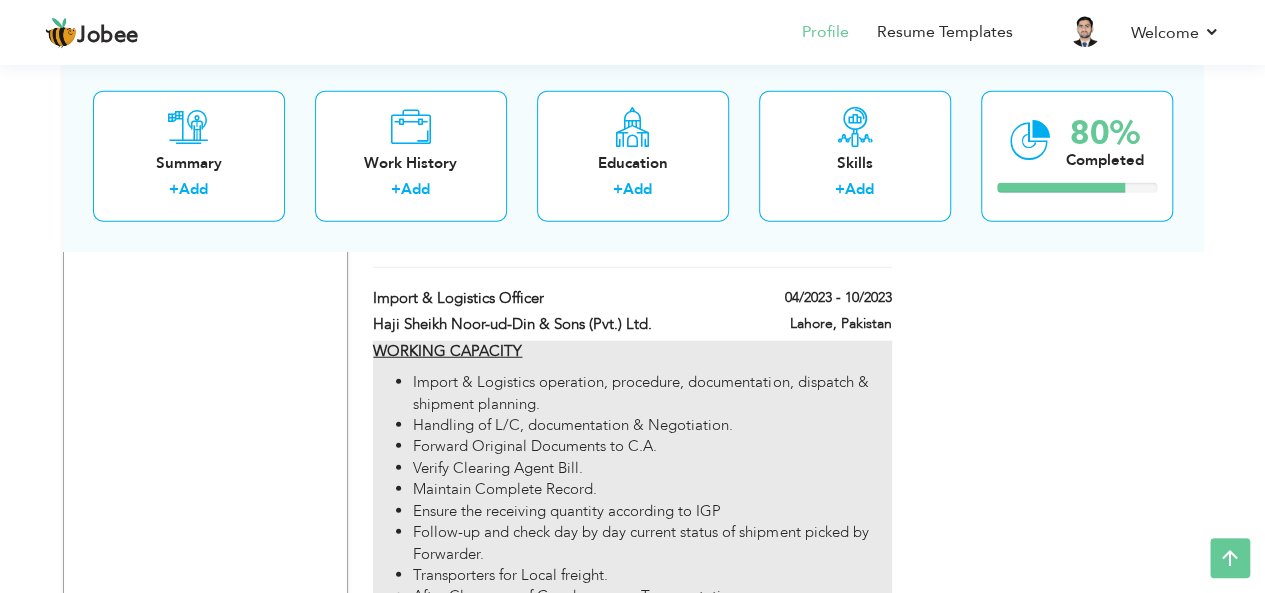 click on "Handling of L/C, documentation & Negotiation." at bounding box center [652, 425] 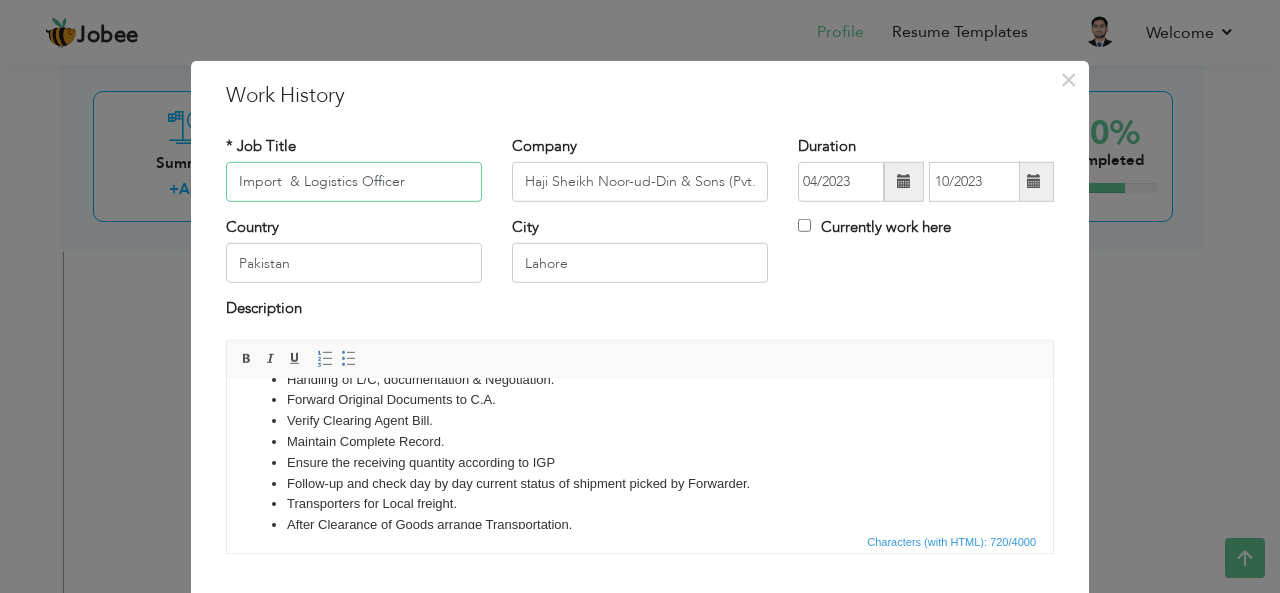 scroll, scrollTop: 173, scrollLeft: 0, axis: vertical 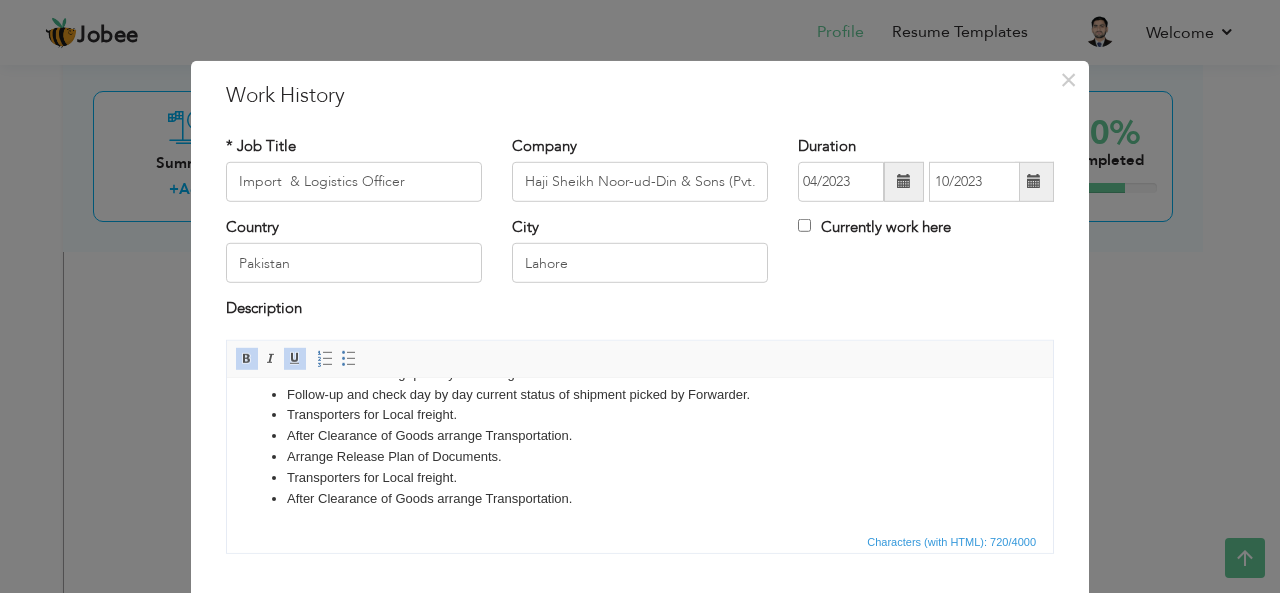 drag, startPoint x: 459, startPoint y: 478, endPoint x: 250, endPoint y: 504, distance: 210.61102 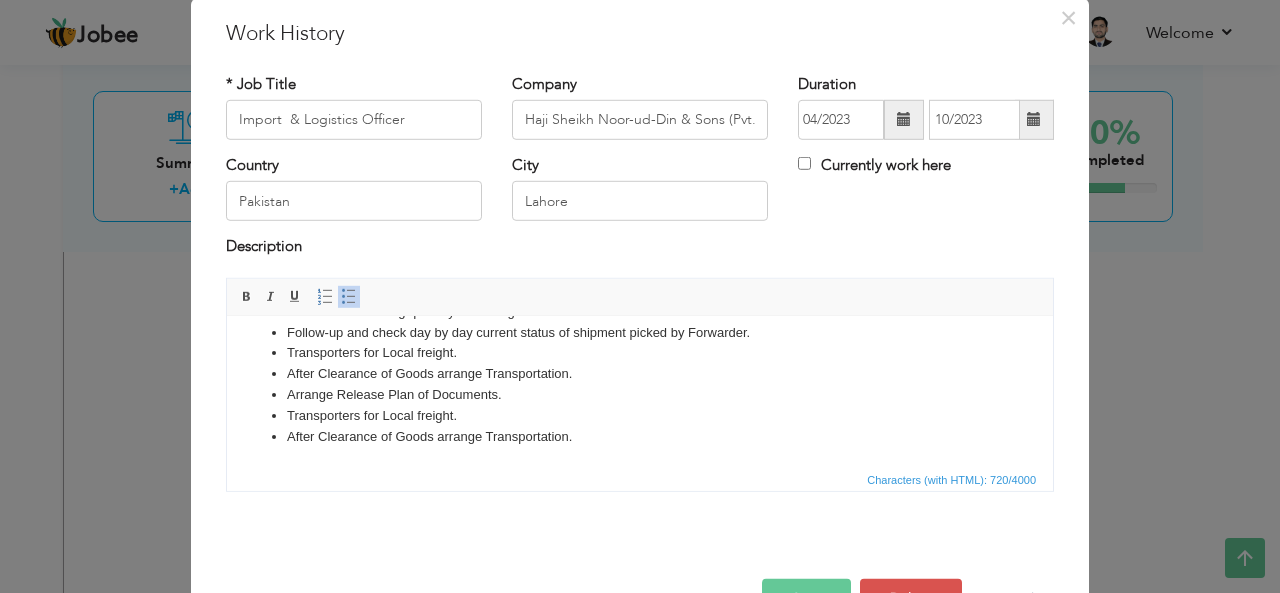 scroll, scrollTop: 120, scrollLeft: 0, axis: vertical 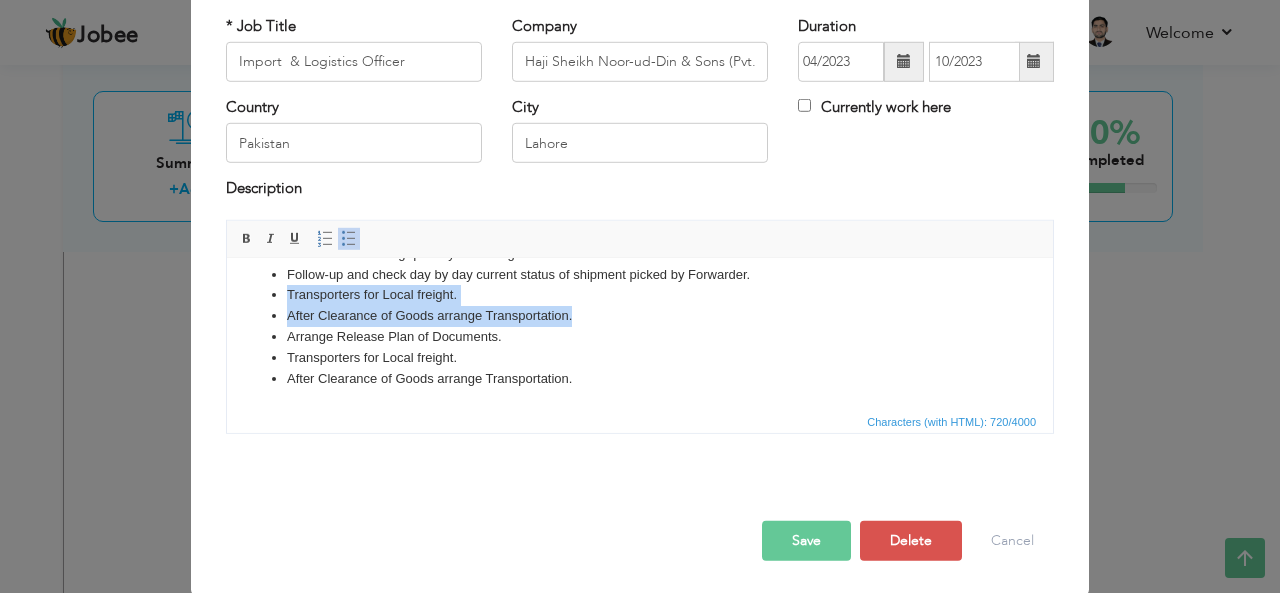 drag, startPoint x: 577, startPoint y: 314, endPoint x: 278, endPoint y: 297, distance: 299.48288 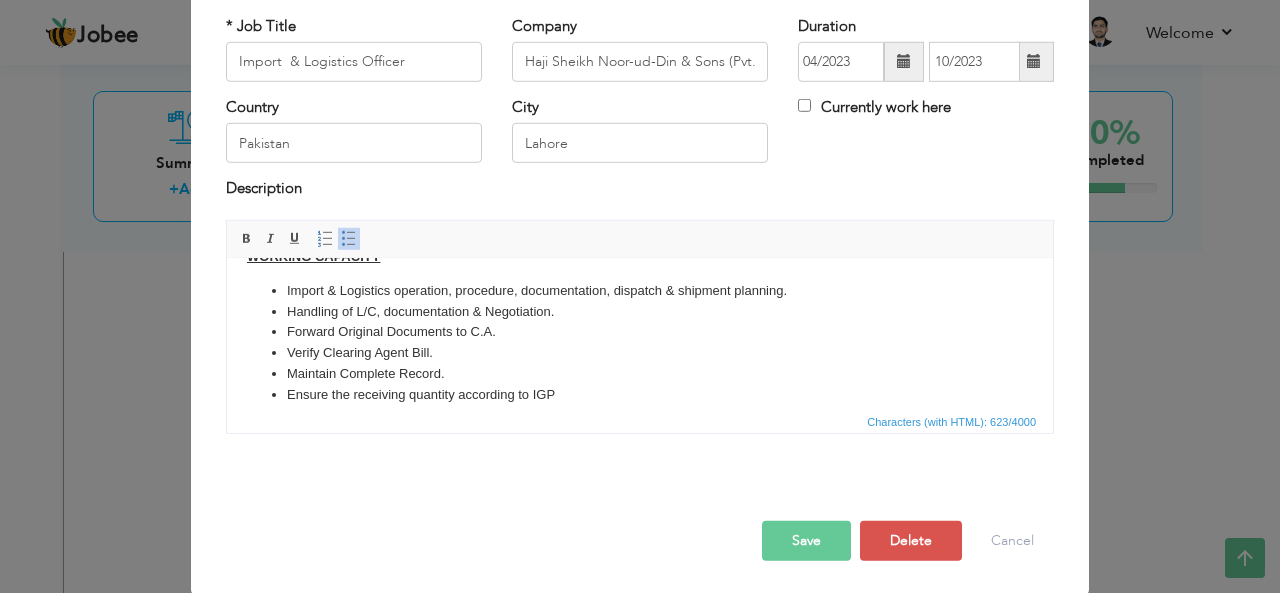 scroll, scrollTop: 0, scrollLeft: 0, axis: both 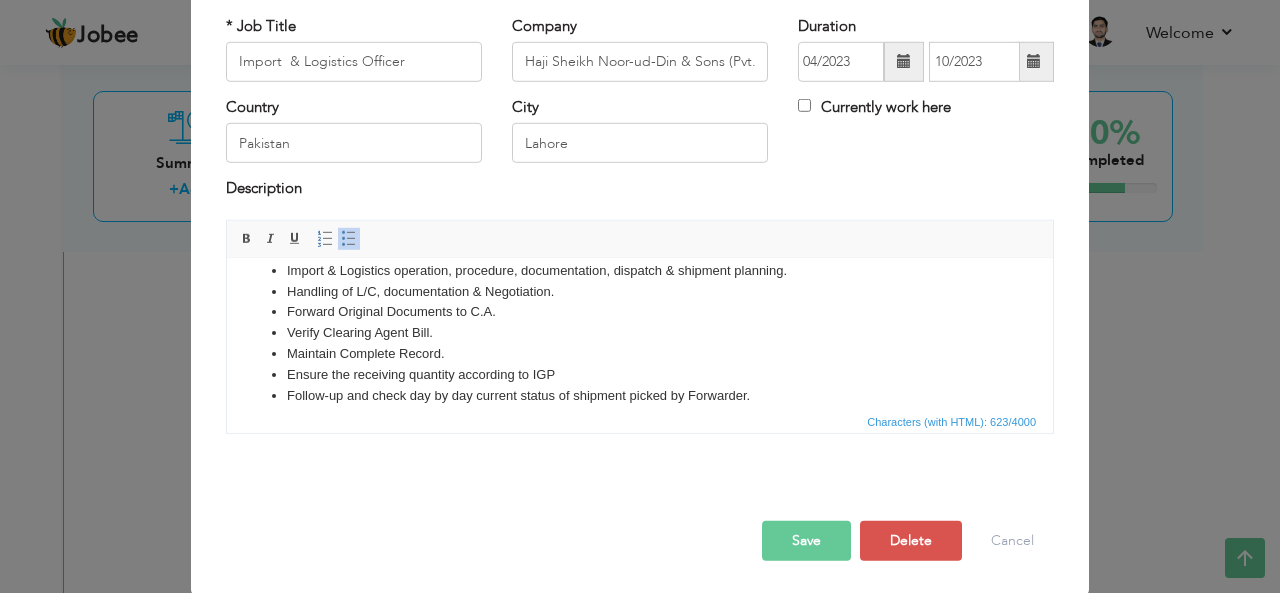 click on "Save" at bounding box center (806, 541) 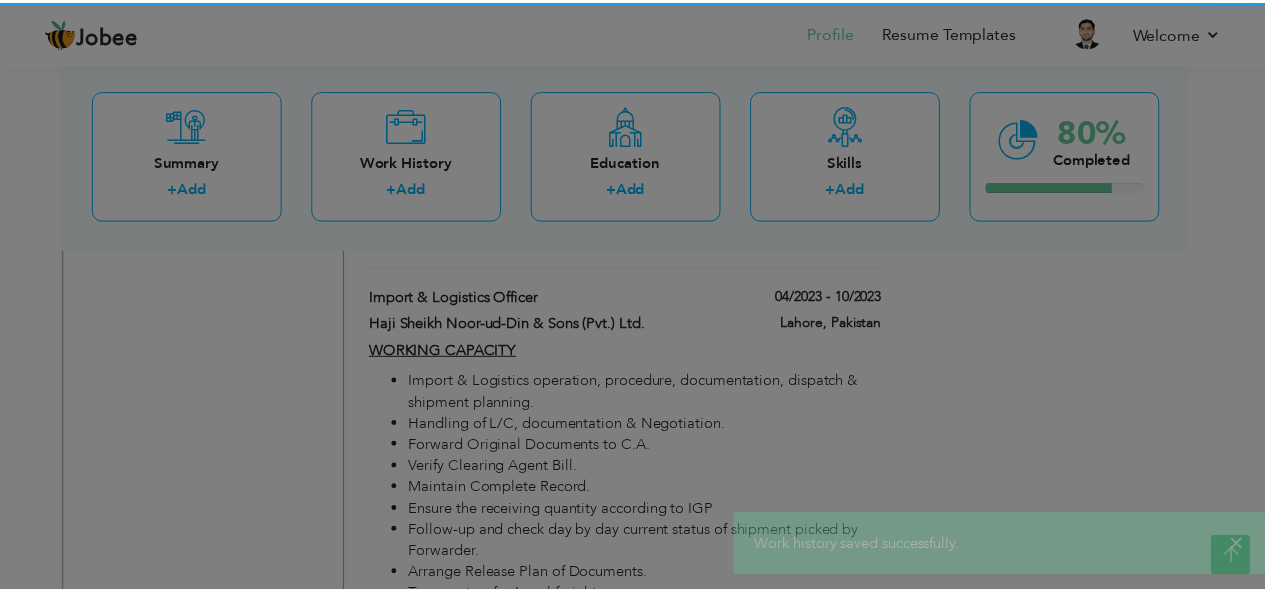 scroll, scrollTop: 0, scrollLeft: 0, axis: both 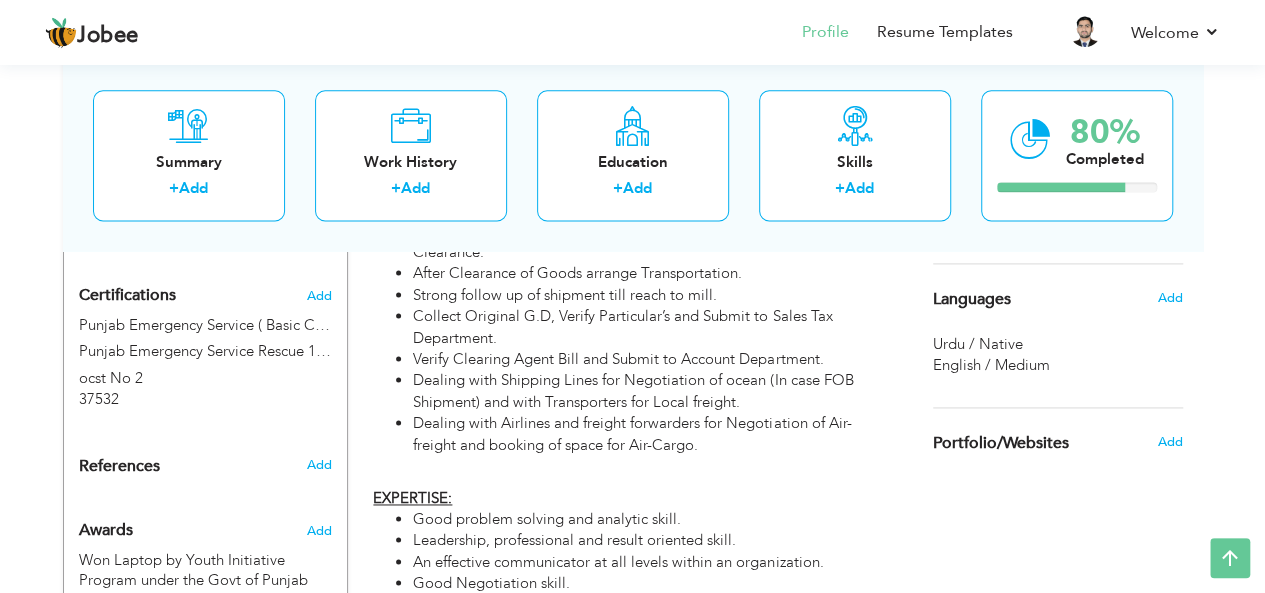 click on "Dealing with Shipping Lines for Negotiation of ocean (In case FOB Shipment) and with Transporters for Local freight." at bounding box center [652, 391] 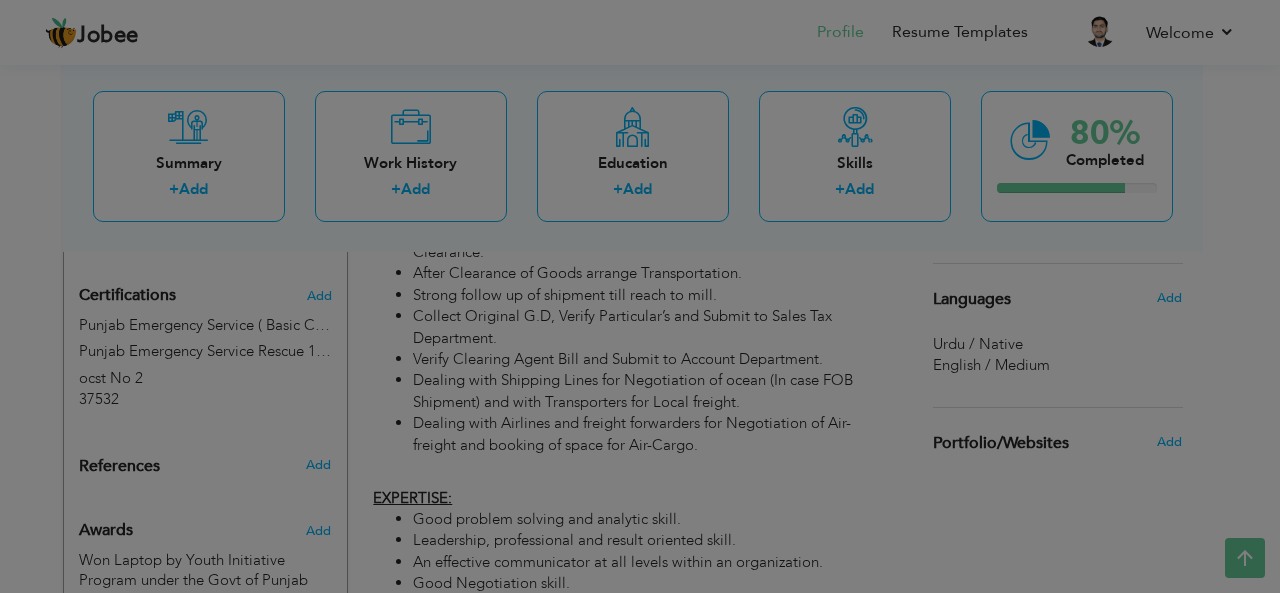 scroll, scrollTop: 0, scrollLeft: 0, axis: both 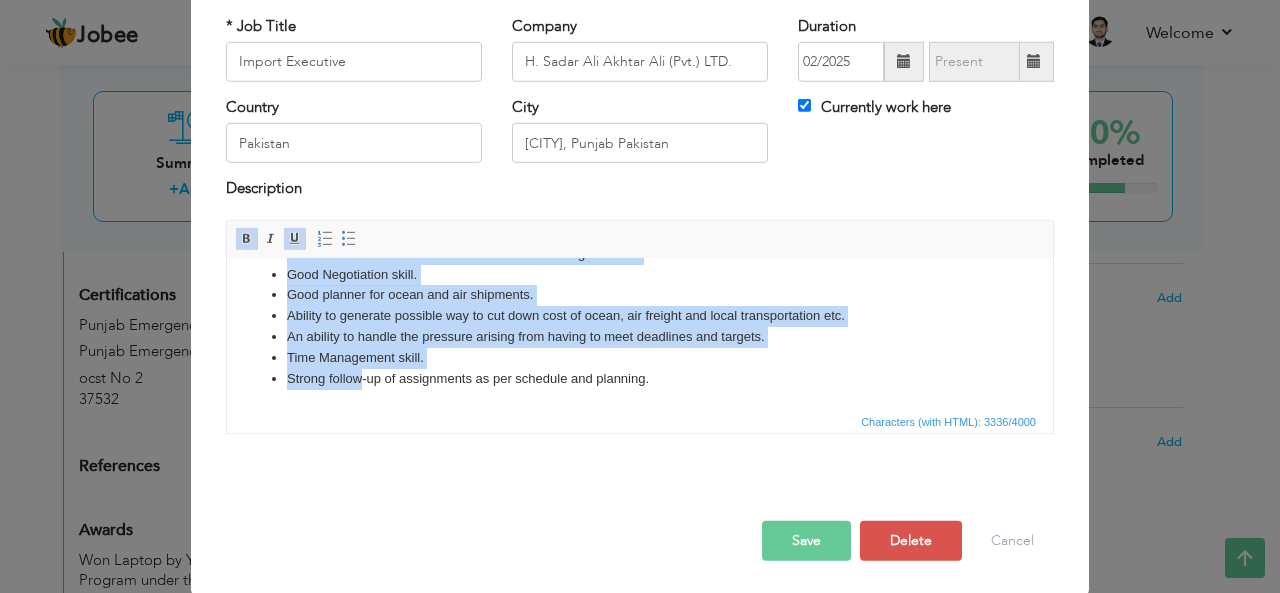 drag, startPoint x: 240, startPoint y: 368, endPoint x: 689, endPoint y: 468, distance: 460.0011 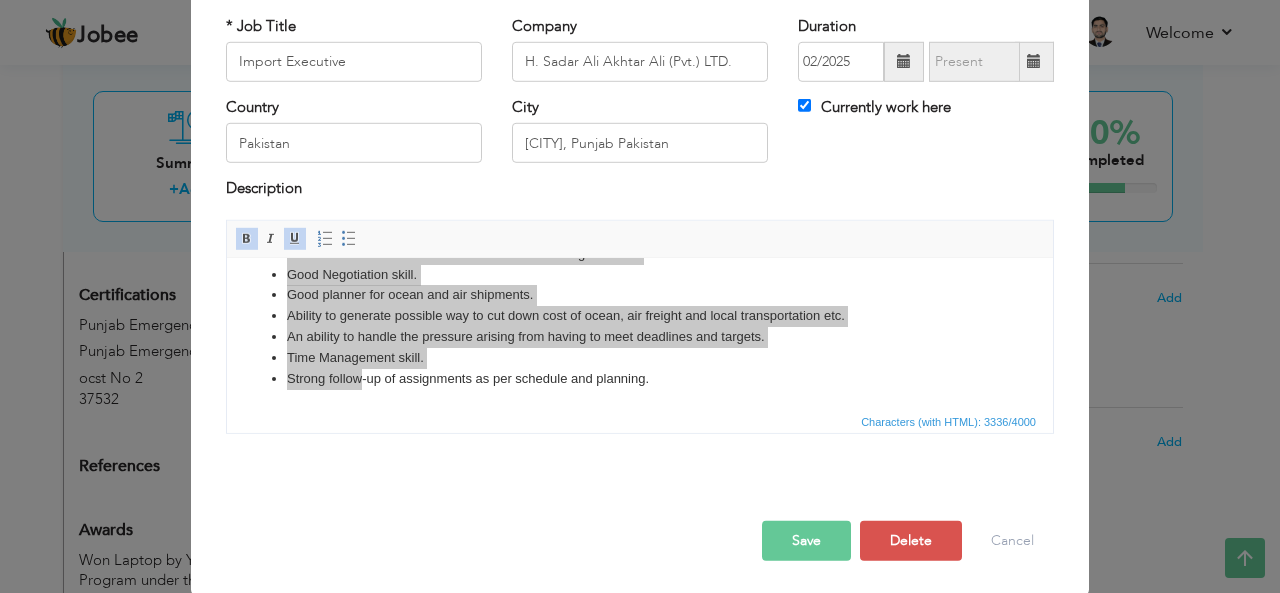 click on "×
Work History
* Job Title
Import Executive
Company
H. Sadar Ali Akhtar Ali (Pvt.) LTD.
Duration 02/2025 Country City" at bounding box center [640, 296] 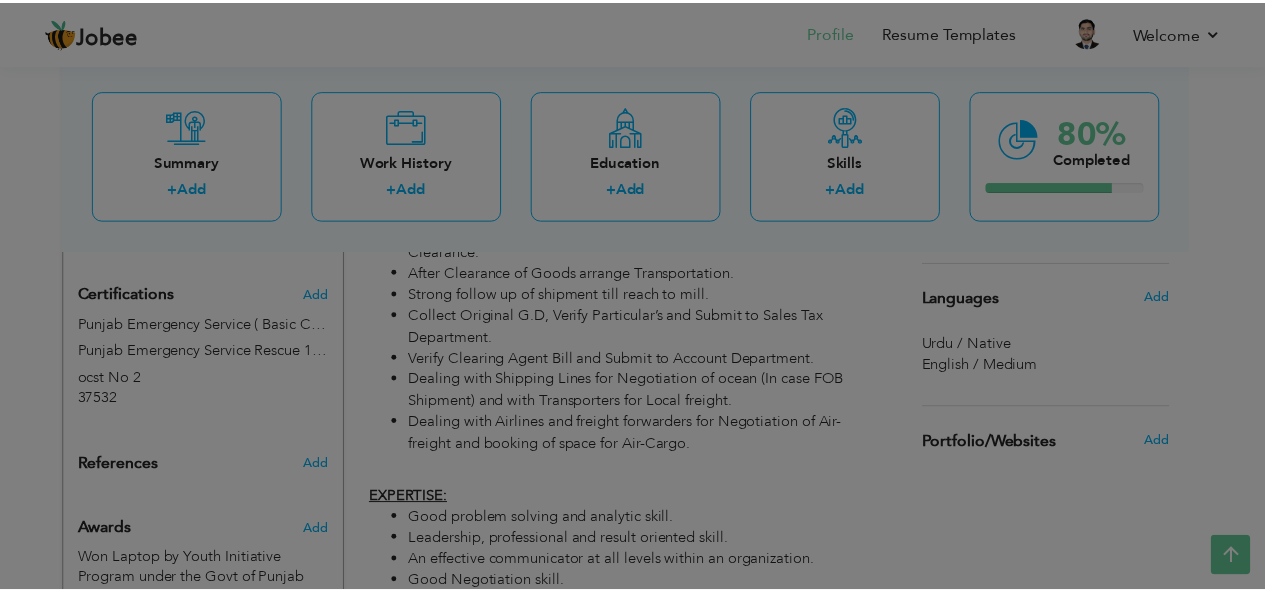 scroll, scrollTop: 0, scrollLeft: 0, axis: both 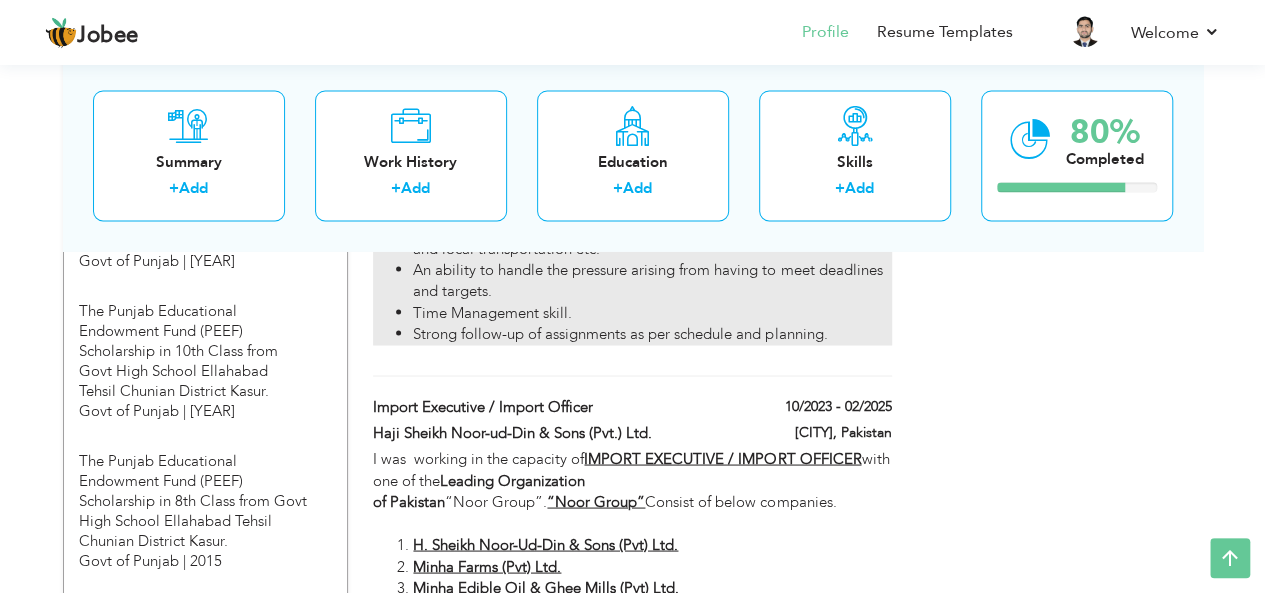 click on "Time Management skill." at bounding box center [652, 312] 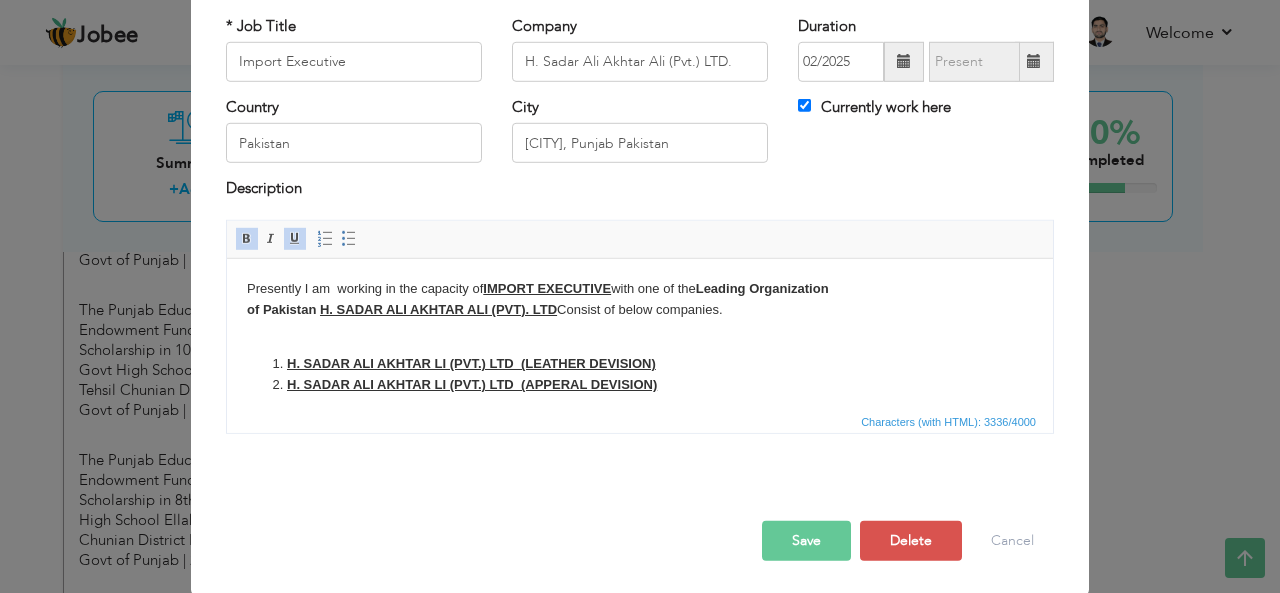 scroll, scrollTop: 0, scrollLeft: 0, axis: both 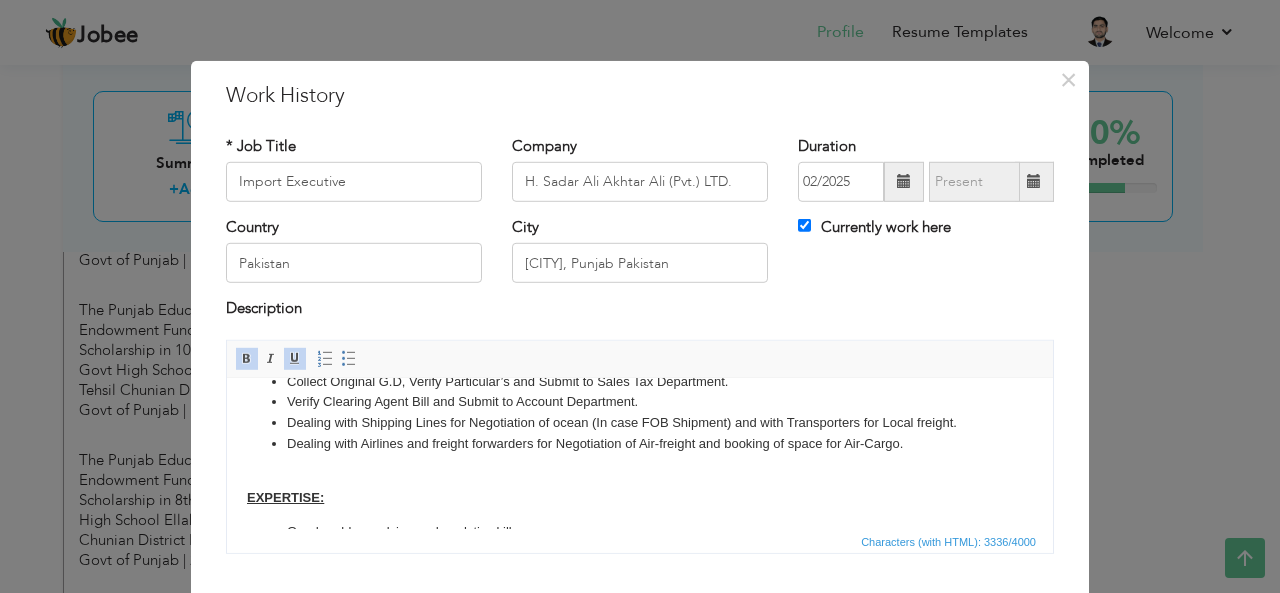 click on "×
Work History
* Job Title
Import Executive
Company
H. Sadar Ali Akhtar Ali (Pvt.) LTD.
Duration 02/2025 Country City" at bounding box center (640, 296) 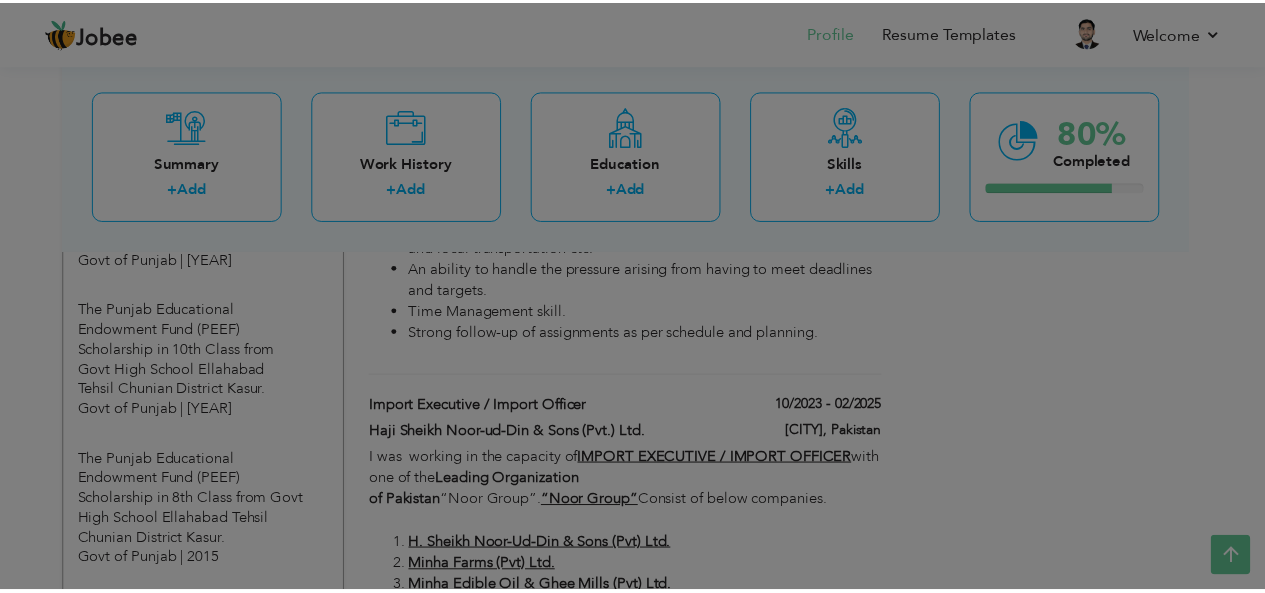 scroll, scrollTop: 0, scrollLeft: 0, axis: both 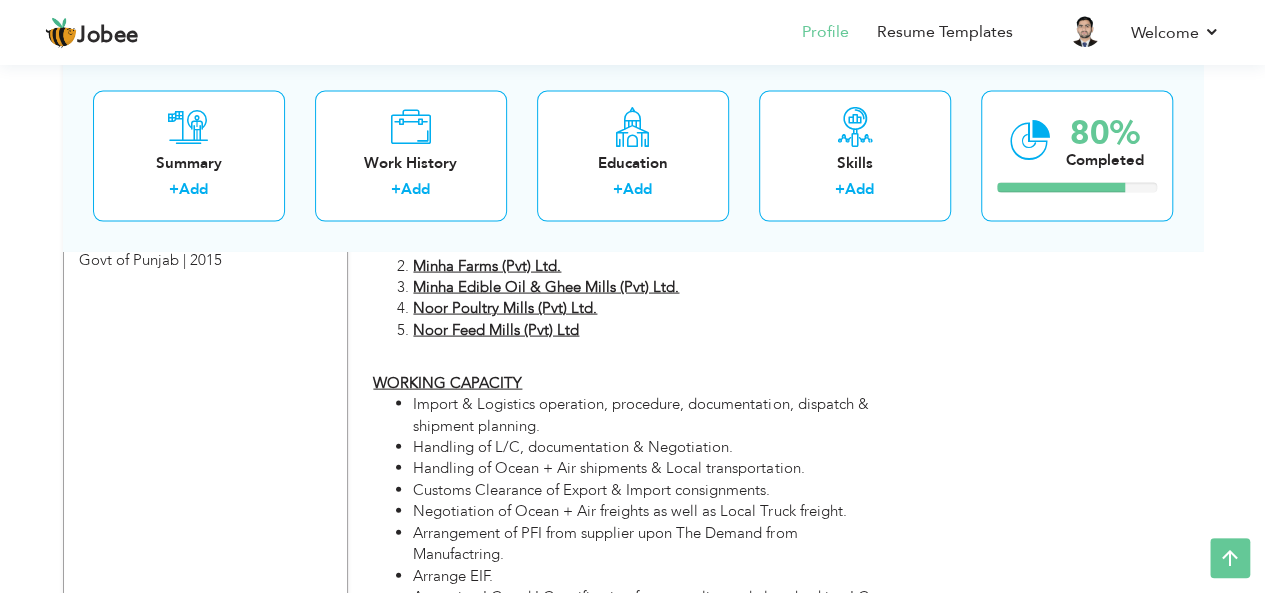 click on "Handling of Ocean + Air shipments & Local transportation." at bounding box center [652, 468] 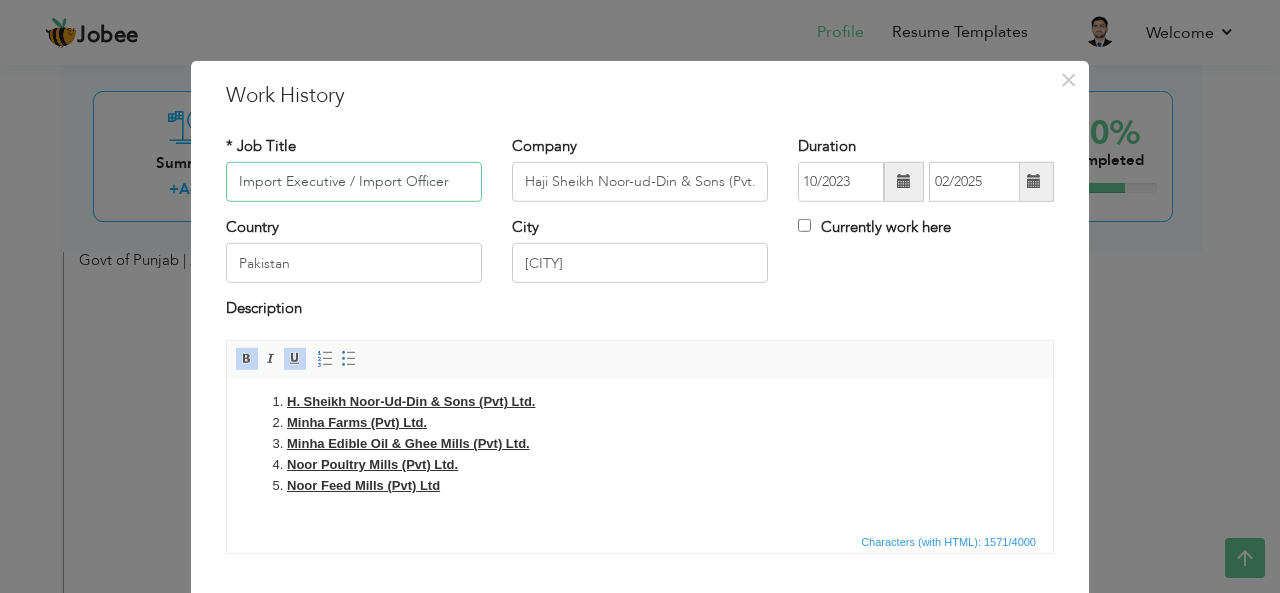 scroll, scrollTop: 200, scrollLeft: 0, axis: vertical 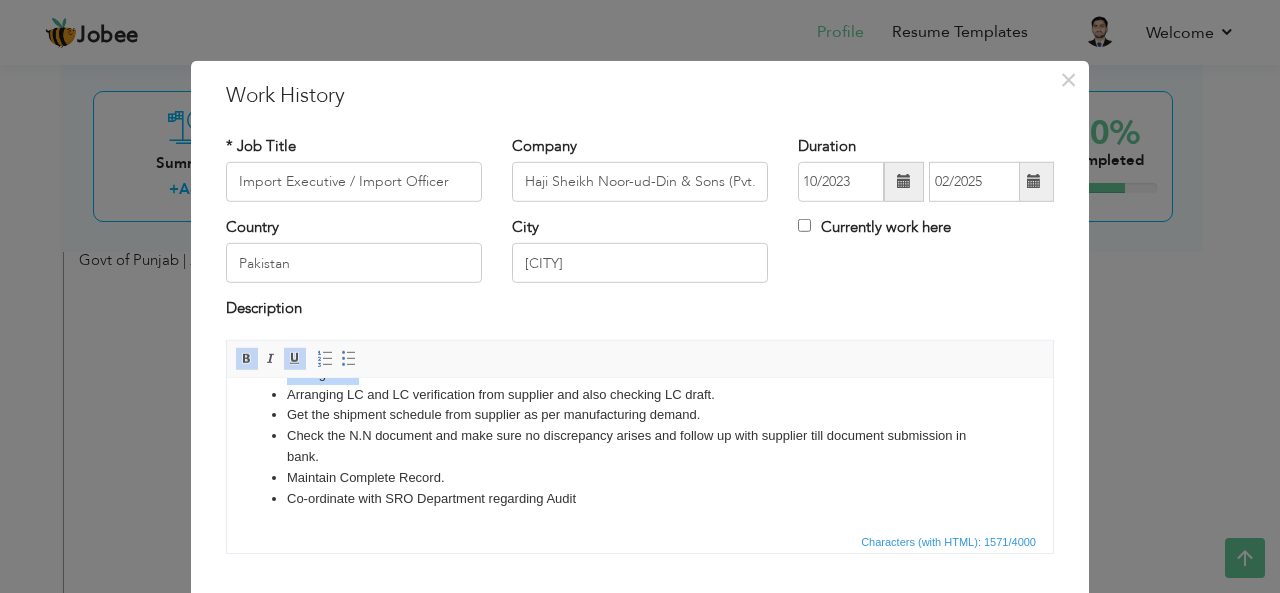 drag, startPoint x: 245, startPoint y: 423, endPoint x: 845, endPoint y: 925, distance: 782.3068 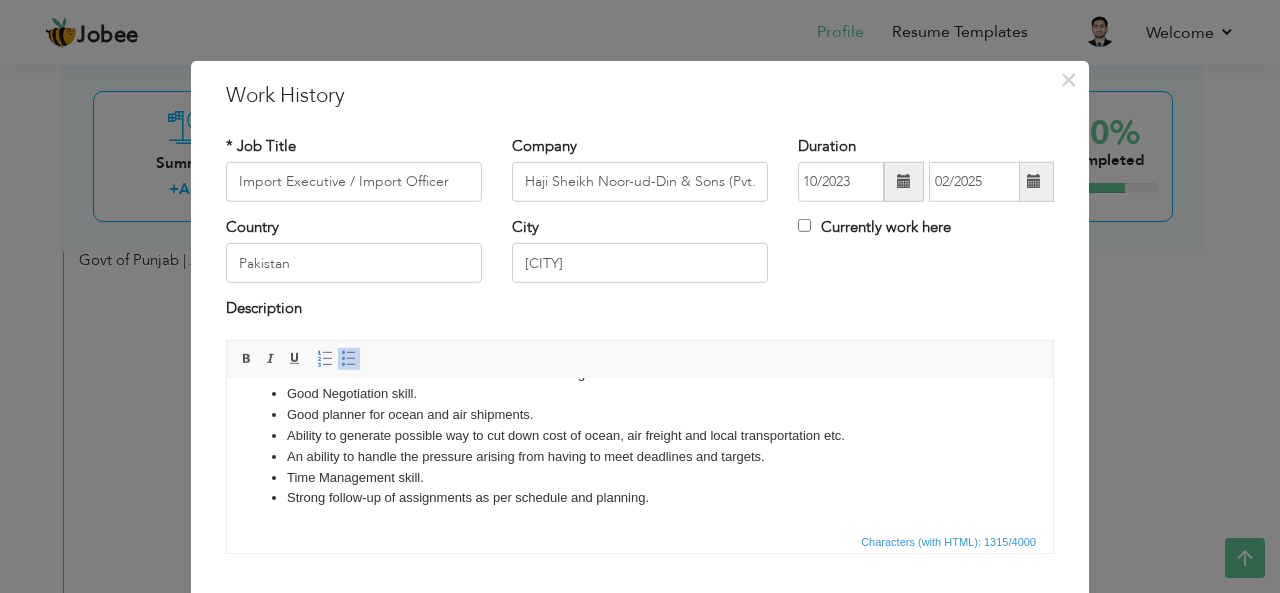scroll, scrollTop: 344, scrollLeft: 0, axis: vertical 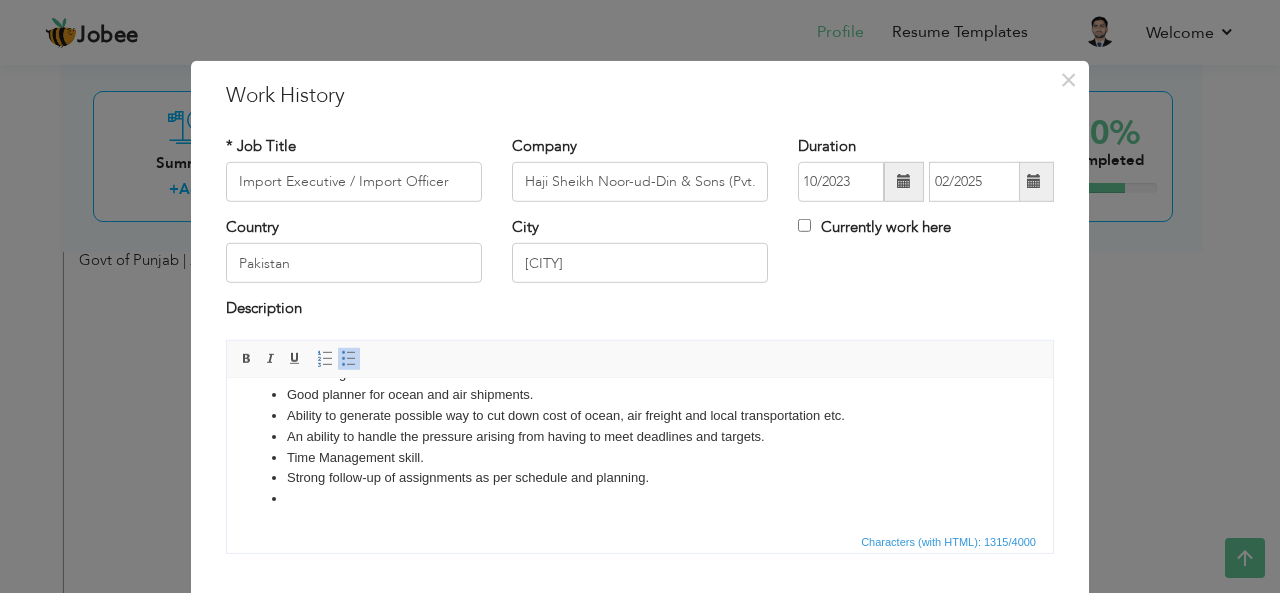 type 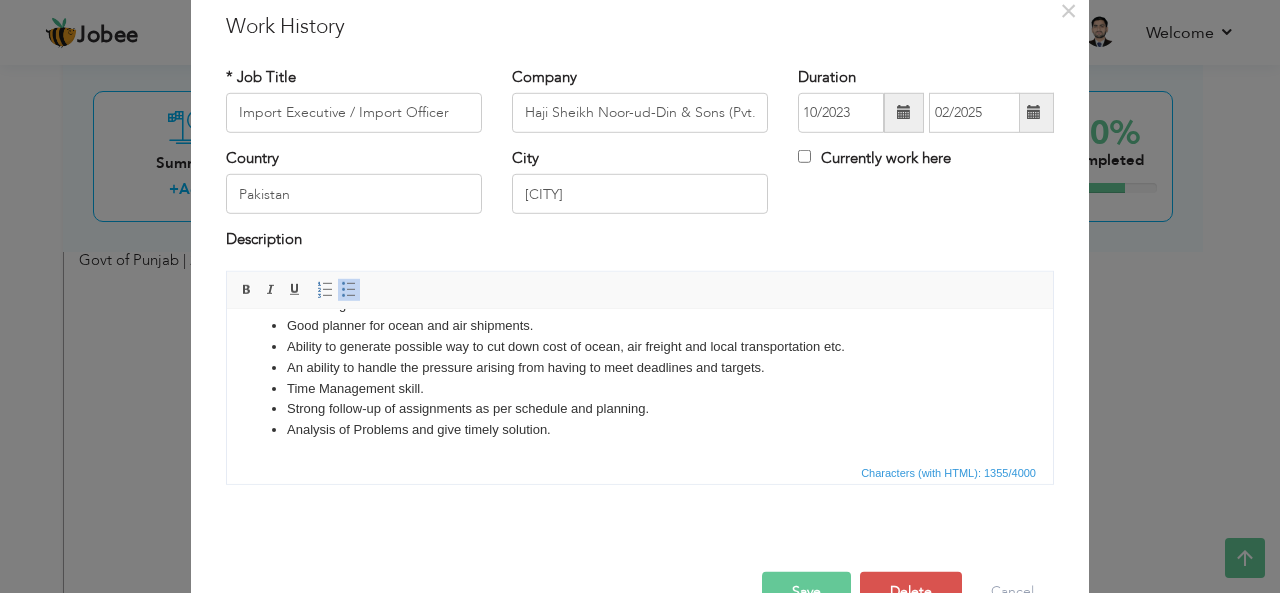 scroll, scrollTop: 120, scrollLeft: 0, axis: vertical 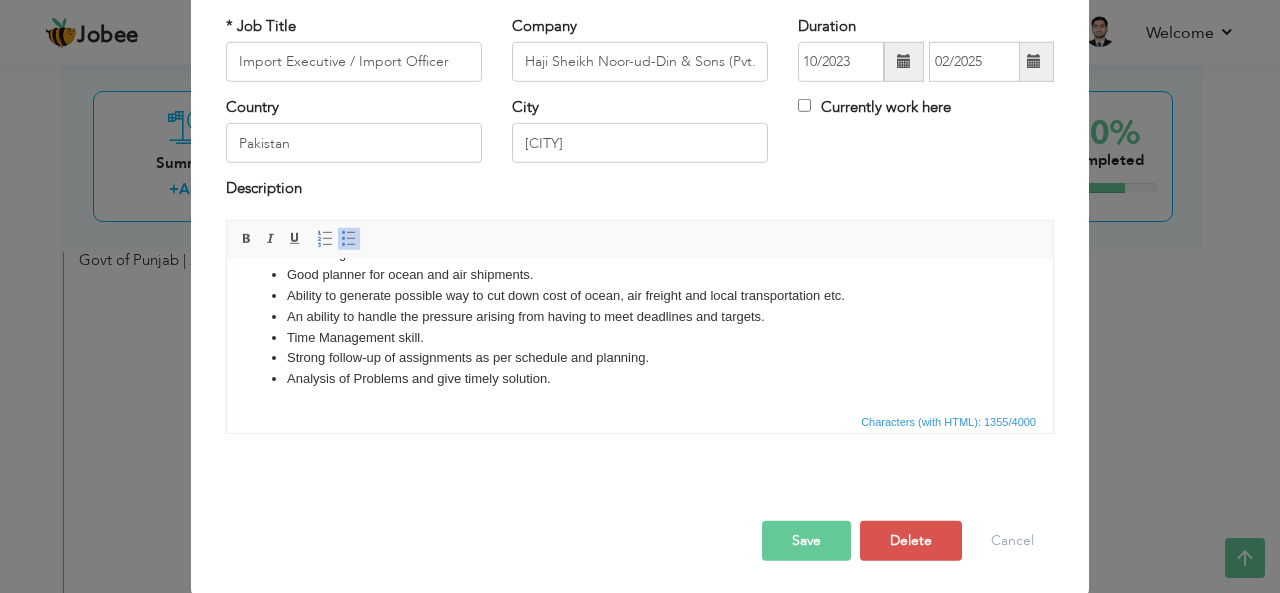 click on "Save" at bounding box center [806, 541] 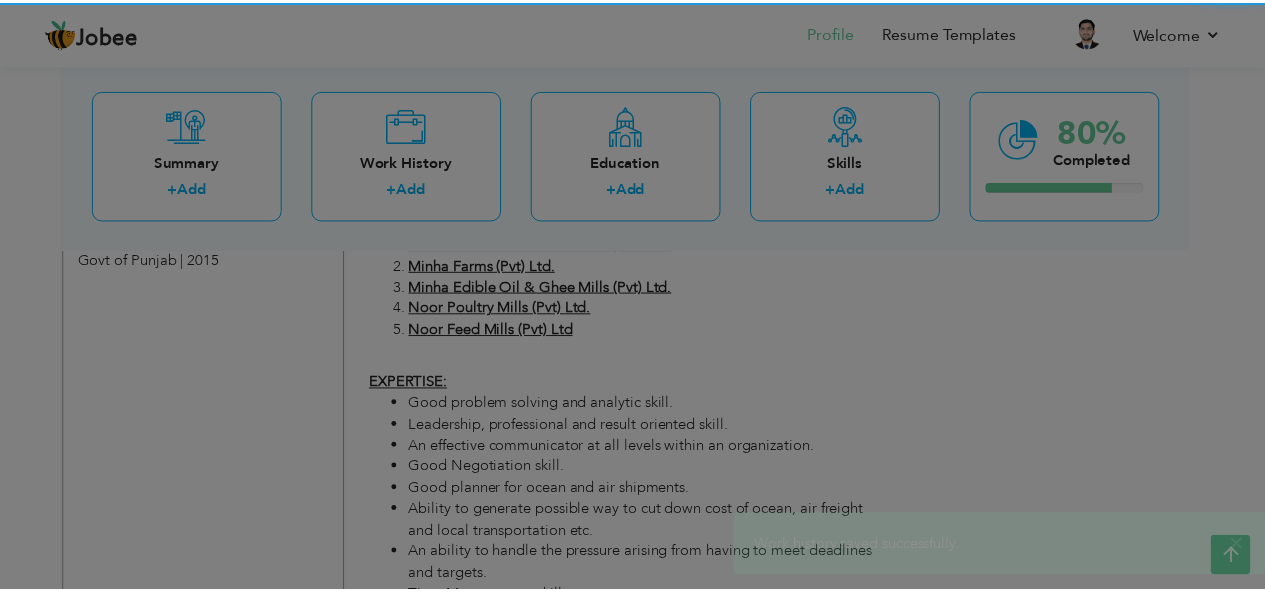 scroll, scrollTop: 0, scrollLeft: 0, axis: both 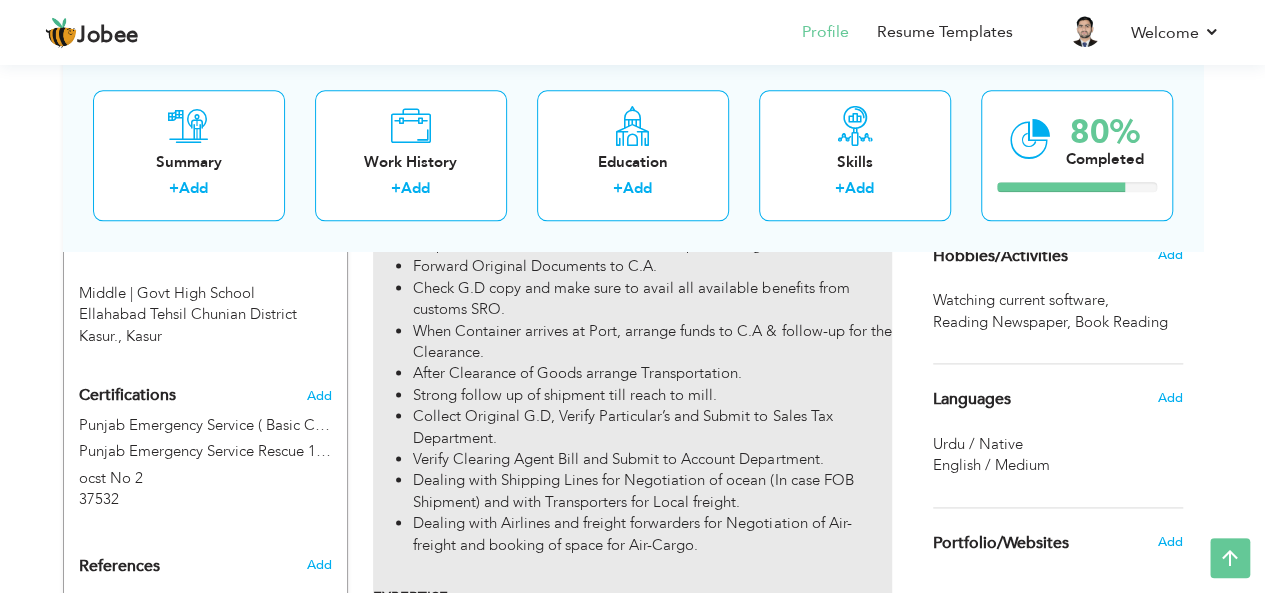 click on "Collect Original G.D, Verify Particular’s and Submit to Sales Tax Department." at bounding box center (652, 427) 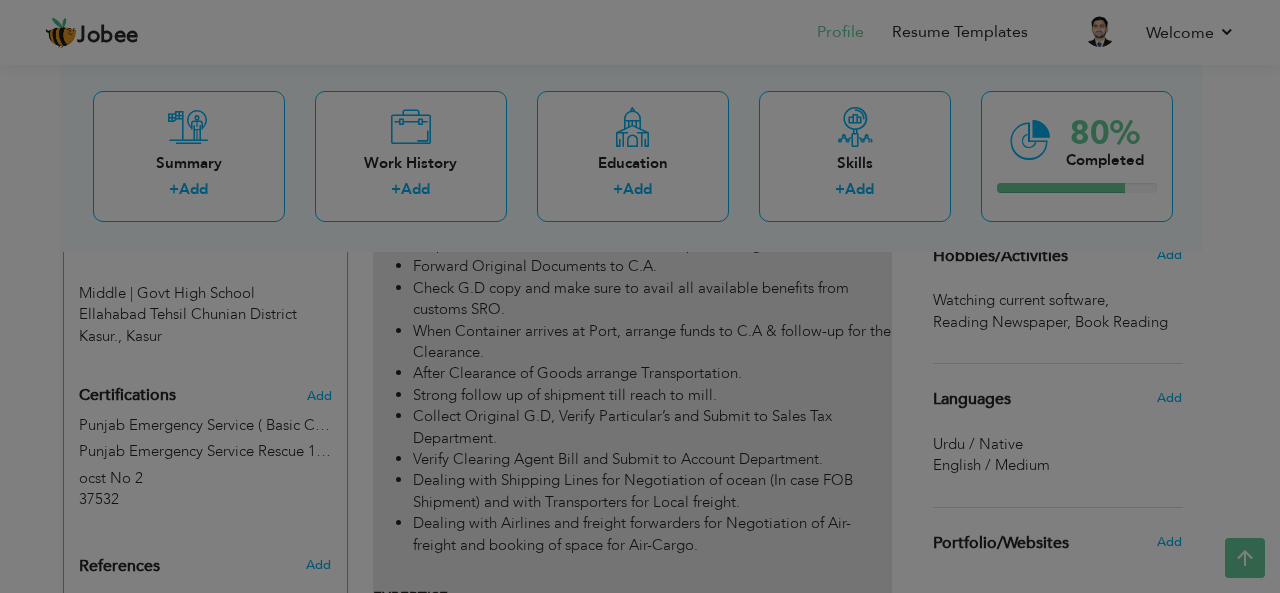 scroll, scrollTop: 0, scrollLeft: 0, axis: both 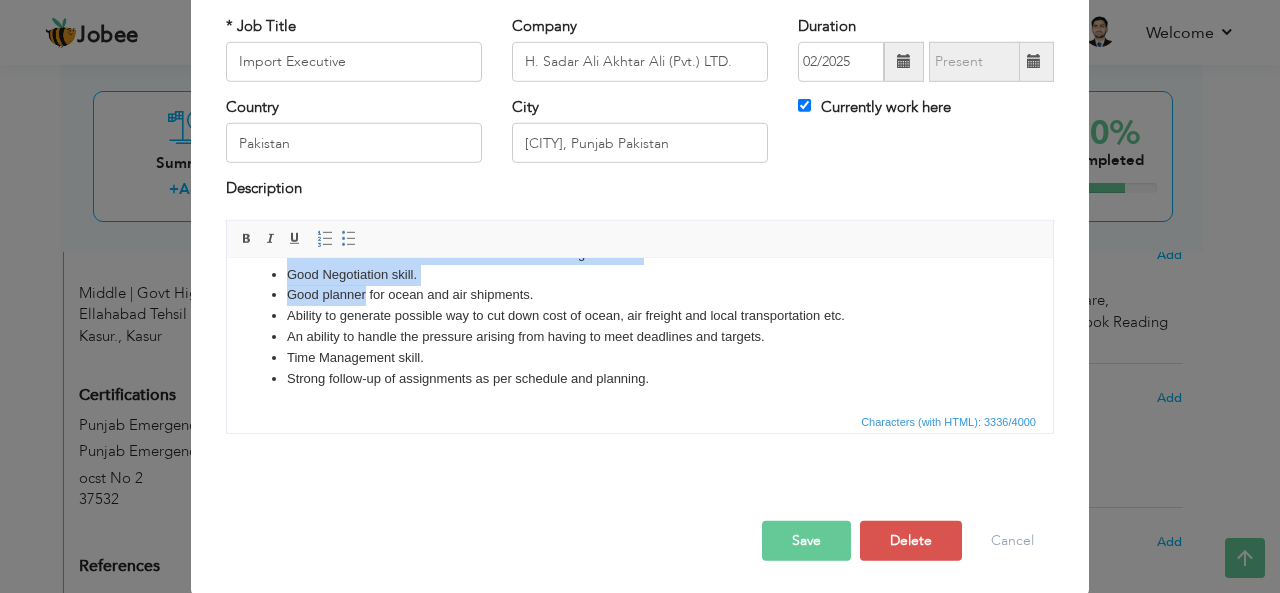 drag, startPoint x: 247, startPoint y: 304, endPoint x: 930, endPoint y: 839, distance: 867.59094 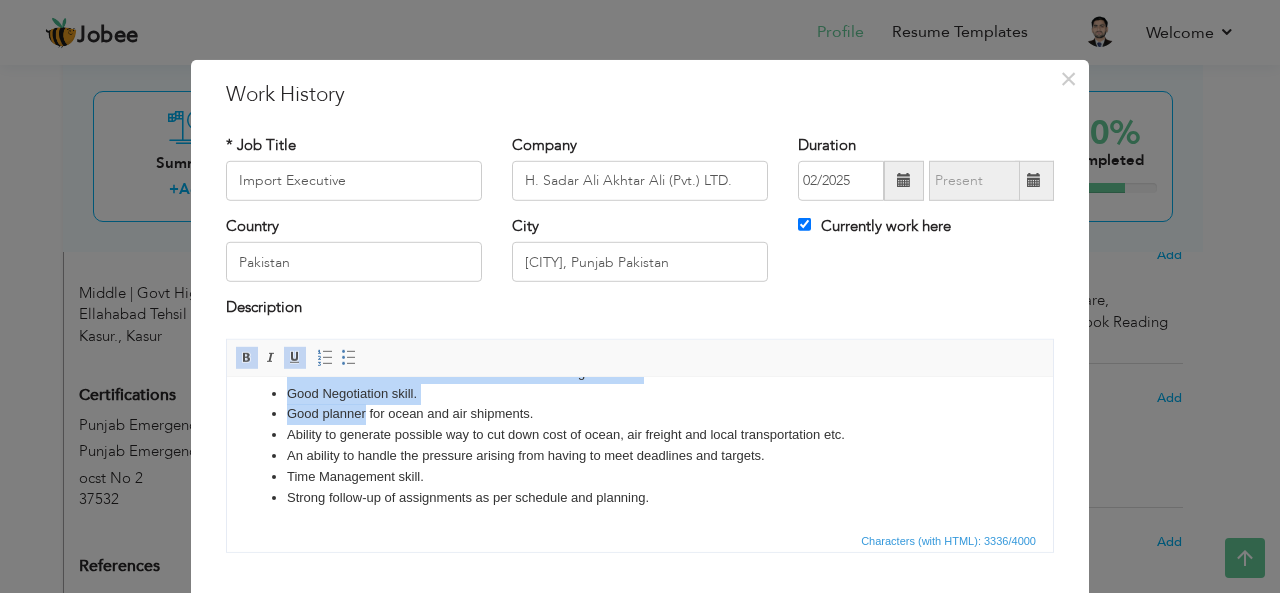 scroll, scrollTop: 0, scrollLeft: 0, axis: both 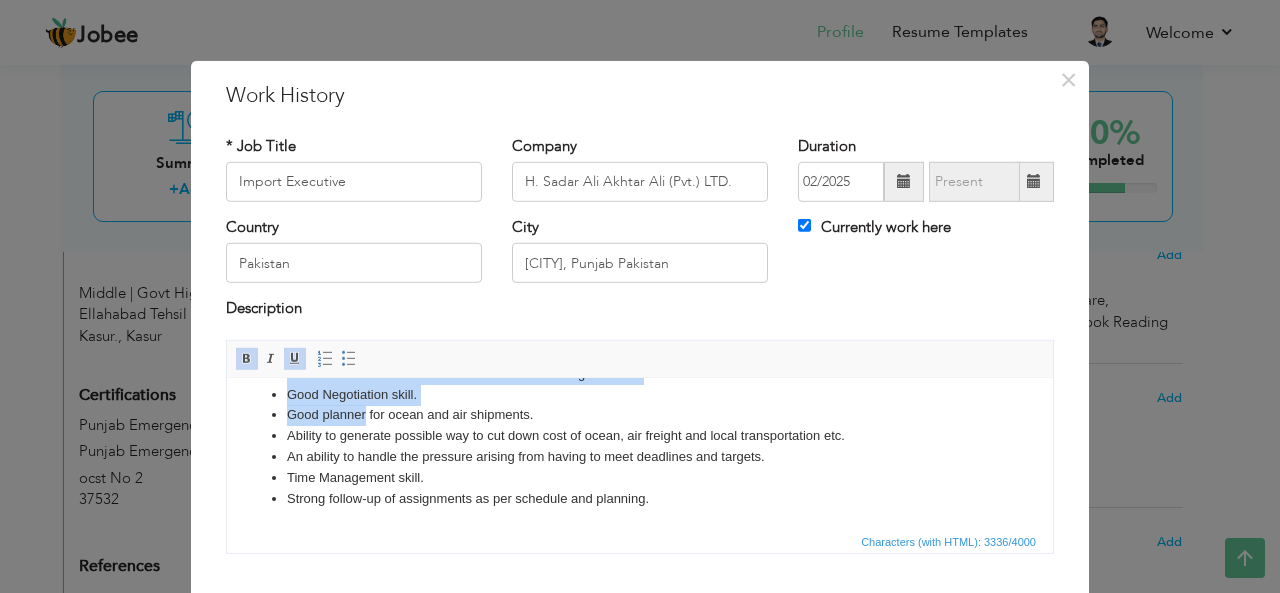 type 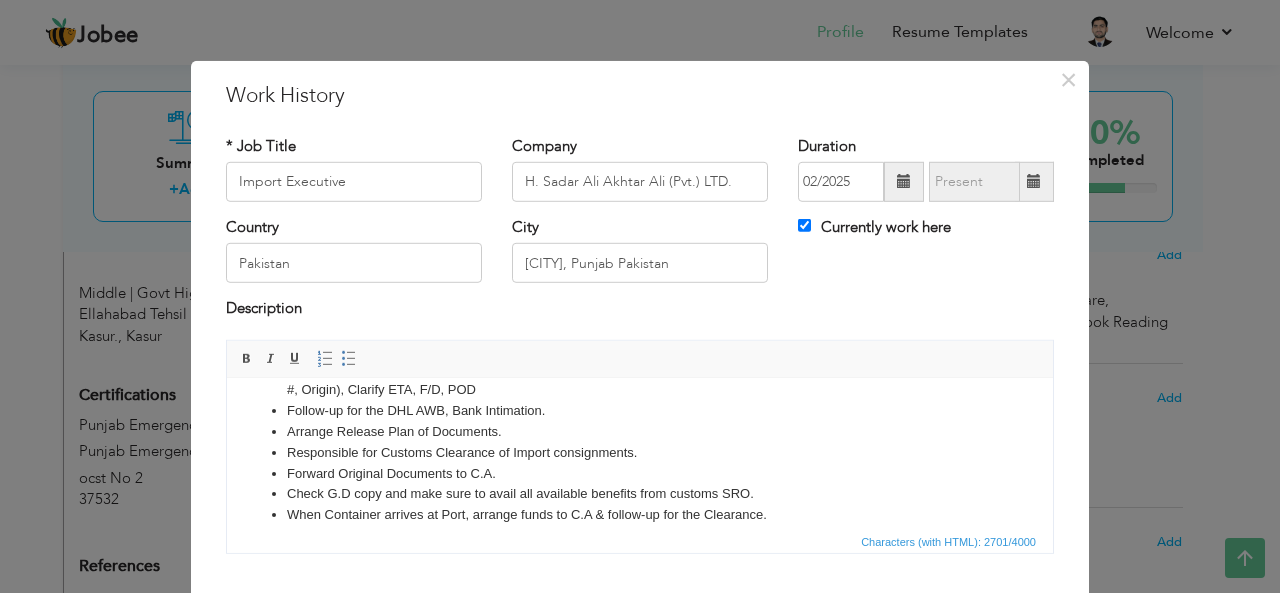scroll, scrollTop: 532, scrollLeft: 0, axis: vertical 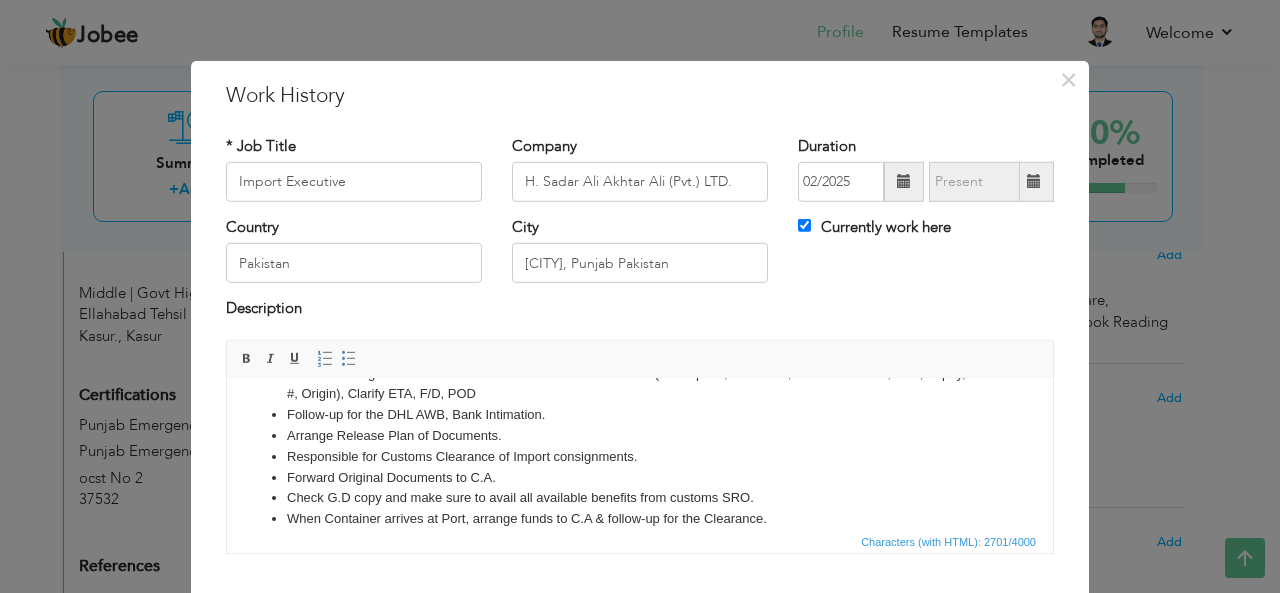 click on "Follow-up for the DHL AWB, Bank Intimation." at bounding box center (640, 414) 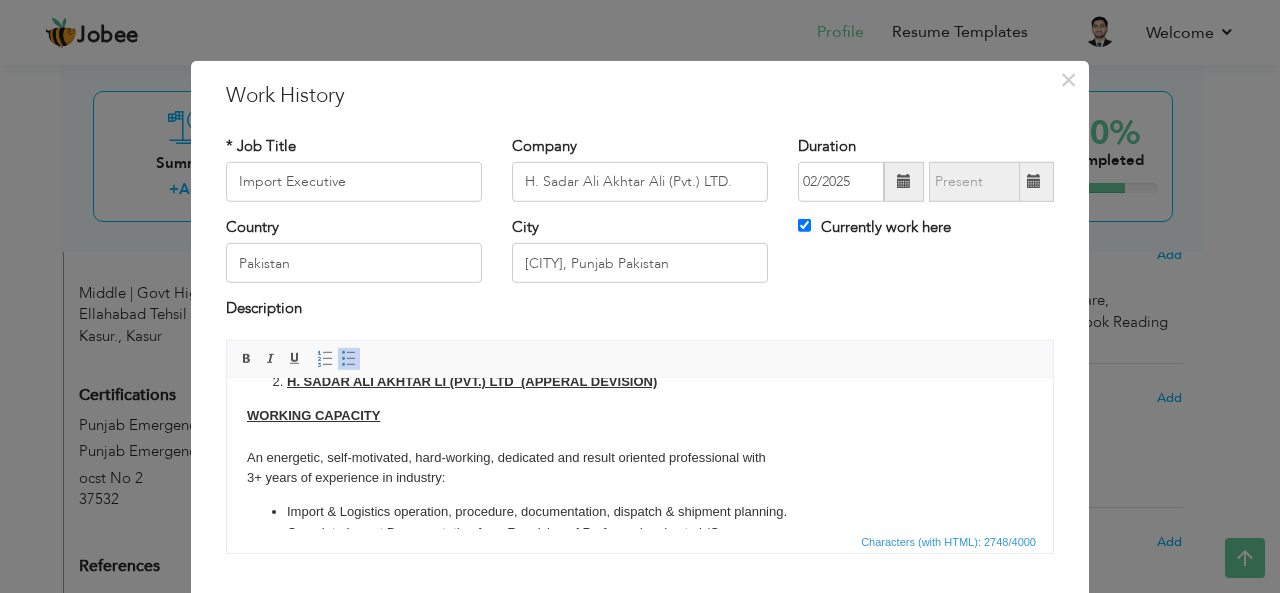 scroll, scrollTop: 200, scrollLeft: 0, axis: vertical 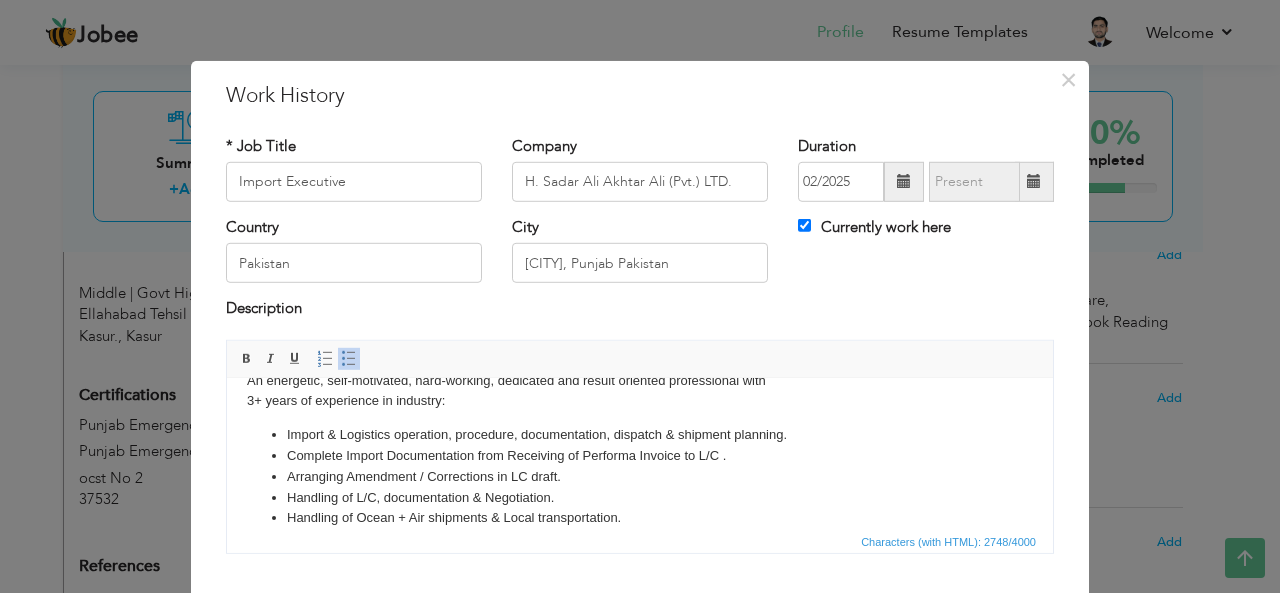 click on "Complete Import Documentation from Receiving of Performa Invoice to L/C ." at bounding box center [640, 455] 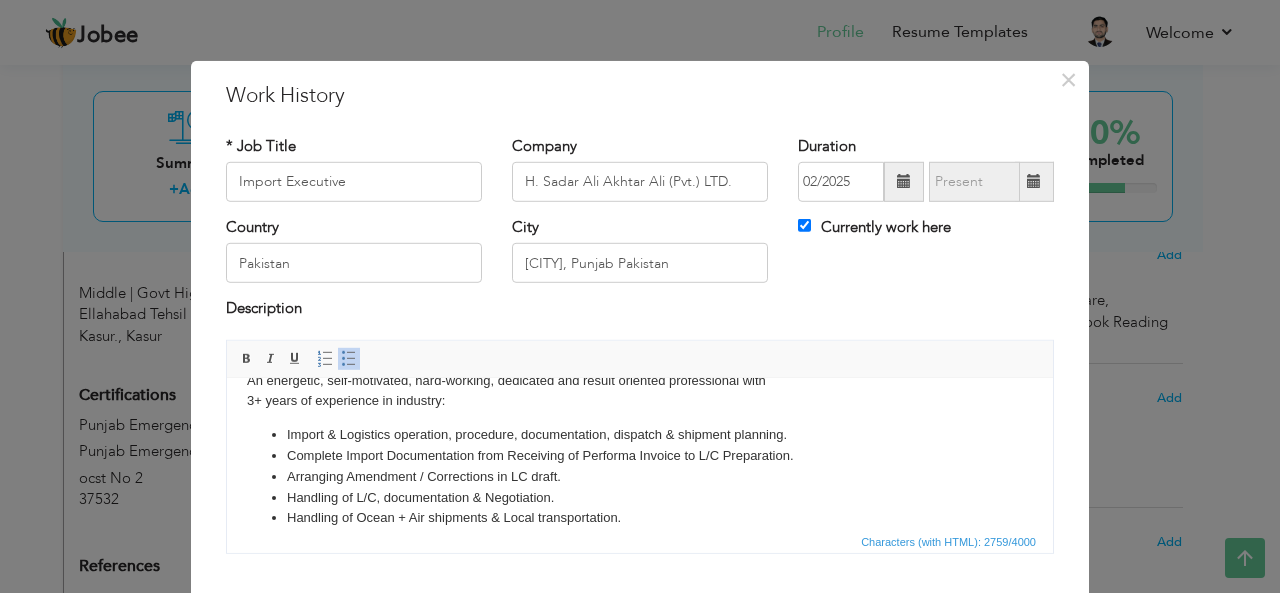 click on "Arranging Amendment / Corrections in LC draft." at bounding box center (640, 476) 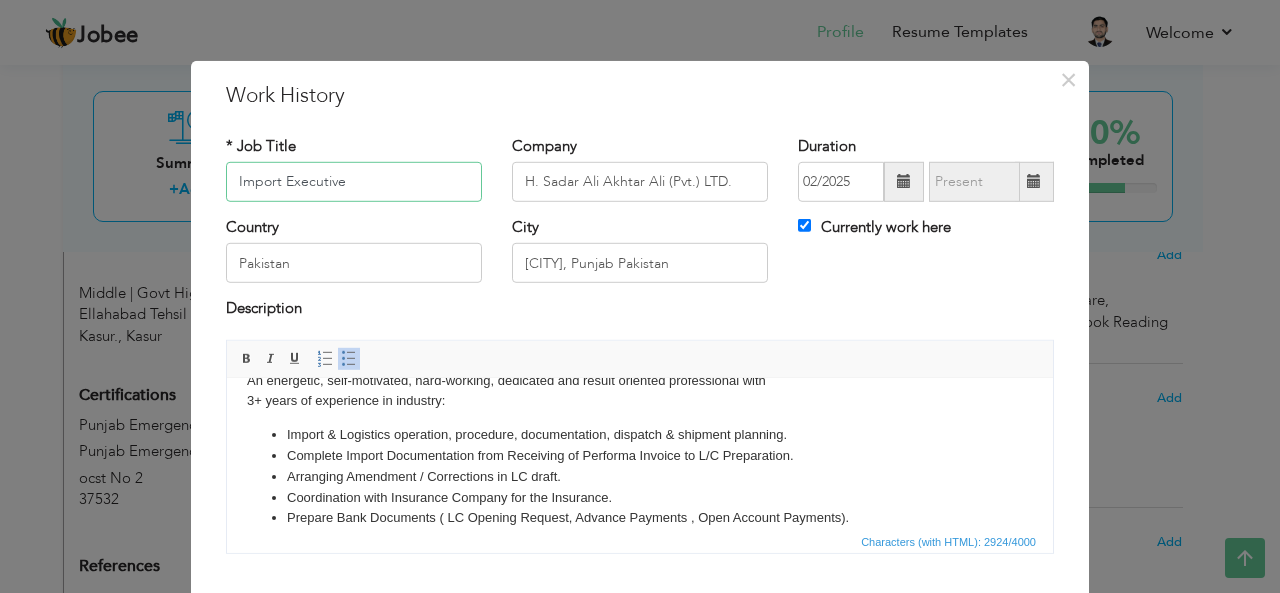 click on "Import Executive" at bounding box center [354, 182] 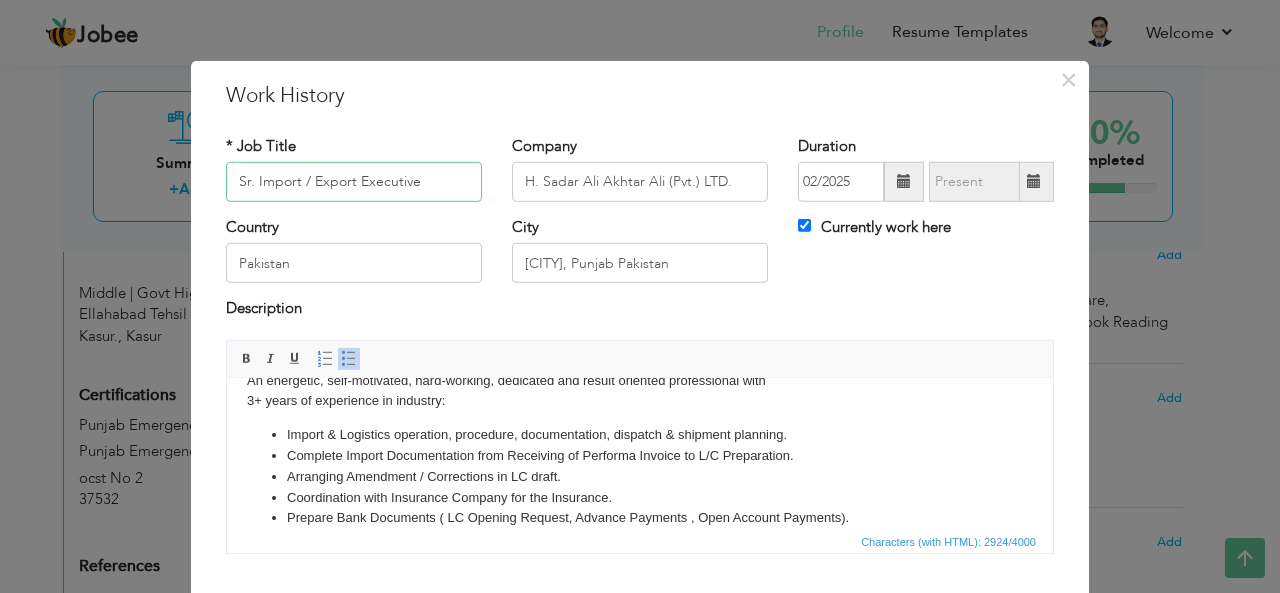 click on "Sr. Import / Export  Executive" at bounding box center [354, 182] 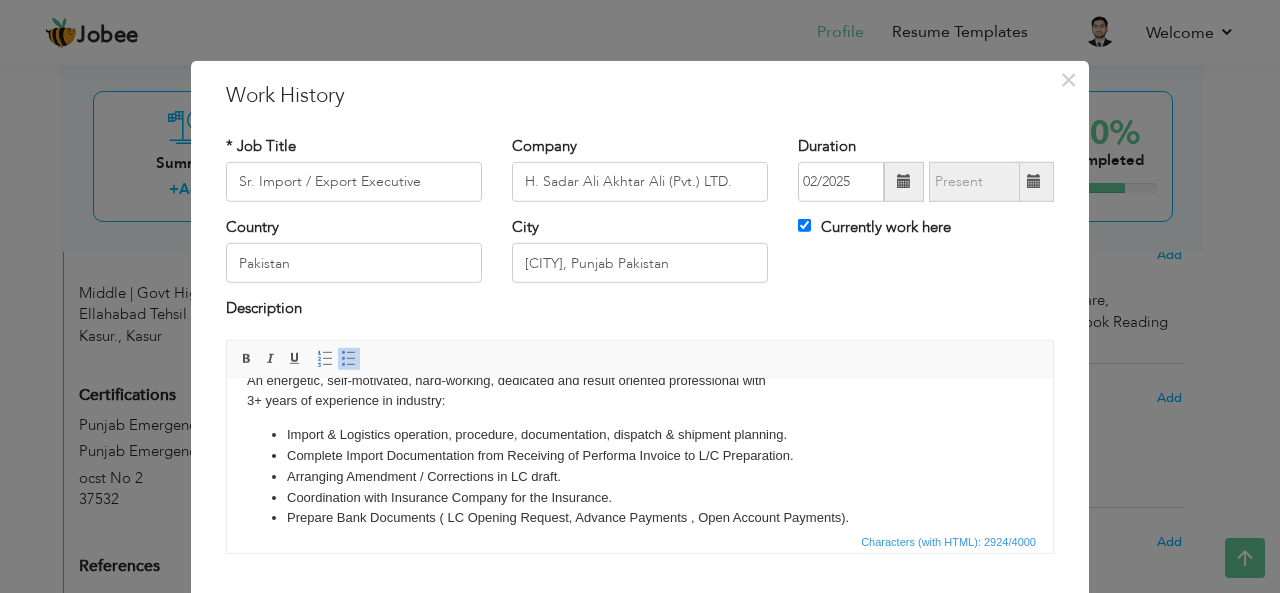 click on "* Job Title
Sr. Import / Export  Executive" at bounding box center [354, 175] 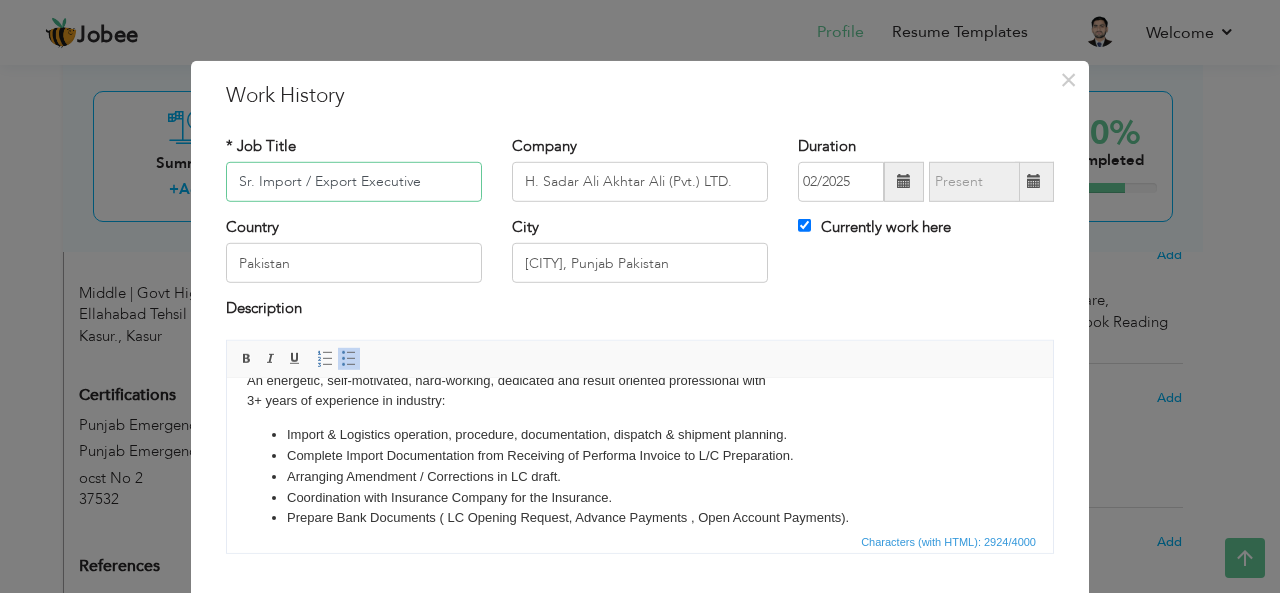 drag, startPoint x: 351, startPoint y: 177, endPoint x: 372, endPoint y: 196, distance: 28.319605 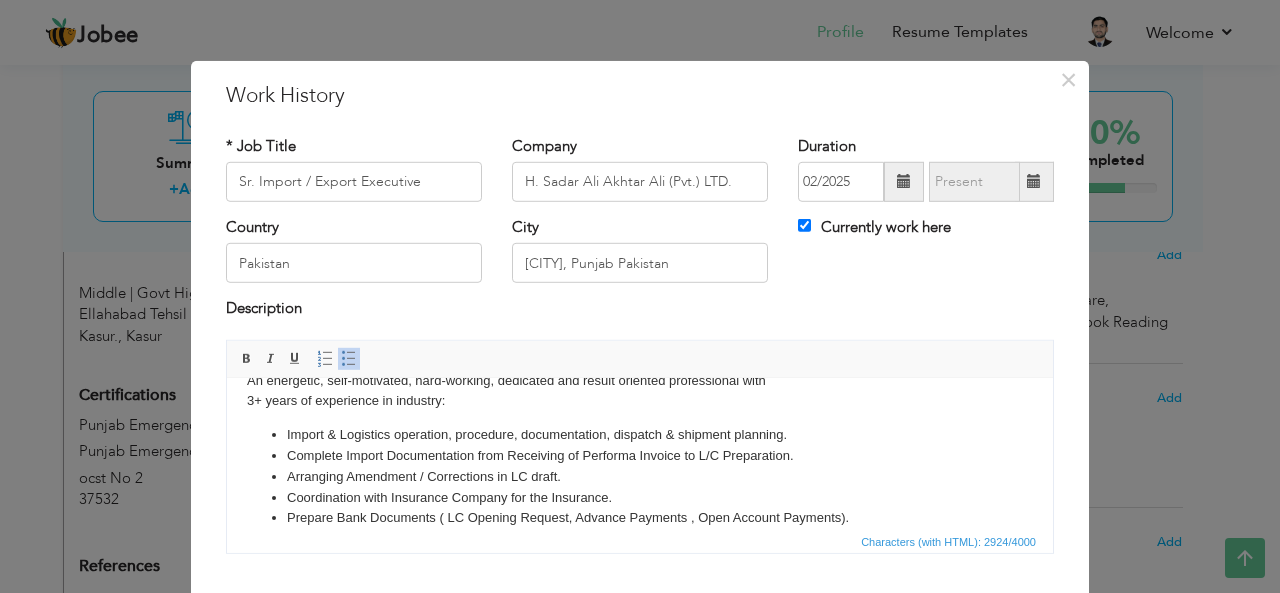 click on "Import & Logistics operation, procedure, documentation, dispatch & shipment planning." at bounding box center (640, 434) 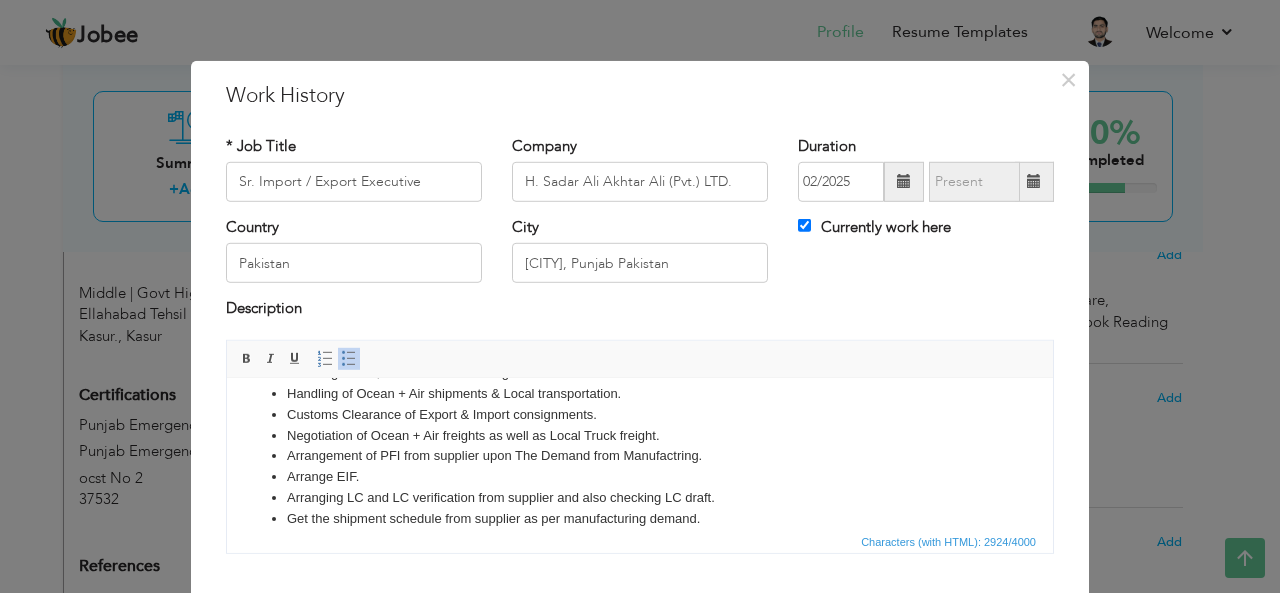 scroll, scrollTop: 794, scrollLeft: 0, axis: vertical 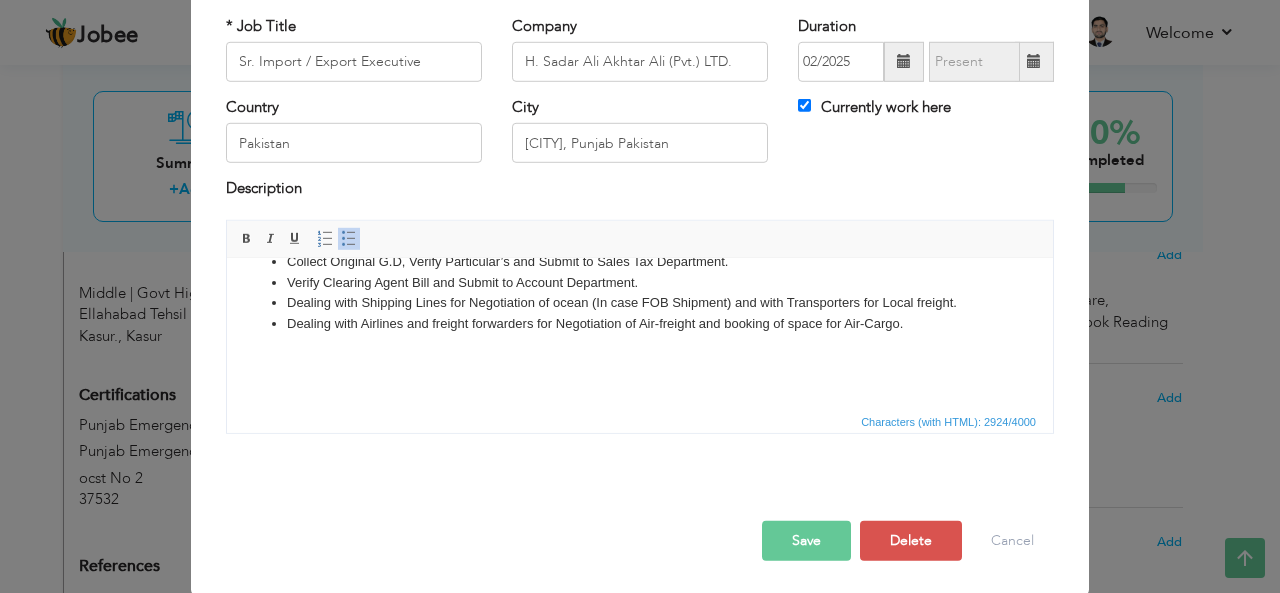 click on "Save" at bounding box center (806, 541) 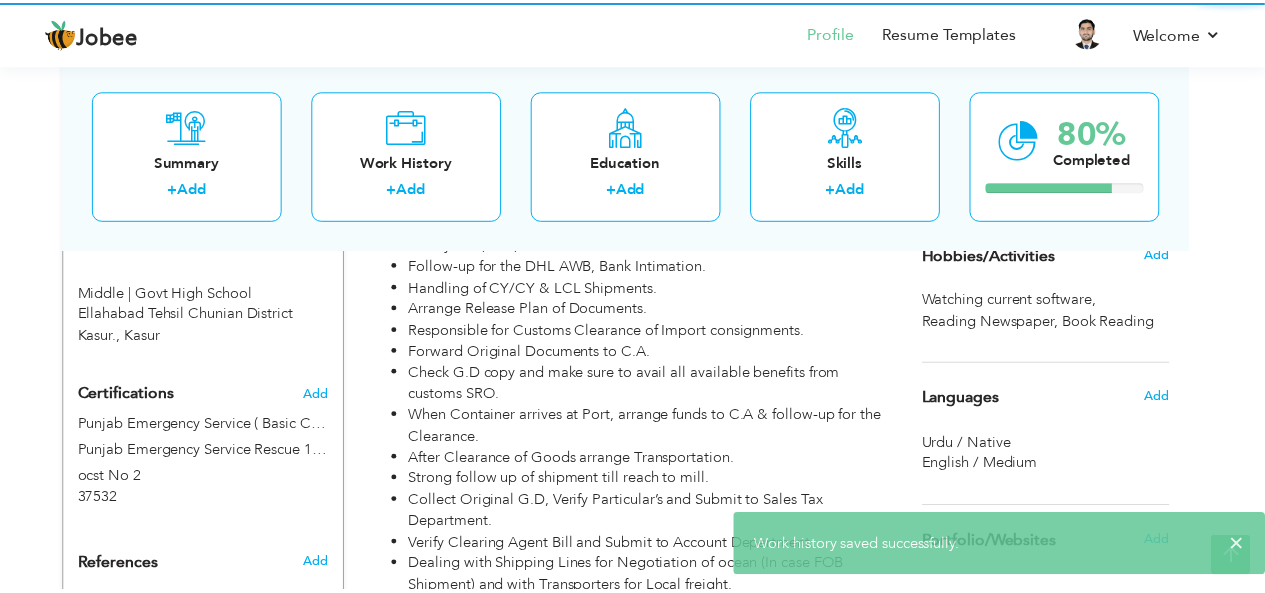 scroll, scrollTop: 0, scrollLeft: 0, axis: both 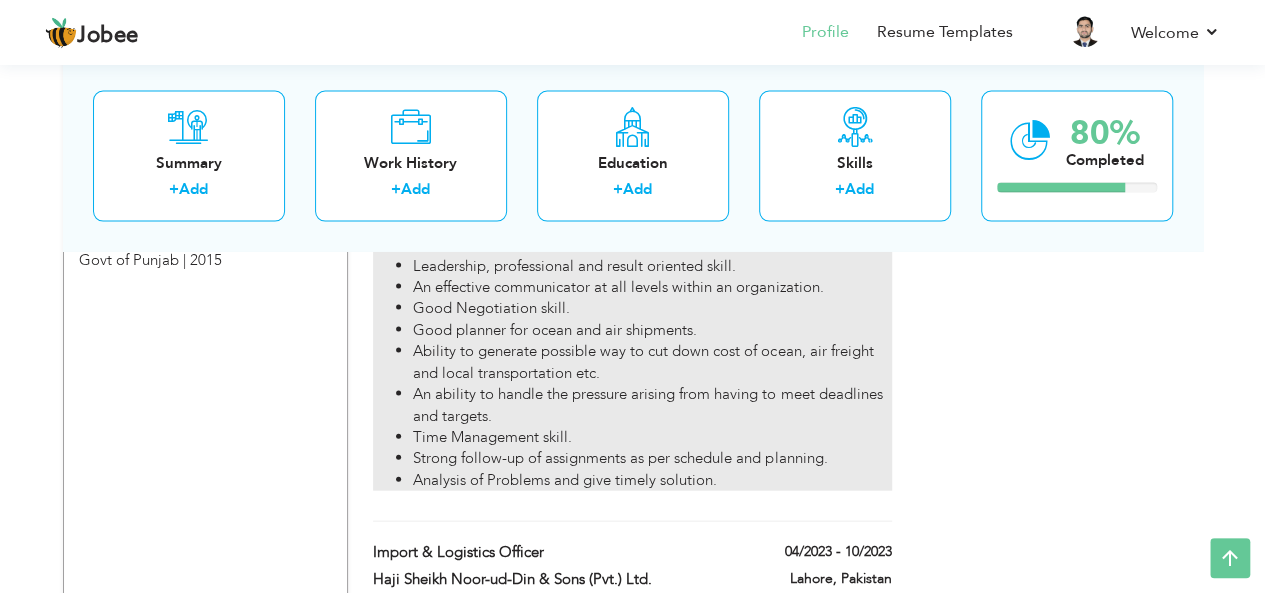click on "Strong follow-up of assignments as per schedule and planning." at bounding box center (652, 458) 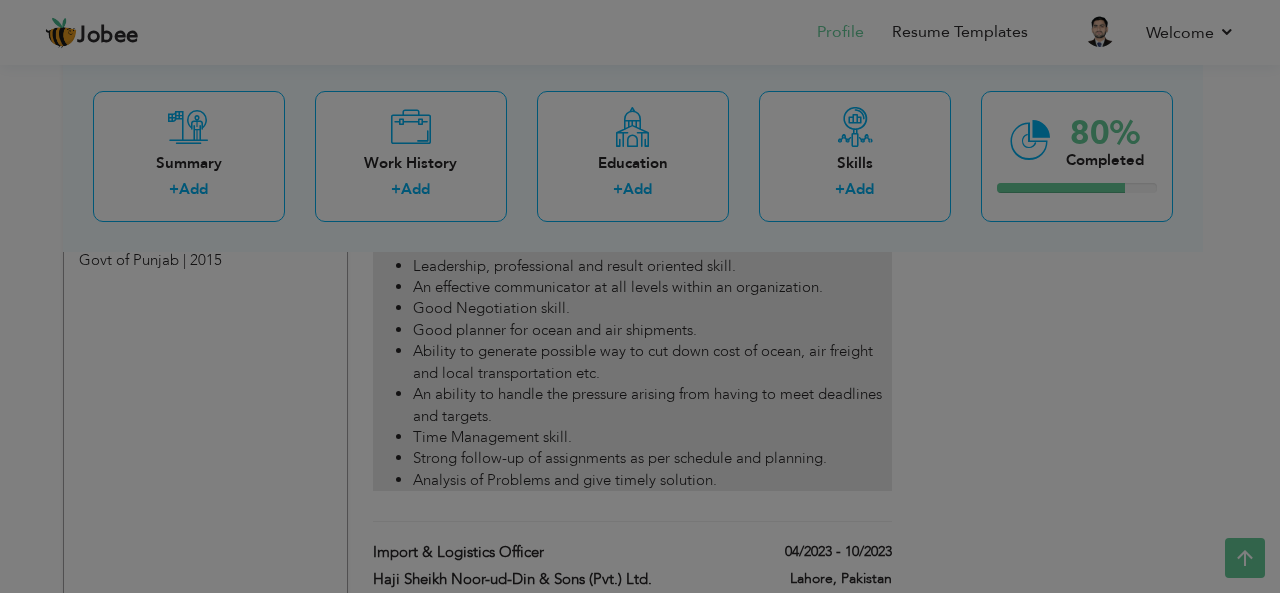 scroll, scrollTop: 0, scrollLeft: 0, axis: both 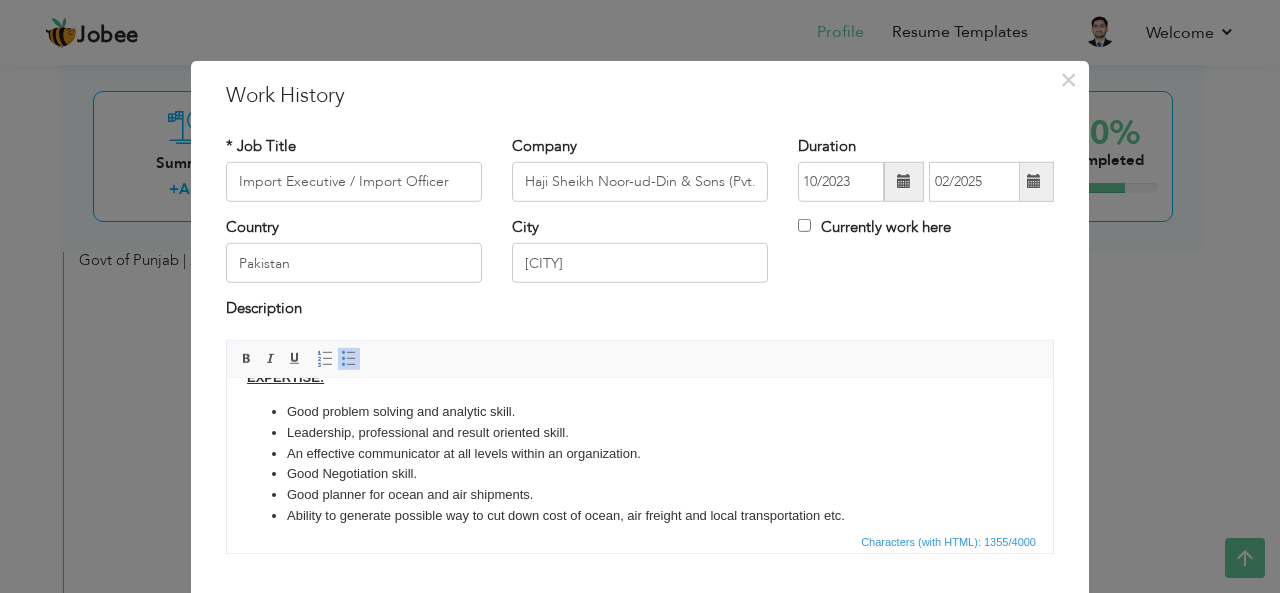click on "×
Work History
* Job Title
Import Executive / Import Officer
Company
Haji Sheikh Noor-ud-Din & Sons (Pvt.) Ltd.
10/2023" at bounding box center (640, 296) 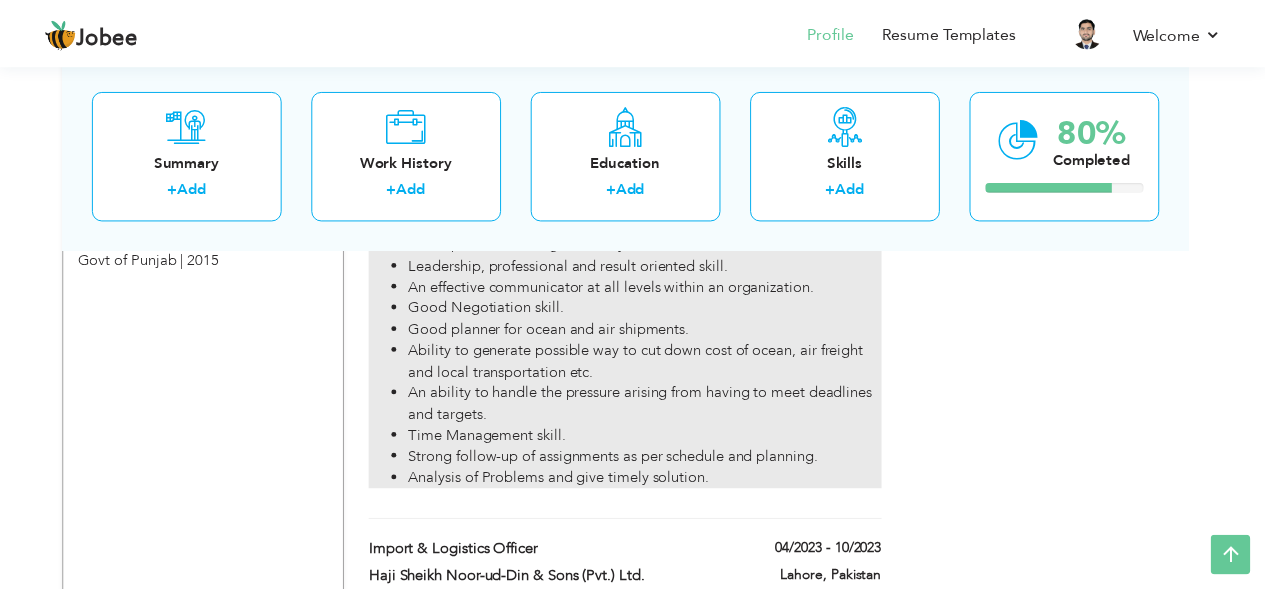 scroll, scrollTop: 0, scrollLeft: 0, axis: both 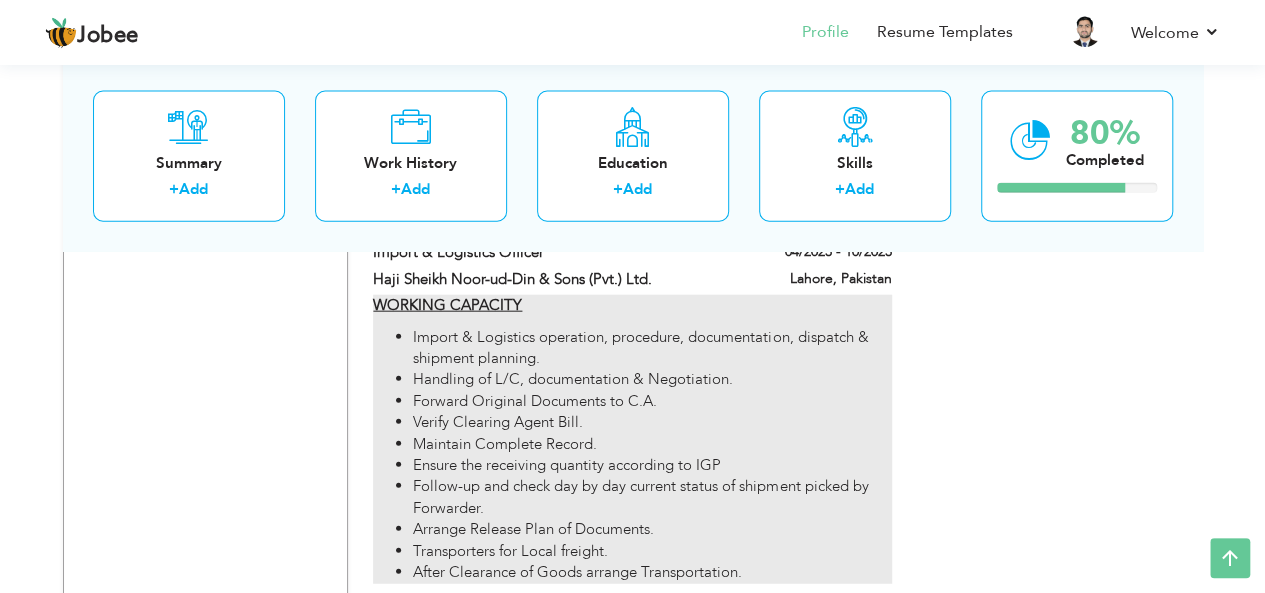 click on "Import & Logistics operation, procedure, documentation, dispatch & shipment planning.
Handling of L/C, documentation & Negotiation.
Forward Original Documents to C.A.
Verify Clearing Agent Bill.
Maintain Complete Record.
Ensure the receiving quantity according to IGP
Follow-up and check day by day current status of shipment picked by Forwarder.
Arrange Release Plan of Documents.
Transporters for Local freight.
After Clearance of Goods arrange Transportation." at bounding box center (632, 455) 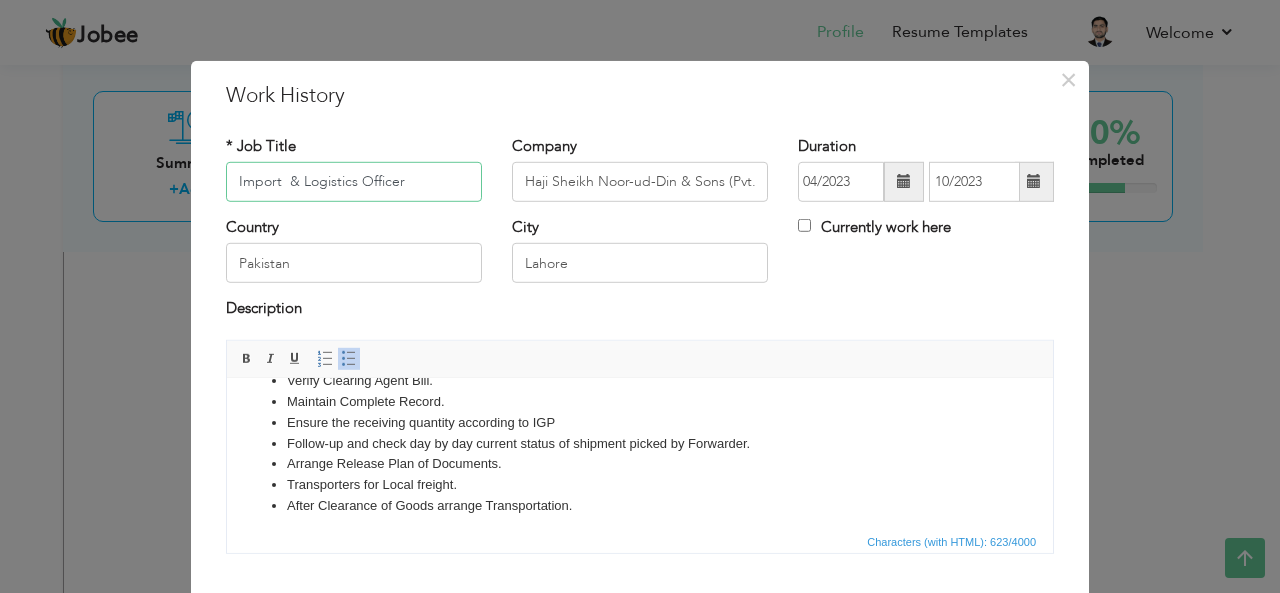 scroll, scrollTop: 132, scrollLeft: 0, axis: vertical 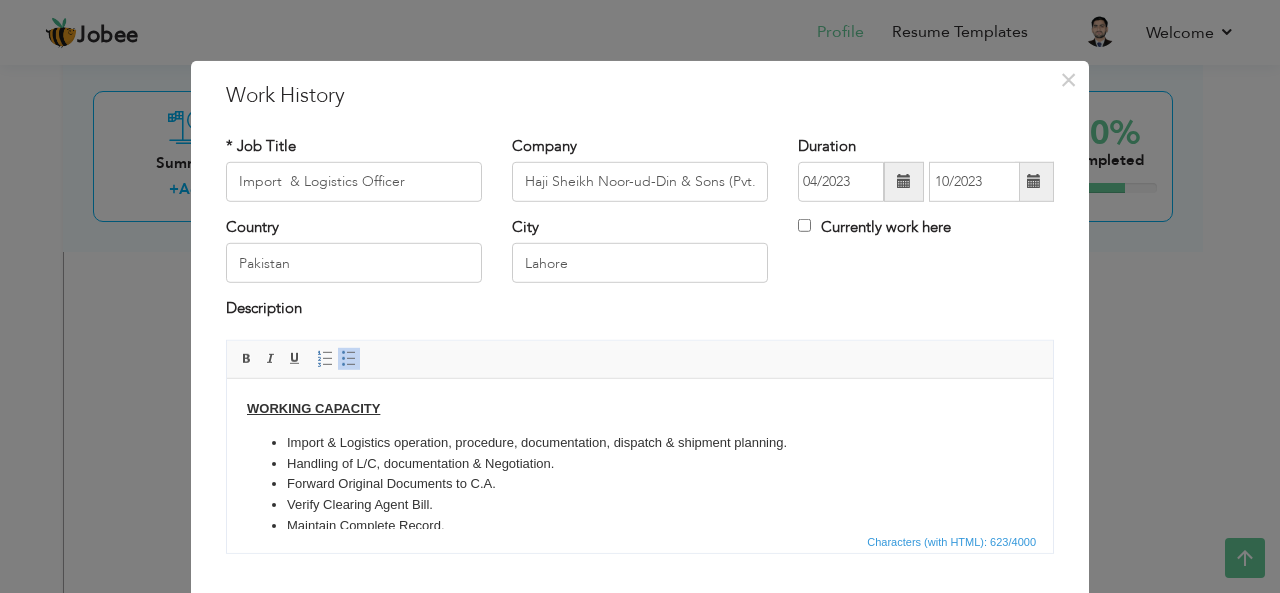 click on "×
Work History
* Job Title
Import  & Logistics Officer
Company
Haji Sheikh Noor-ud-Din & Sons (Pvt.) Ltd.
Duration City" at bounding box center [640, 296] 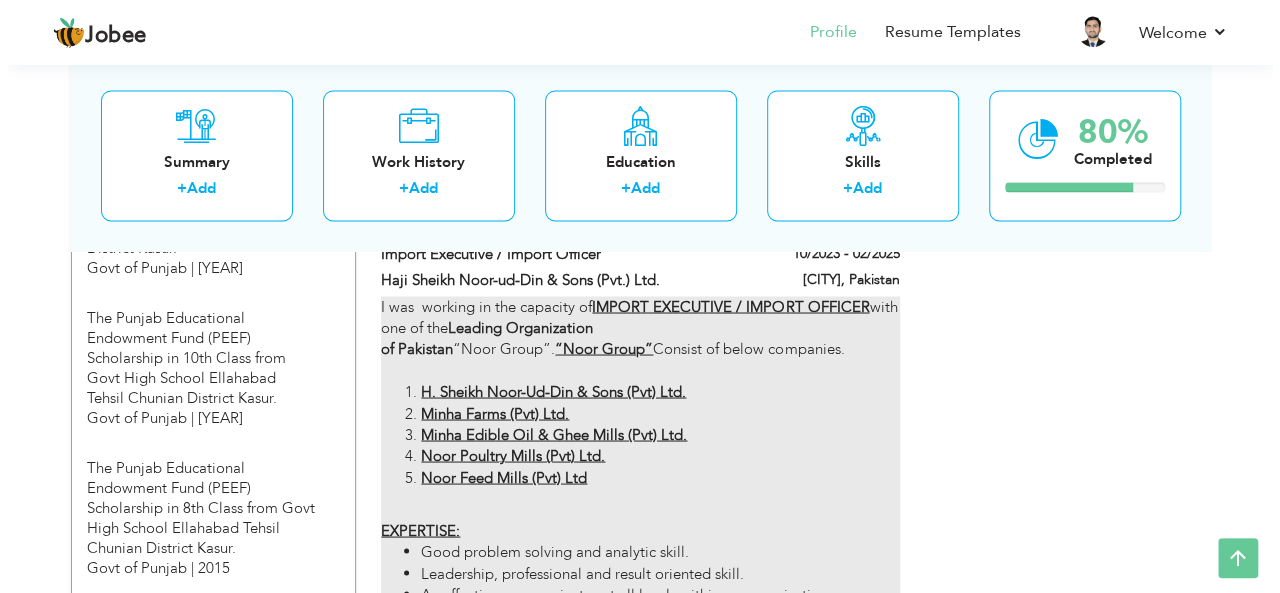 scroll, scrollTop: 1662, scrollLeft: 0, axis: vertical 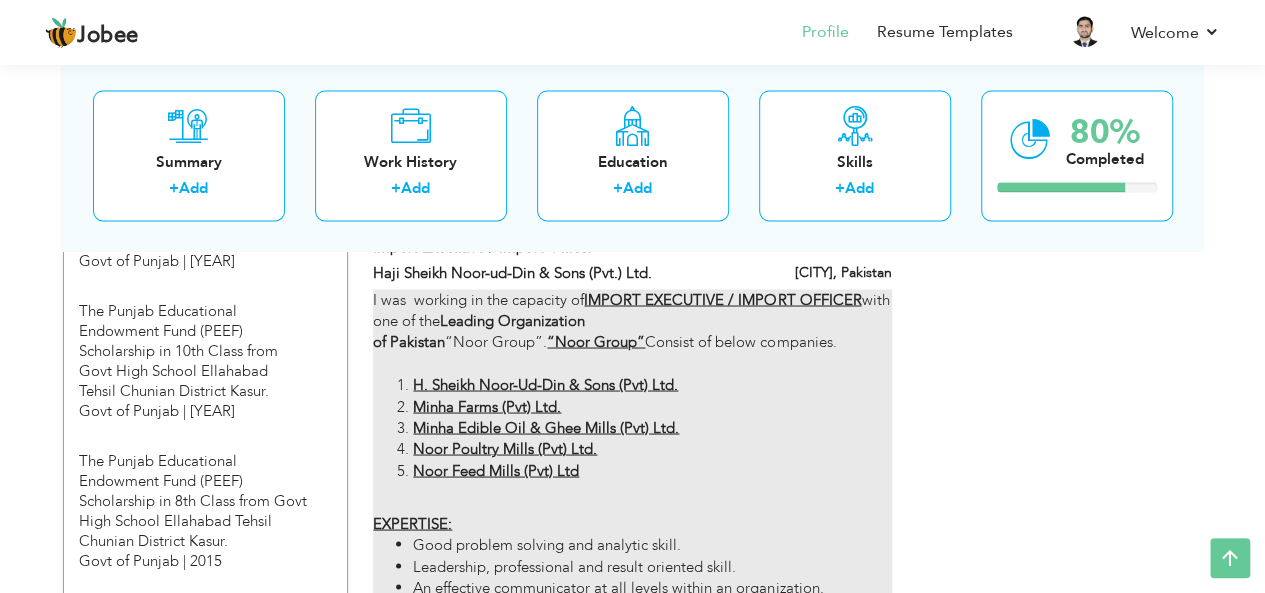 click on "I was  working in the capacity of   IMPORT EXECUTIVE / IMPORT OFFICER   with one of the  Leading Organization
of Pakistan  “Noor Group”.  “Noor Group”  Consist of below companies.
H. Sheikh Noor-Ud-Din & Sons (Pvt) Ltd.
Minha Farms (Pvt) Ltd.
Minha Edible Oil & Ghee Mills (Pvt) Ltd.
Noor Poultry Mills (Pvt) Ltd.
Noor Feed Mills (Pvt) Ltd
EXPERTISE:
Good problem solving and analytic skill.
Leadership, professional and result oriented skill.
An effective communicator at all levels within an organization.
Good Negotiation skill.
Good planner for ocean and air shipments.
Ability to generate possible way to cut down cost of ocean, air freight and local transportation etc.
An ability to handle the pressure arising from having to meet deadlines and targets.
Time Management skill.
Strong follow-up of assignments as per schedule and planning.
Analysis of Problems and give timely solution." at bounding box center [632, 540] 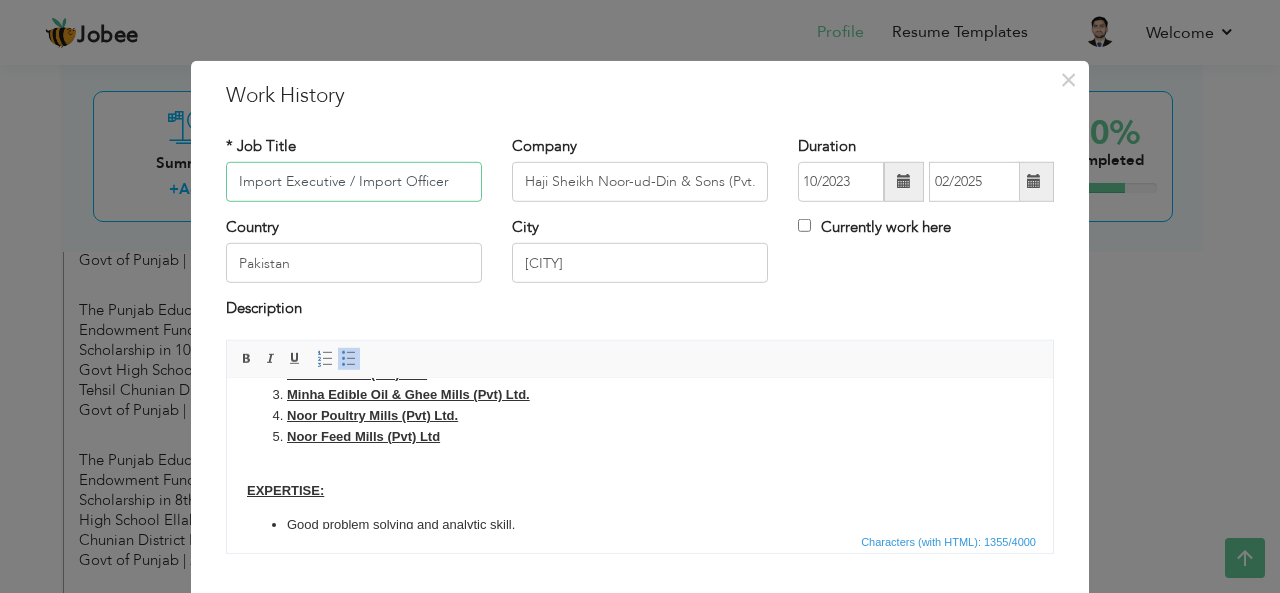scroll, scrollTop: 100, scrollLeft: 0, axis: vertical 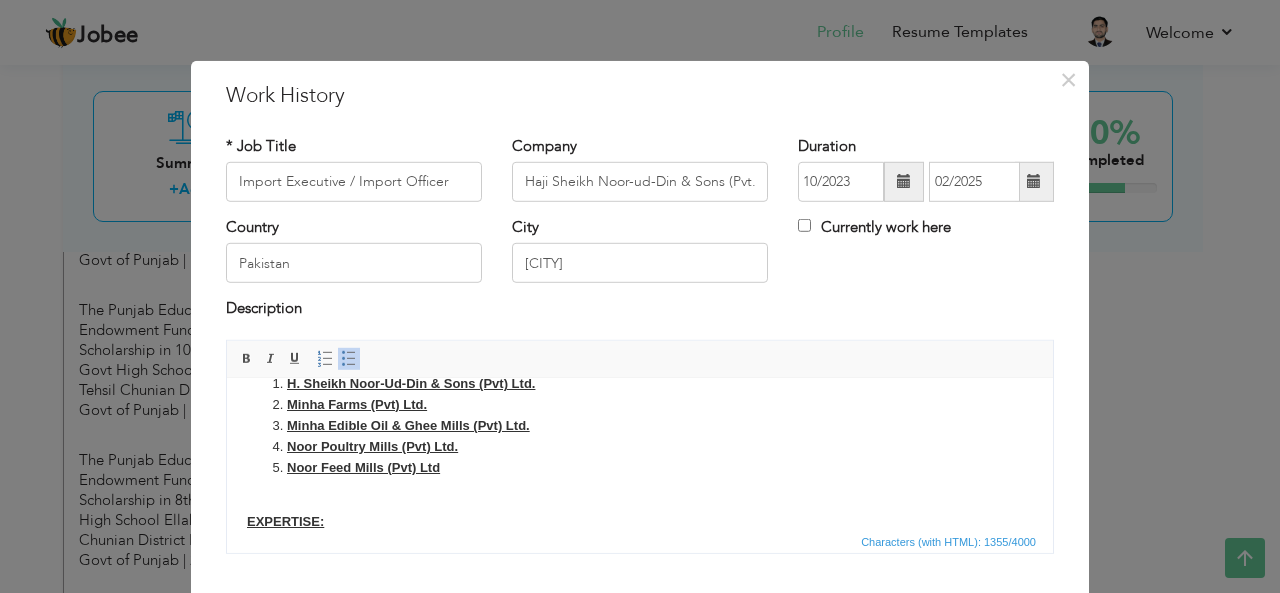 click on "I was  working in the capacity of   IMPORT EXECUTIVE / IMPORT OFFICER   with one of the  Leading Organization of Pakistan  “Noor Group”.  “Noor Group”  Consist of below companies. H. Sheikh Noor-Ud-Din & Sons (Pvt) Ltd. Minha Farms (Pvt) Ltd. Minha Edible Oil & Ghee Mills (Pvt) Ltd. Noor Poultry Mills (Pvt) Ltd. Noor Feed Mills (Pvt) Ltd EXPERTISE:  Good problem solving and analytic skill.  Leadership, professional and result oriented skill. An effective communicator at all levels within an organization. Good Negotiation skill. Good planner for ocean and air shipments.  Ability to generate possible way to cut down cost of ocean, air freight and local transportation etc.  An ability to handle the pressure arising from having to meet deadlines and targets. Time Management skill. Strong follow-up of assignments as per schedule and planning.   Analysis of Problems and give timely solution." at bounding box center (640, 525) 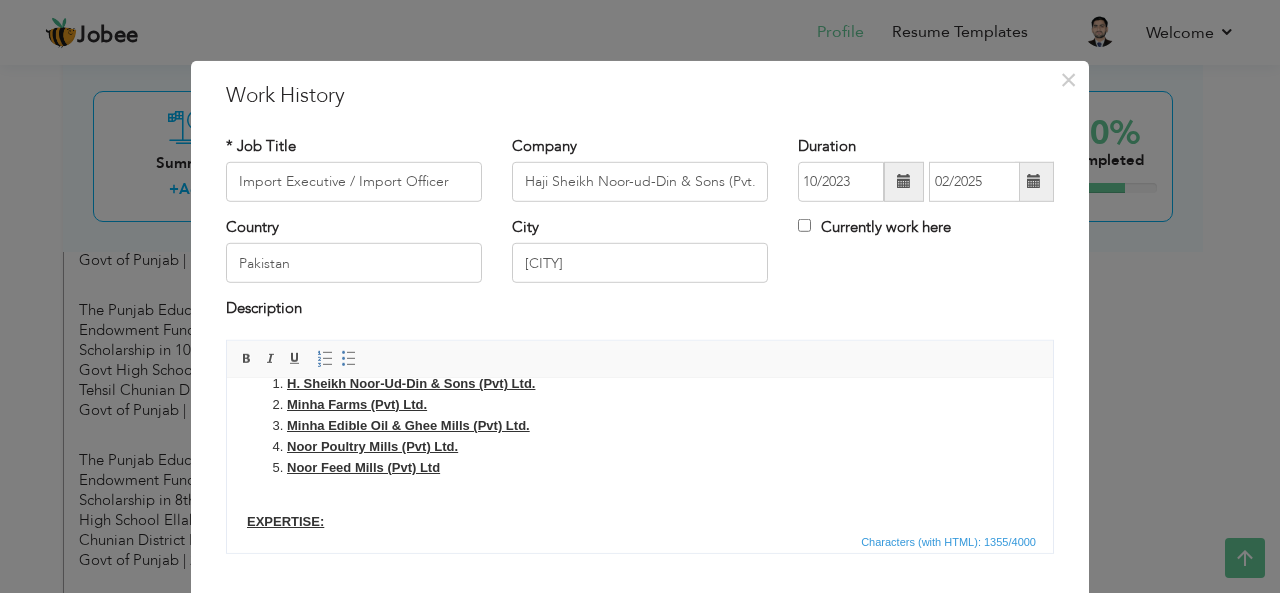 type 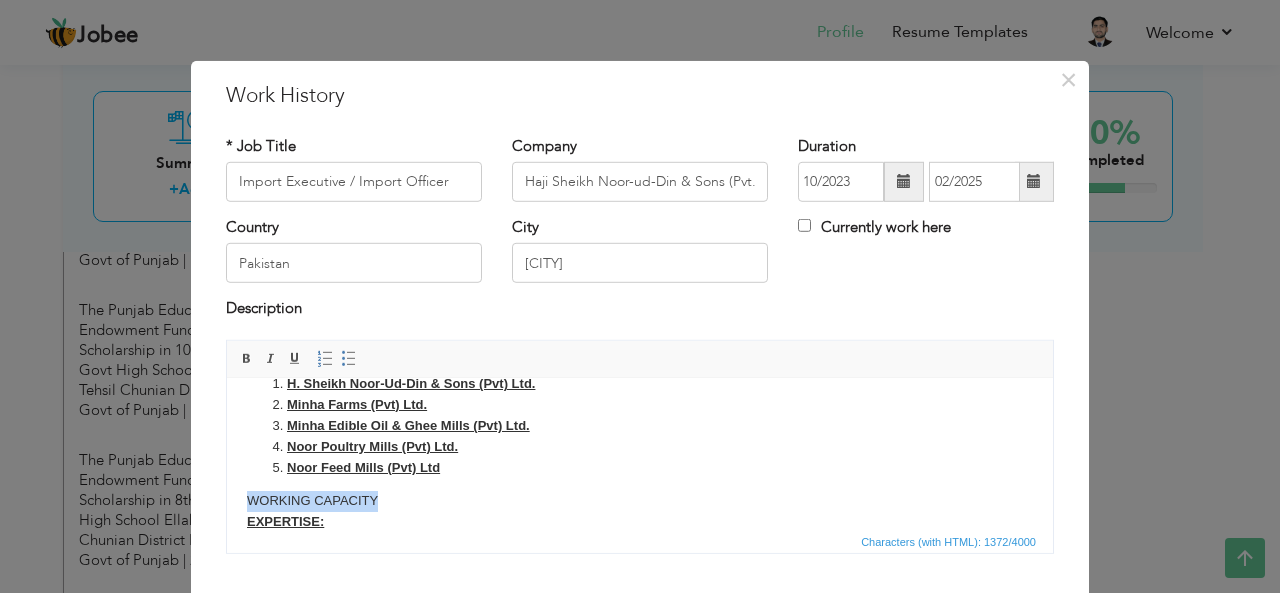 drag, startPoint x: 390, startPoint y: 494, endPoint x: 427, endPoint y: 869, distance: 376.82092 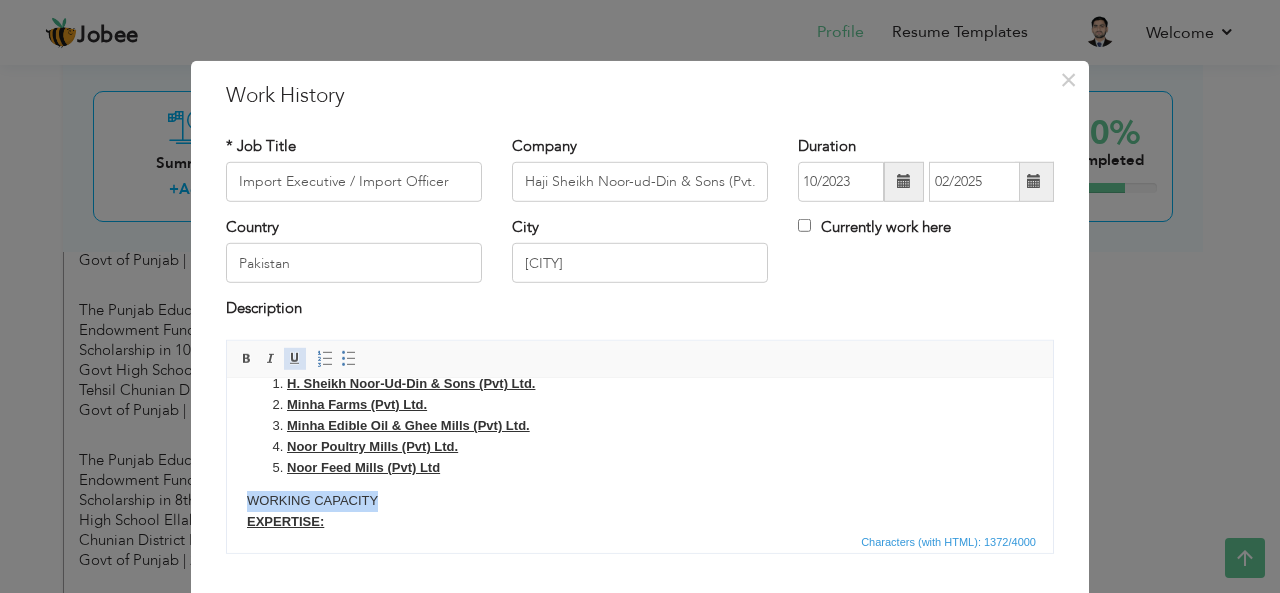 click at bounding box center [295, 359] 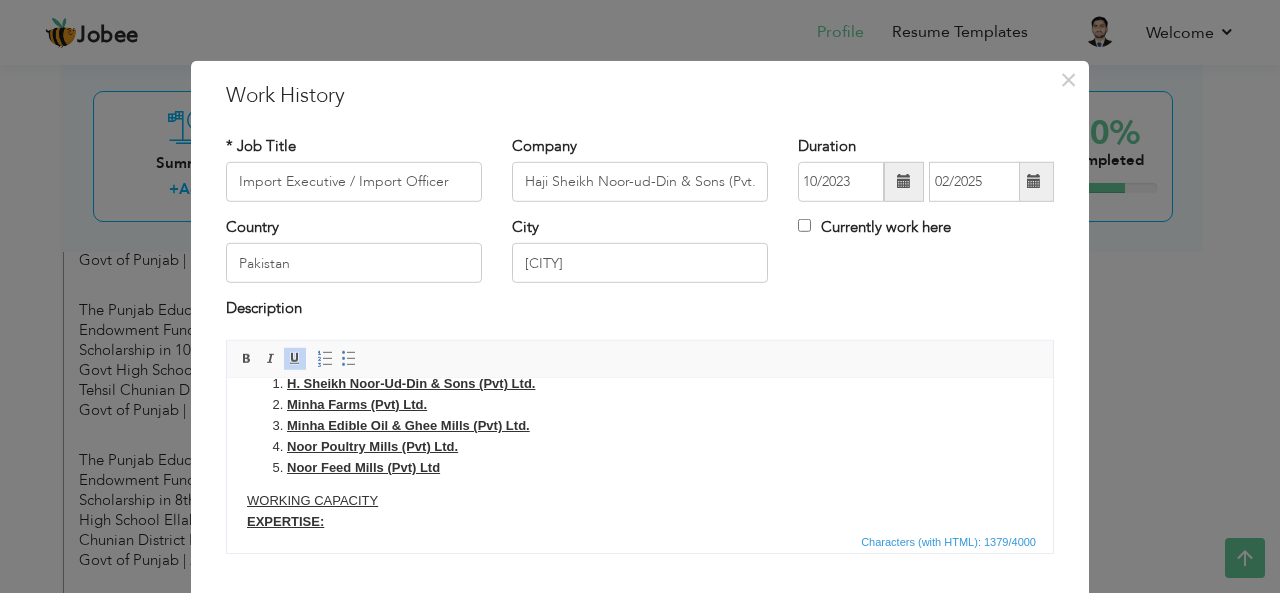 click on "I was  working in the capacity of   IMPORT EXECUTIVE / IMPORT OFFICER   with one of the  Leading Organization of Pakistan  “Noor Group”.  “Noor Group”  Consist of below companies. H. Sheikh Noor-Ud-Din & Sons (Pvt) Ltd. Minha Farms (Pvt) Ltd. Minha Edible Oil & Ghee Mills (Pvt) Ltd. Noor Poultry Mills (Pvt) Ltd. Noor Feed Mills (Pvt) Ltd WORKING CAPACITY EXPERTISE:  Good problem solving and analytic skill.  Leadership, professional and result oriented skill. An effective communicator at all levels within an organization. Good Negotiation skill. Good planner for ocean and air shipments.  Ability to generate possible way to cut down cost of ocean, air freight and local transportation etc.  An ability to handle the pressure arising from having to meet deadlines and targets. Time Management skill. Strong follow-up of assignments as per schedule and planning.   Analysis of Problems and give timely solution." at bounding box center [640, 525] 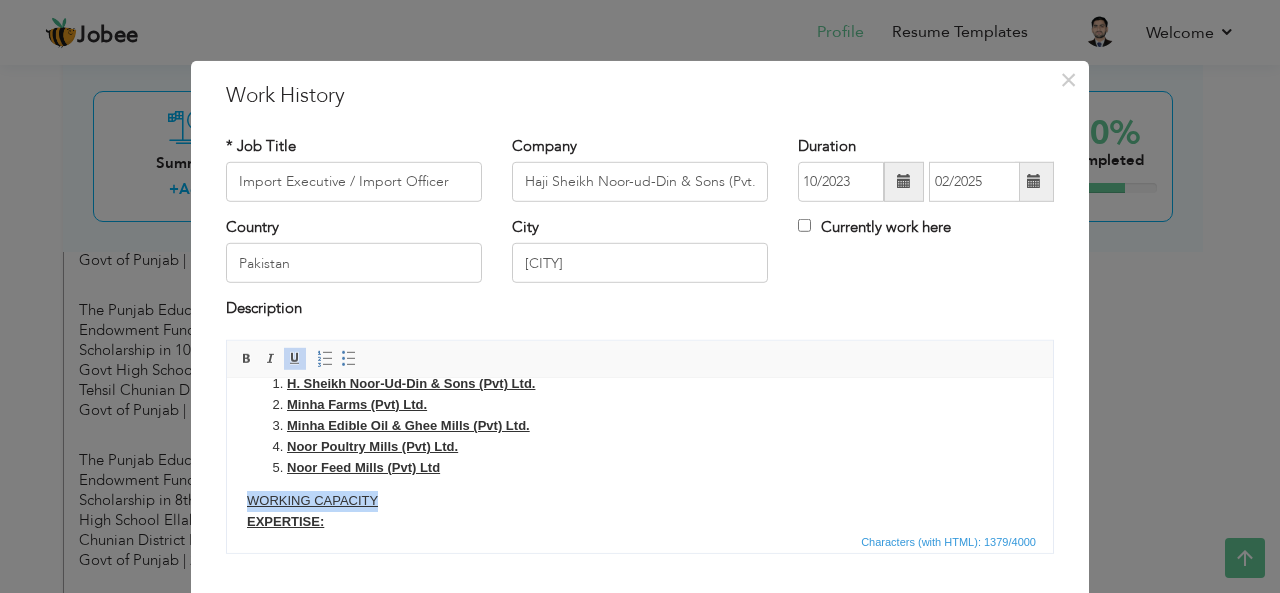 drag, startPoint x: 449, startPoint y: 502, endPoint x: 221, endPoint y: 485, distance: 228.63289 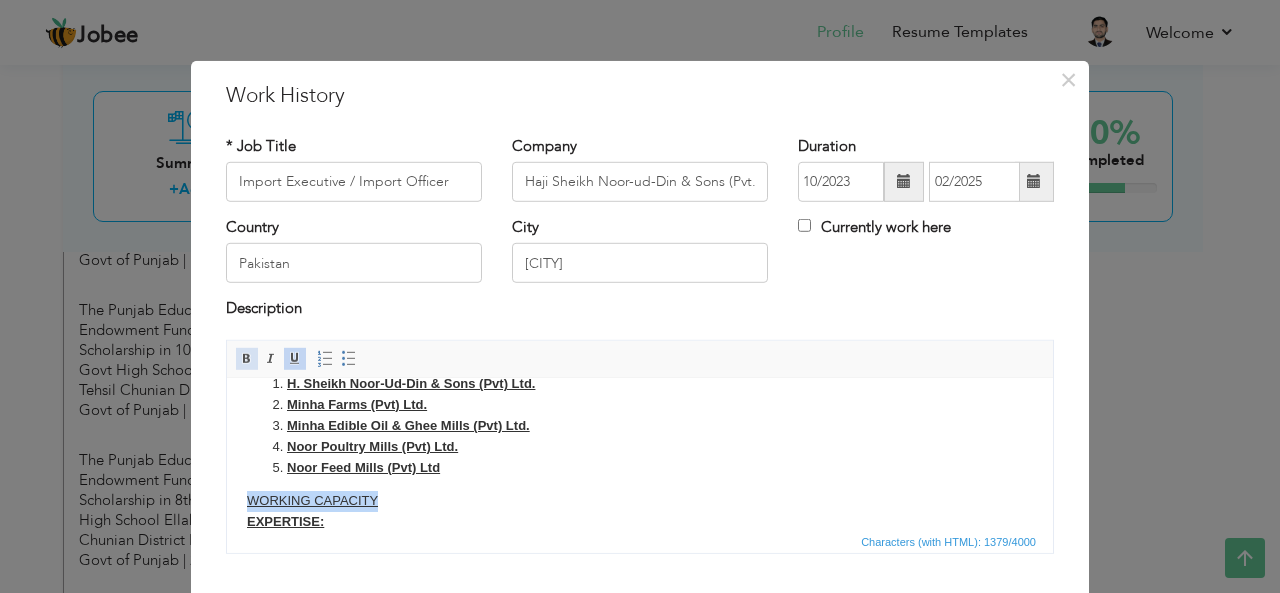 click at bounding box center (247, 359) 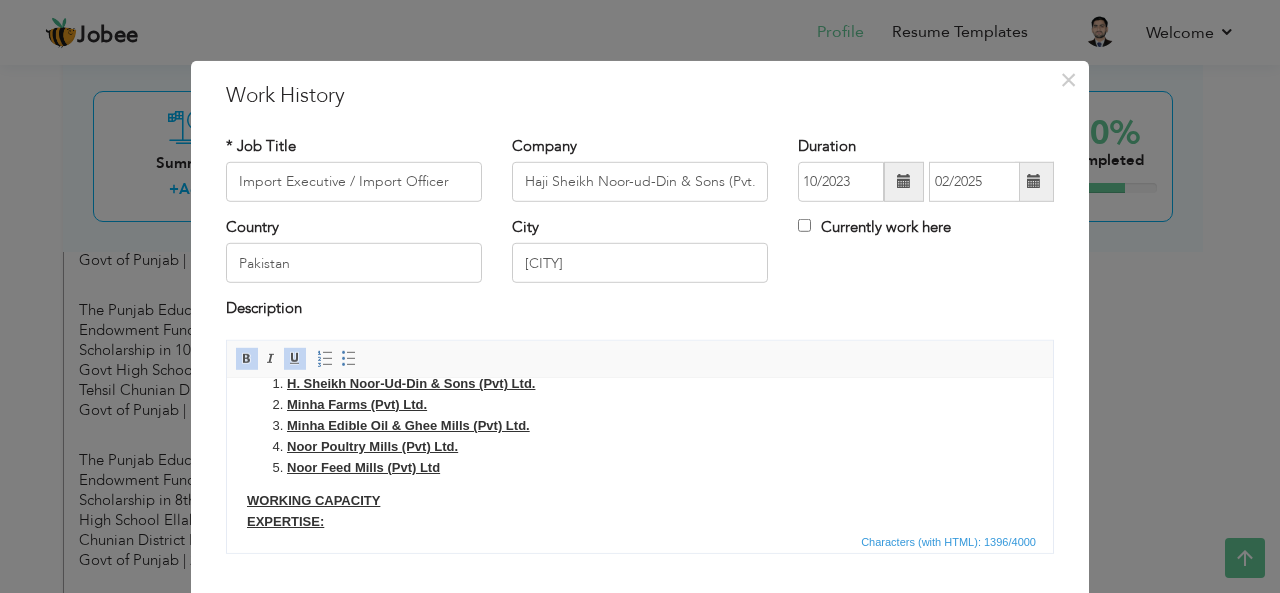 click on "I was  working in the capacity of   IMPORT EXECUTIVE / IMPORT OFFICER   with one of the  Leading Organization of Pakistan  “Noor Group”.  “Noor Group”  Consist of below companies. H. Sheikh Noor-Ud-Din & Sons (Pvt) Ltd. Minha Farms (Pvt) Ltd. Minha Edible Oil & Ghee Mills (Pvt) Ltd. Noor Poultry Mills (Pvt) Ltd. Noor Feed Mills (Pvt) Ltd WORKING CAPACITY EXPERTISE:  Good problem solving and analytic skill.  Leadership, professional and result oriented skill. An effective communicator at all levels within an organization. Good Negotiation skill. Good planner for ocean and air shipments.  Ability to generate possible way to cut down cost of ocean, air freight and local transportation etc.  An ability to handle the pressure arising from having to meet deadlines and targets. Time Management skill. Strong follow-up of assignments as per schedule and planning.   Analysis of Problems and give timely solution." at bounding box center (640, 525) 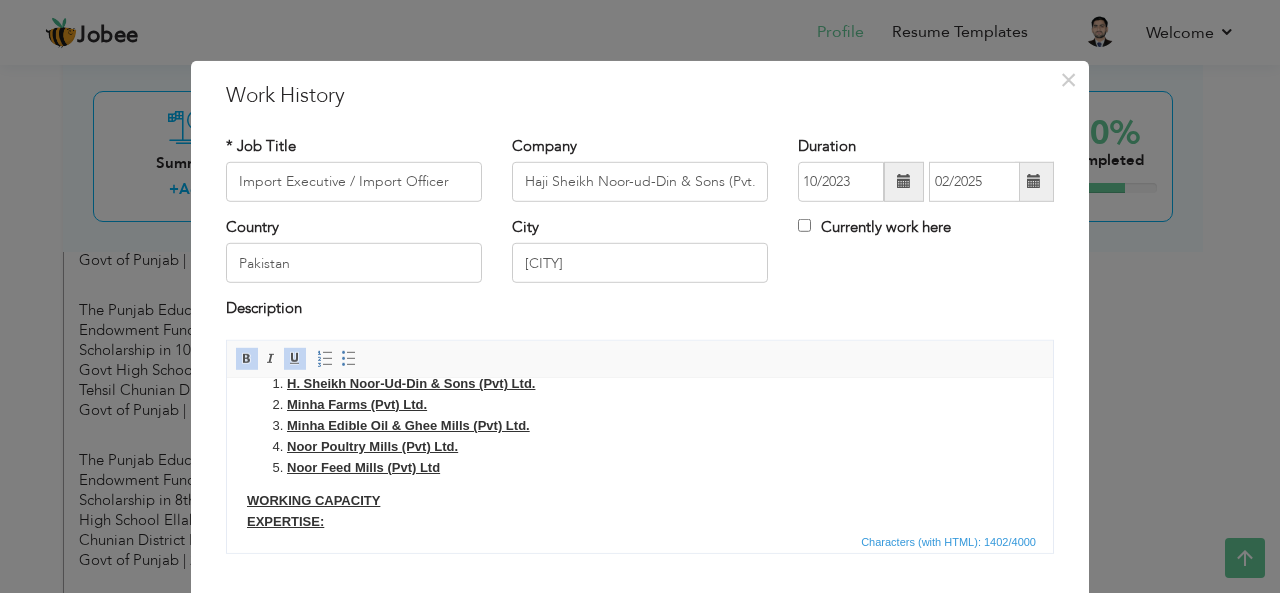 scroll, scrollTop: 100, scrollLeft: 0, axis: vertical 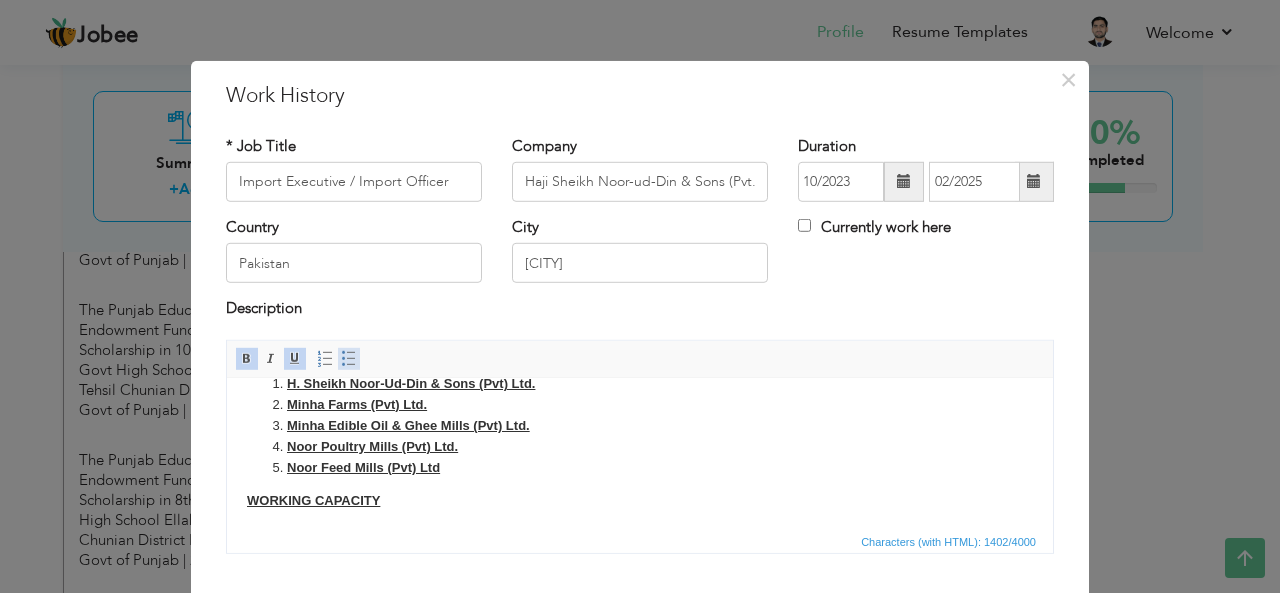 click at bounding box center [349, 359] 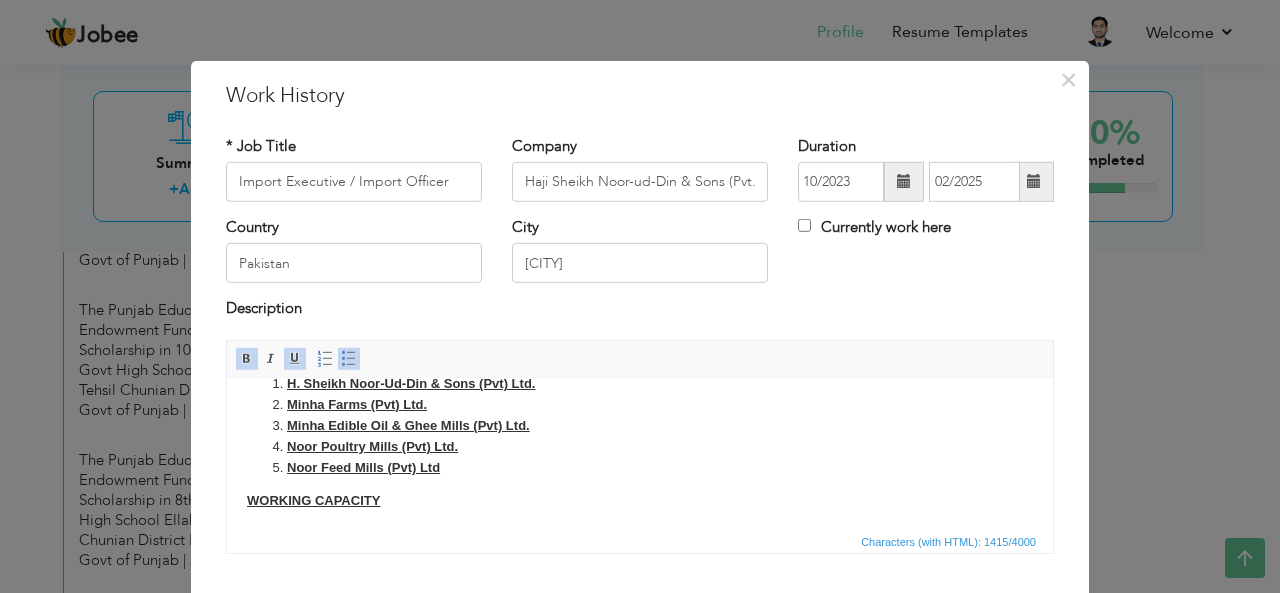 scroll, scrollTop: 114, scrollLeft: 0, axis: vertical 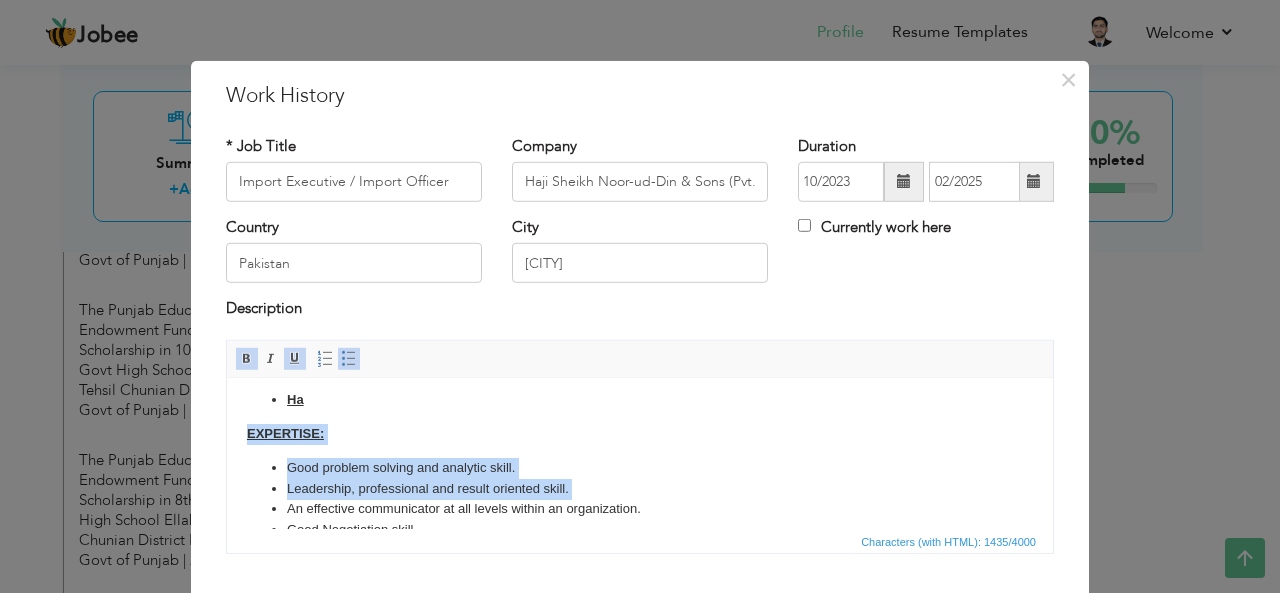 drag, startPoint x: 310, startPoint y: 520, endPoint x: 288, endPoint y: 518, distance: 22.090721 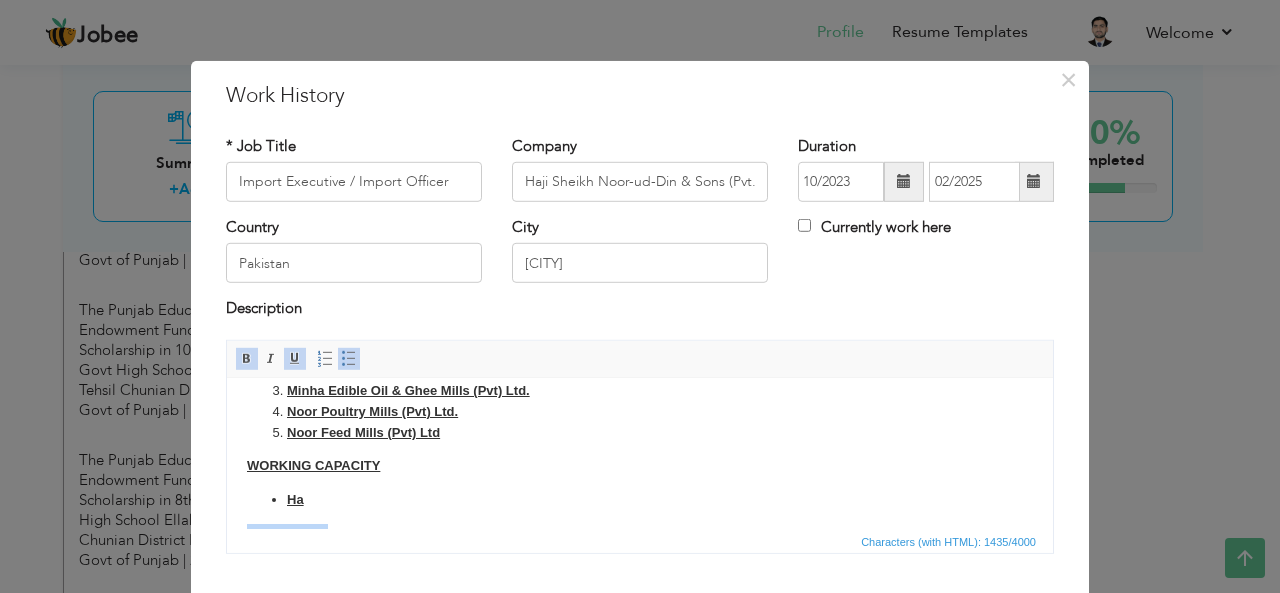 click on "Ha" at bounding box center (640, 499) 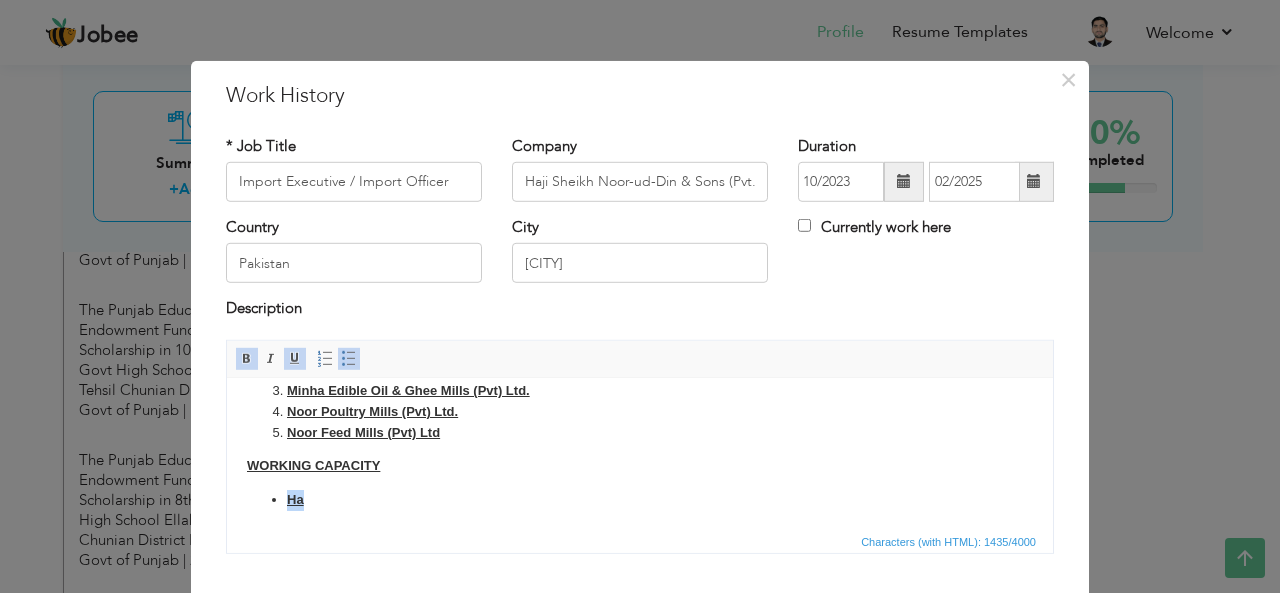 drag, startPoint x: 351, startPoint y: 493, endPoint x: 265, endPoint y: 488, distance: 86.145226 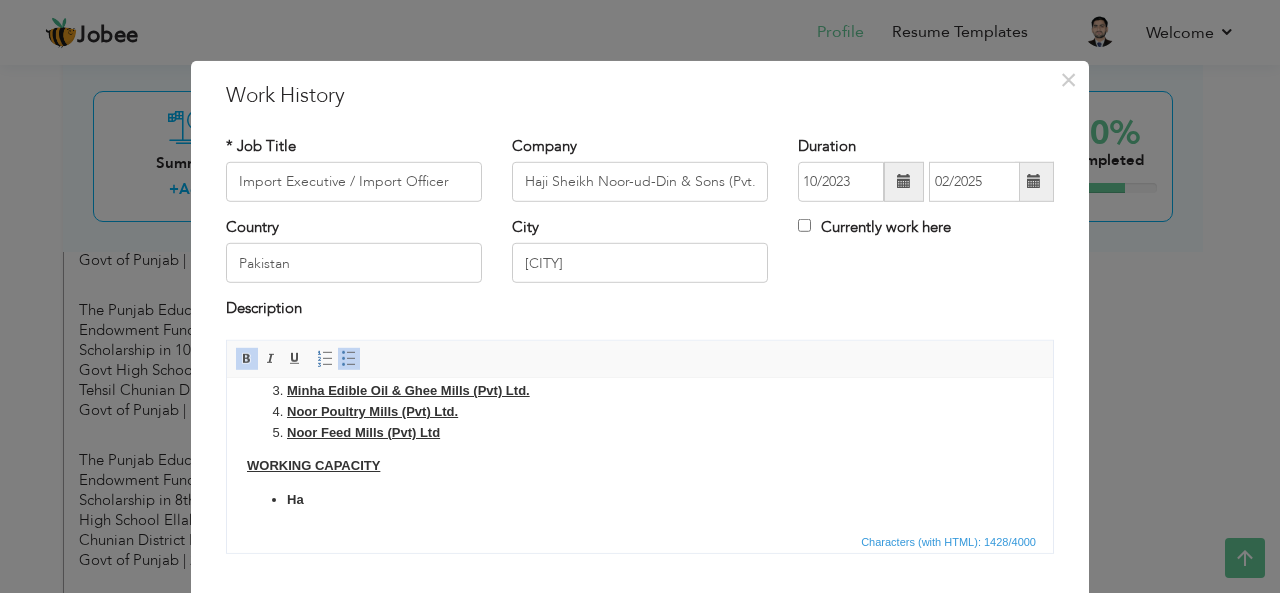 click at bounding box center [247, 359] 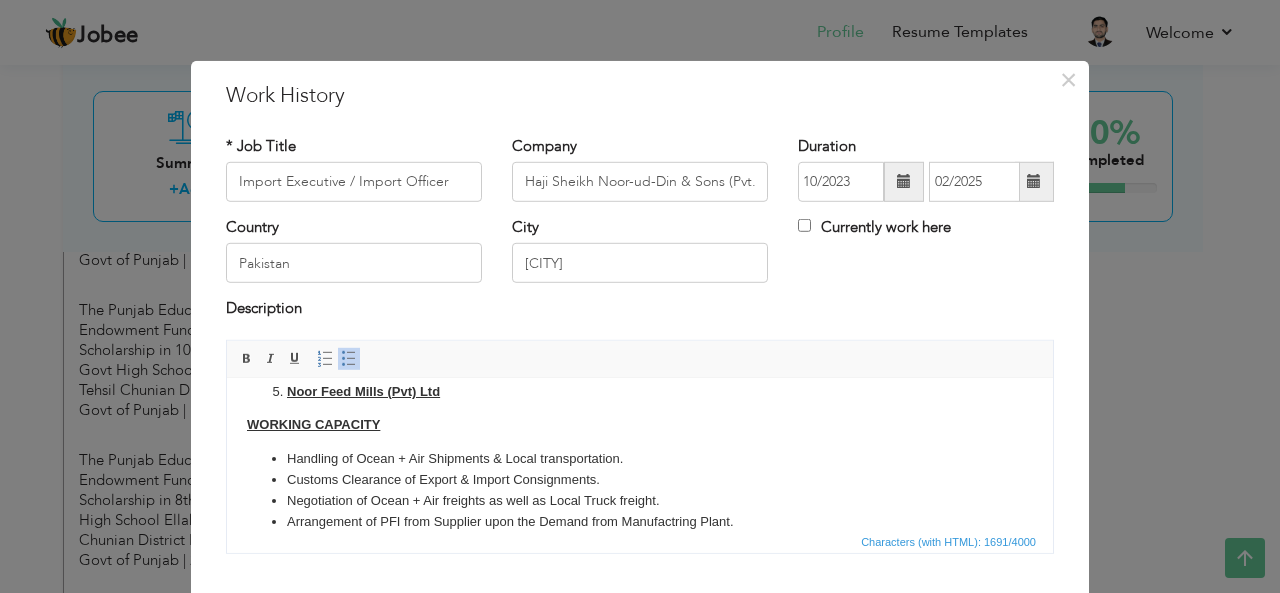 scroll, scrollTop: 196, scrollLeft: 0, axis: vertical 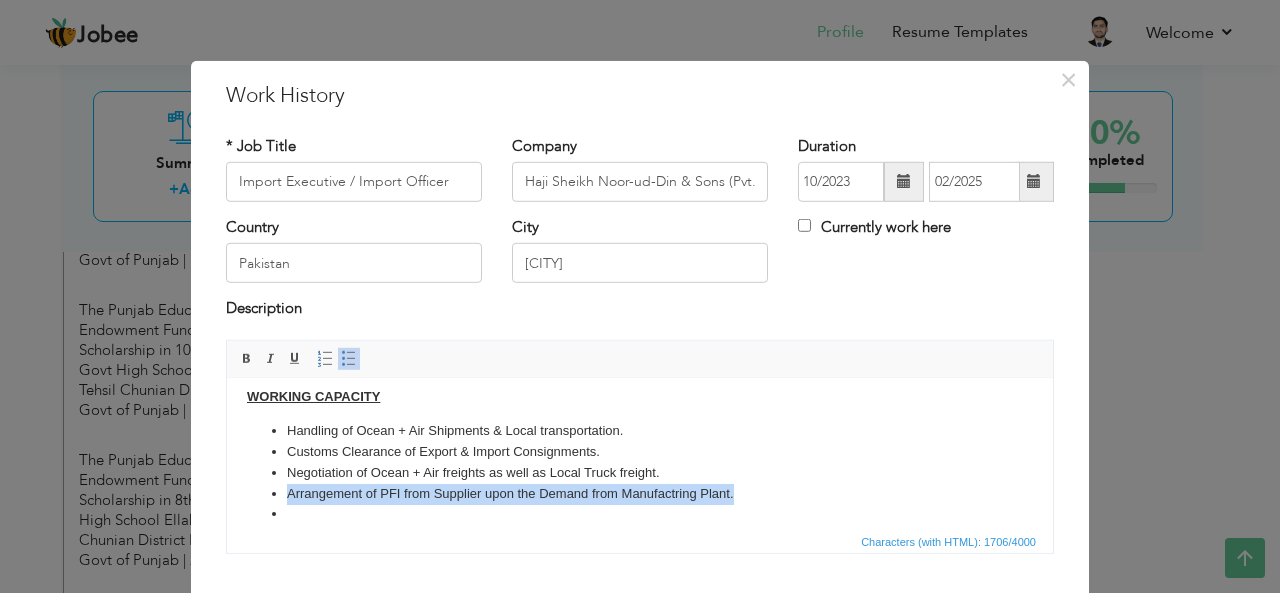 drag, startPoint x: 735, startPoint y: 499, endPoint x: 287, endPoint y: 482, distance: 448.32242 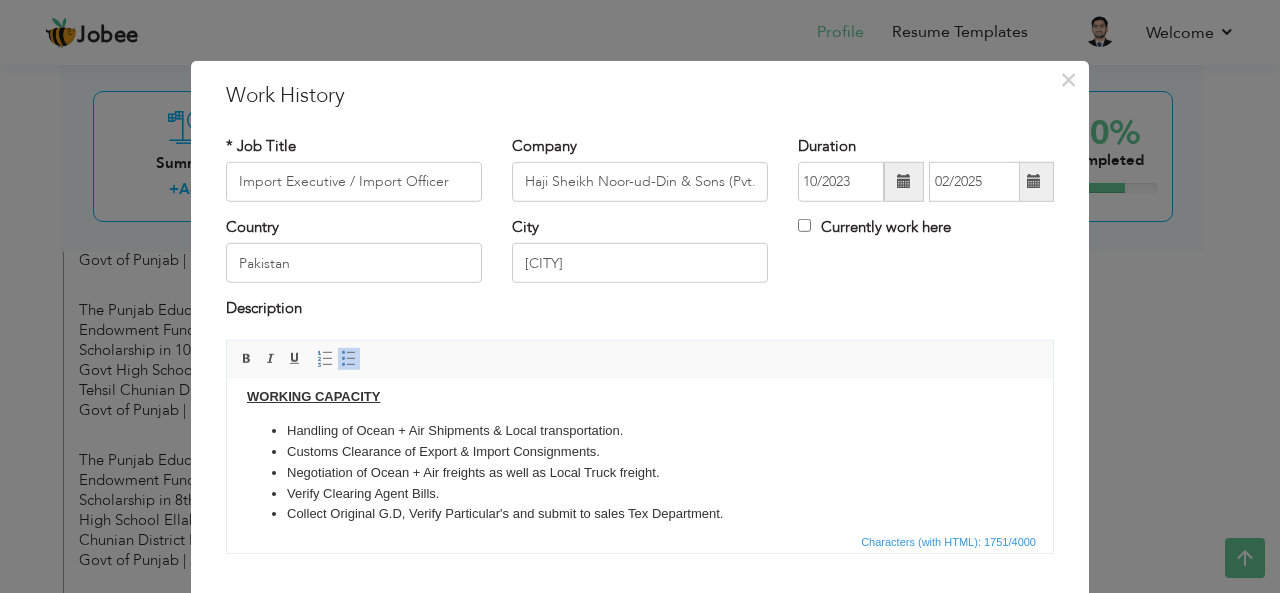 drag, startPoint x: 601, startPoint y: 515, endPoint x: 612, endPoint y: 526, distance: 15.556349 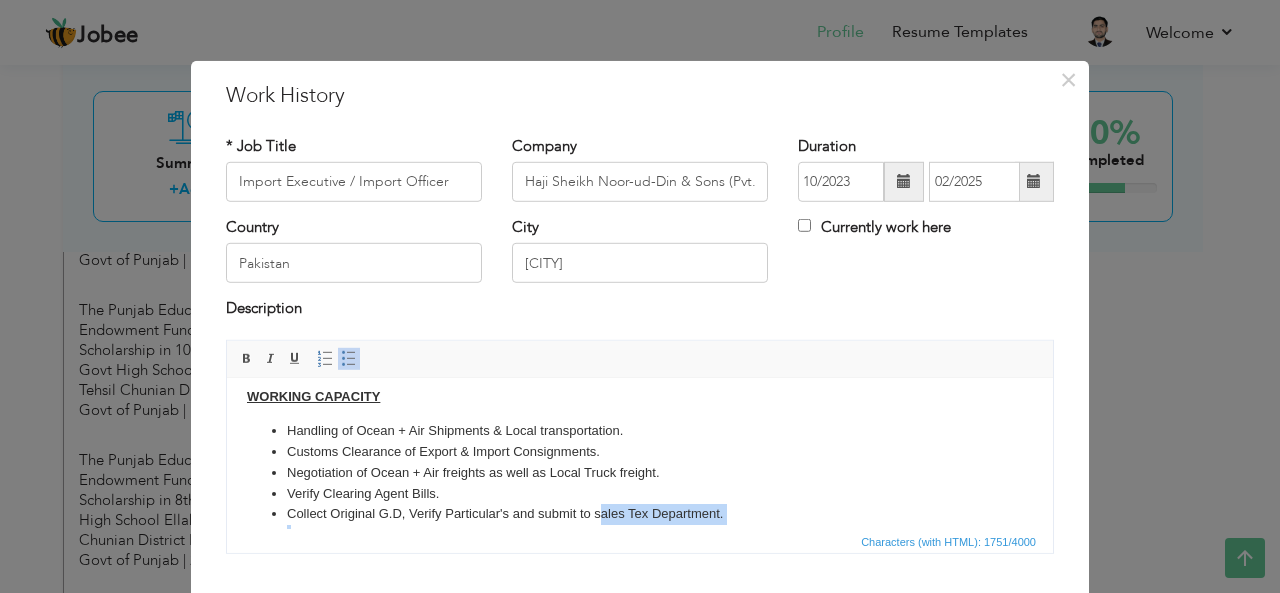 scroll, scrollTop: 214, scrollLeft: 0, axis: vertical 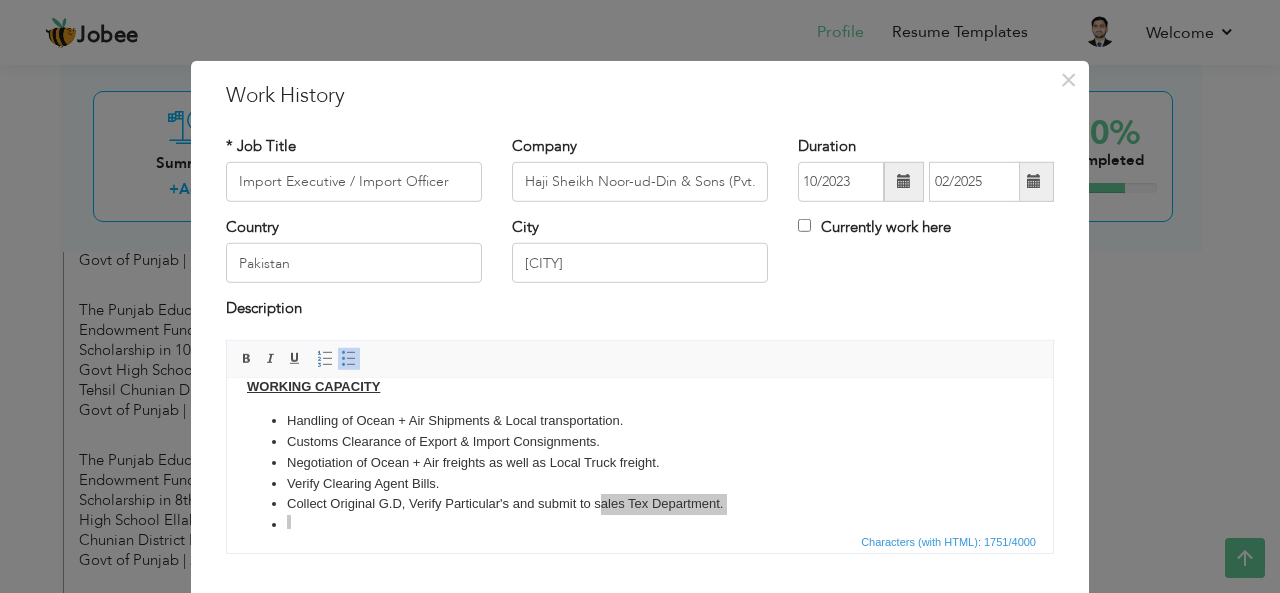 click on "Characters (with HTML): 1751/4000" at bounding box center (640, 541) 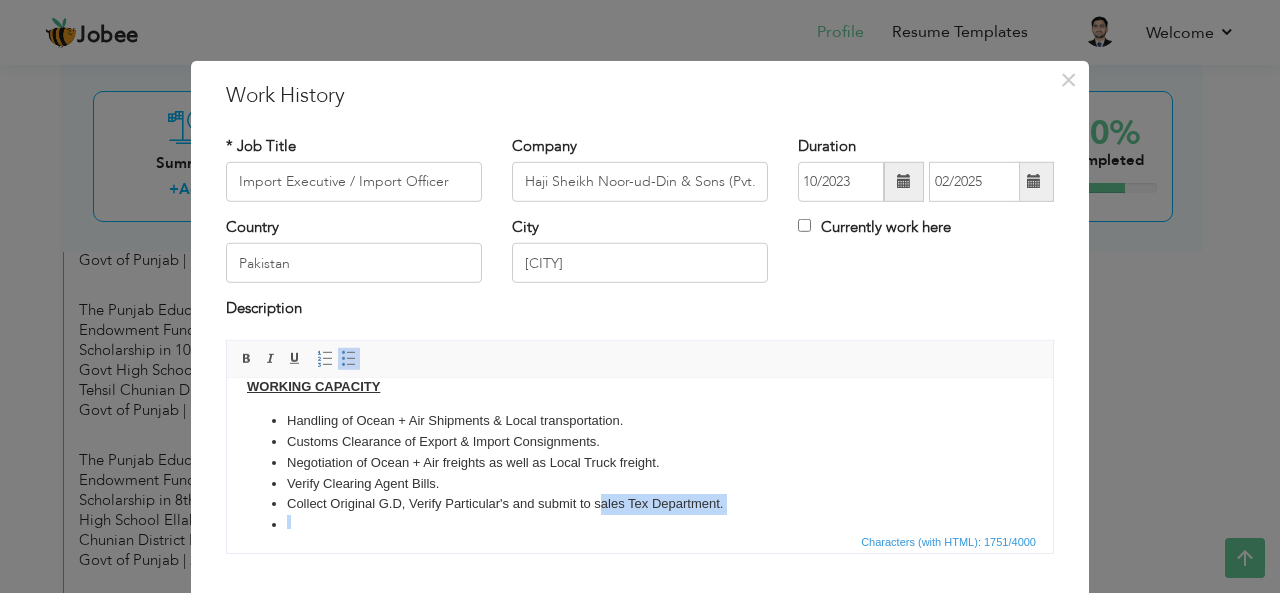 click on "Collect Original G.D, Verify Particular's and submit to sales Tex Department." at bounding box center (640, 503) 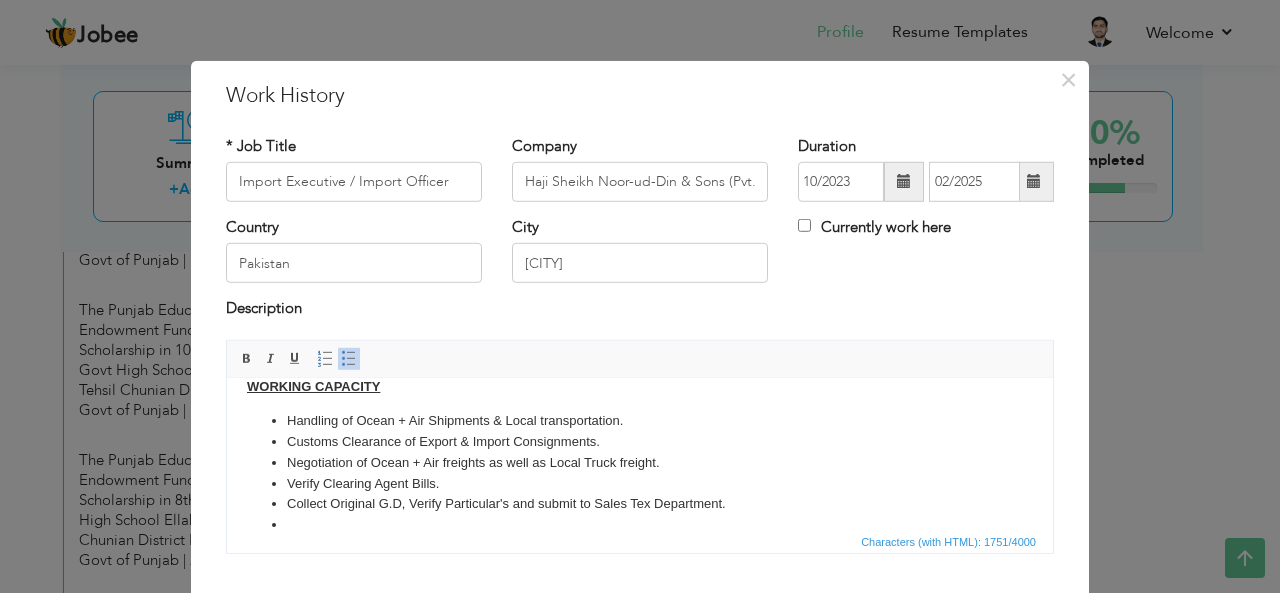 click at bounding box center (640, 524) 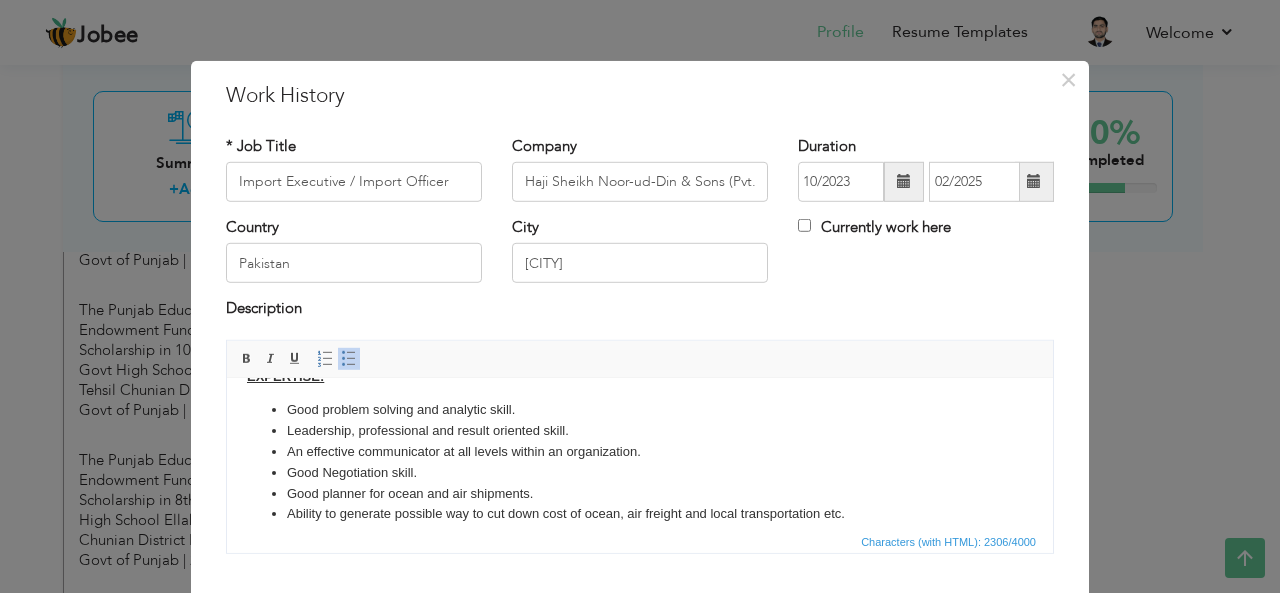 scroll, scrollTop: 641, scrollLeft: 0, axis: vertical 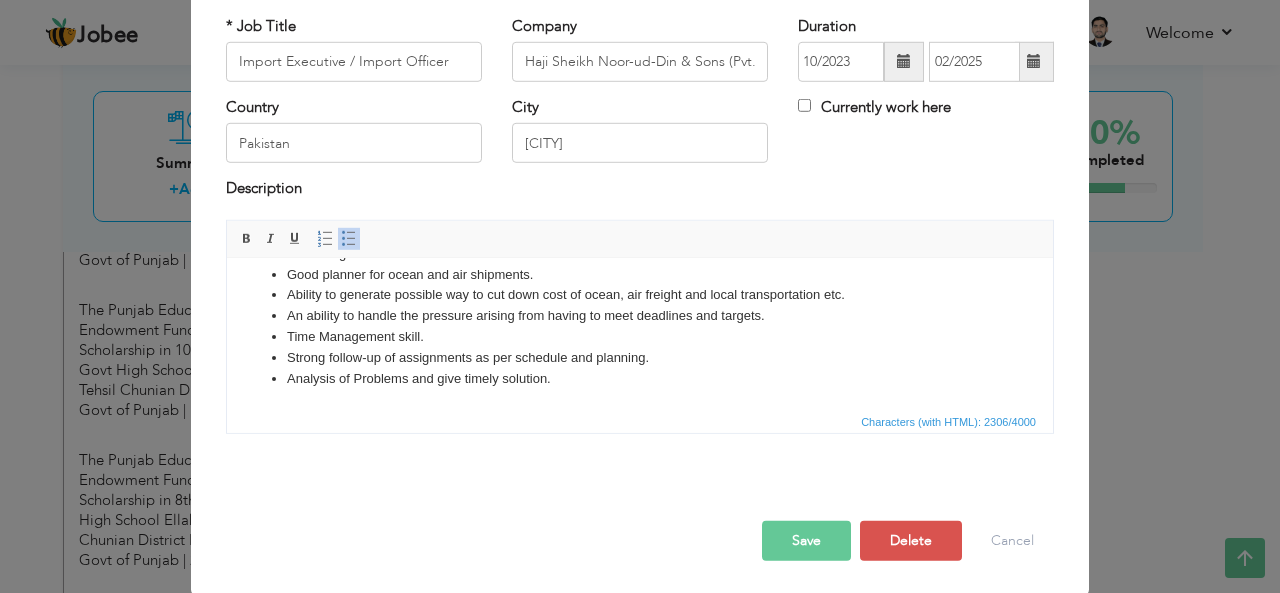 click on "Save" at bounding box center [806, 541] 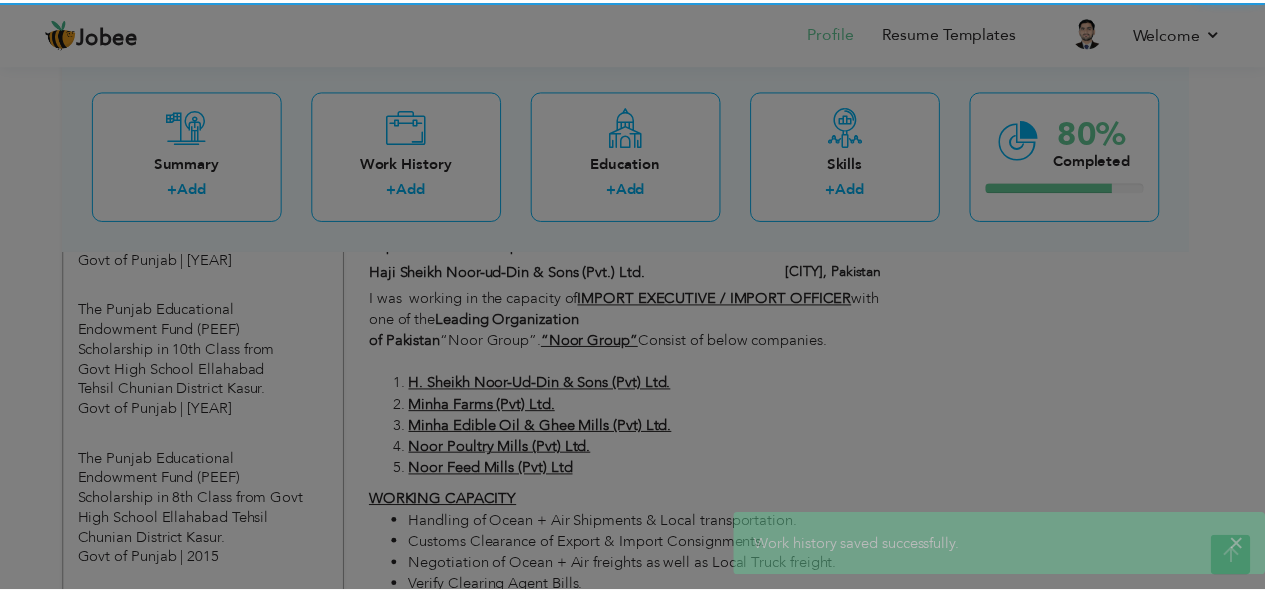scroll, scrollTop: 0, scrollLeft: 0, axis: both 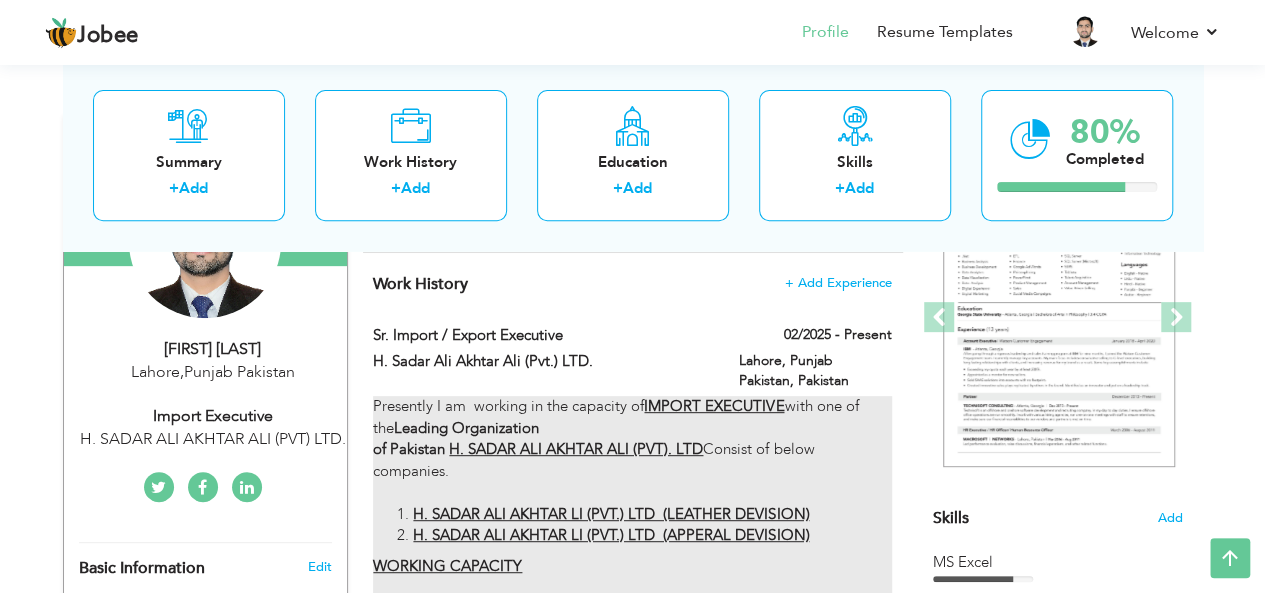 click on "H. SADAR ALI AKHTAR ALI (PVT). LTD" at bounding box center (576, 449) 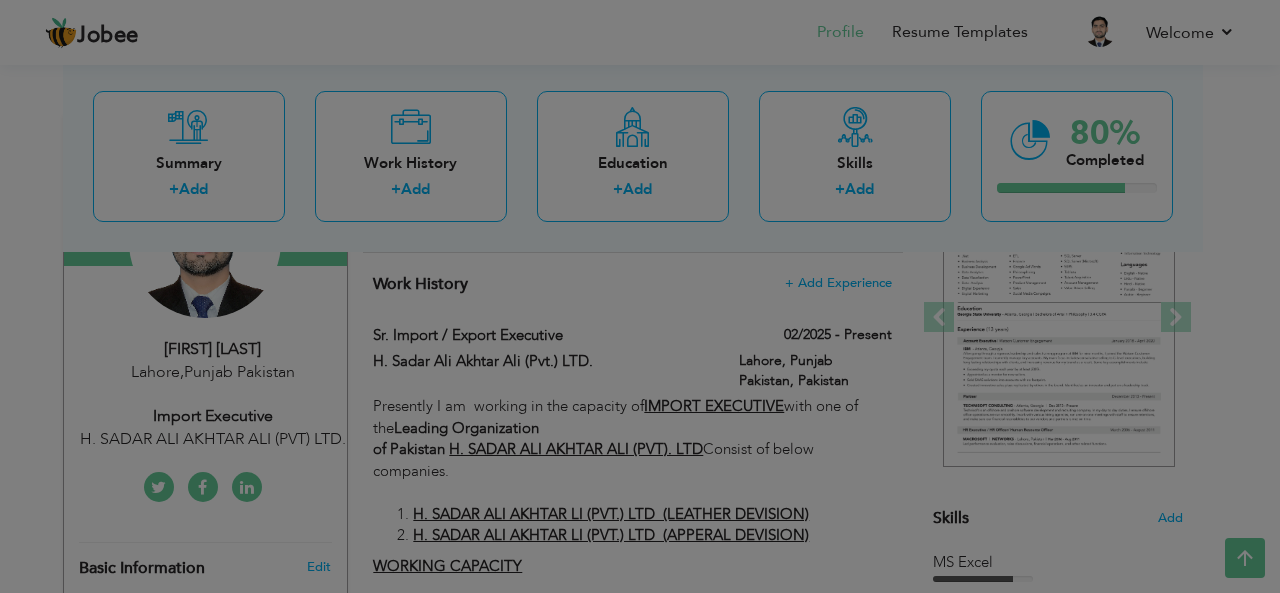 scroll, scrollTop: 0, scrollLeft: 0, axis: both 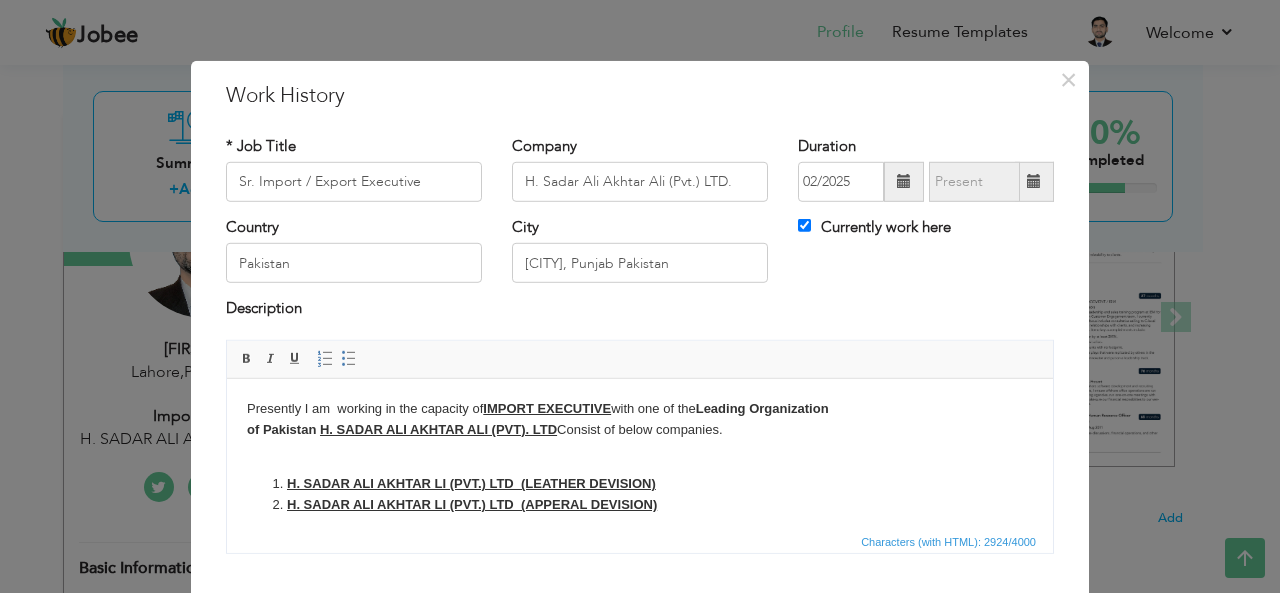 click on "H. SADAR ALI AKHTAR ALI (PVT). LTD" at bounding box center (438, 428) 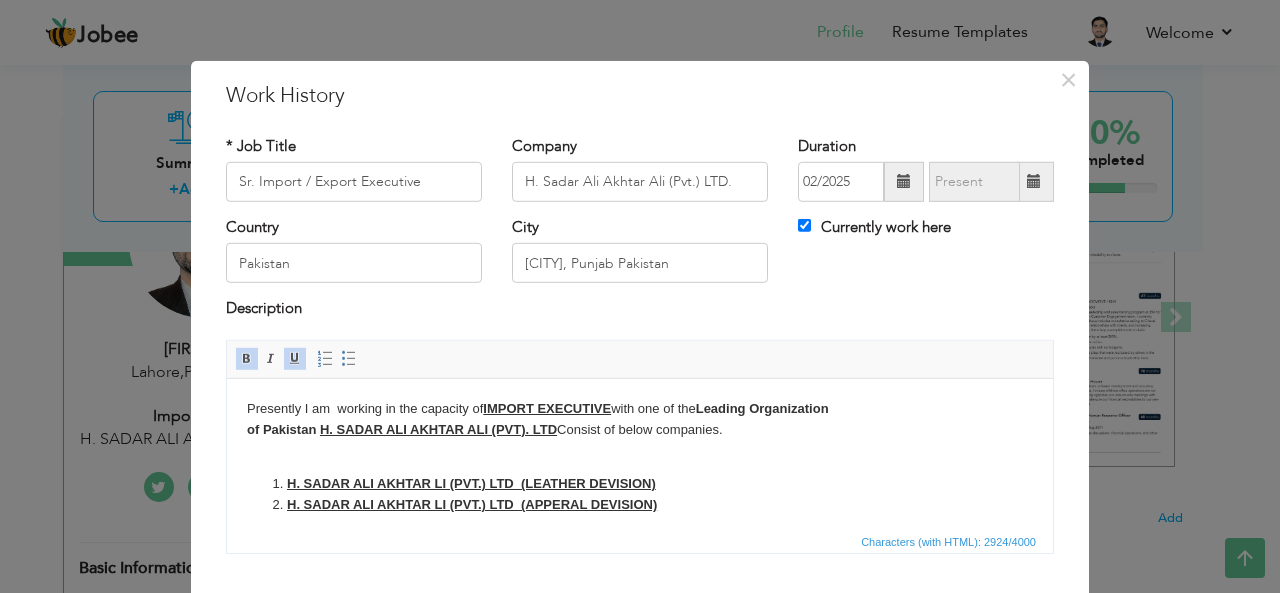 type 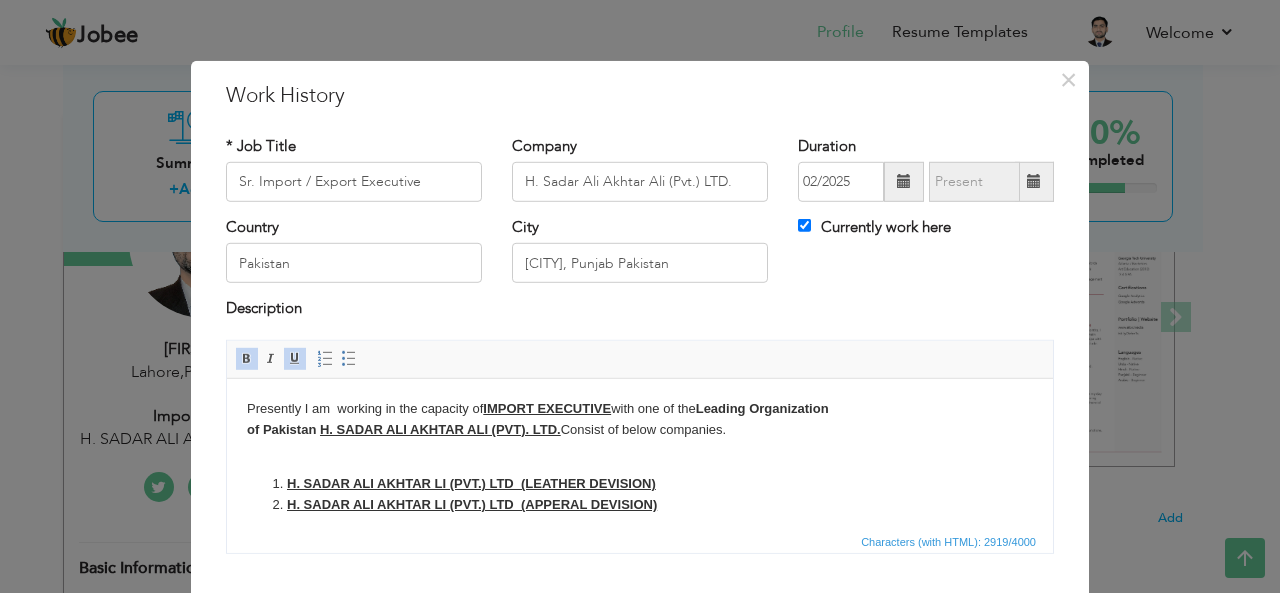 click on "H. SADAR ALI AKHTAR ALI (PVT). LTD." at bounding box center (440, 428) 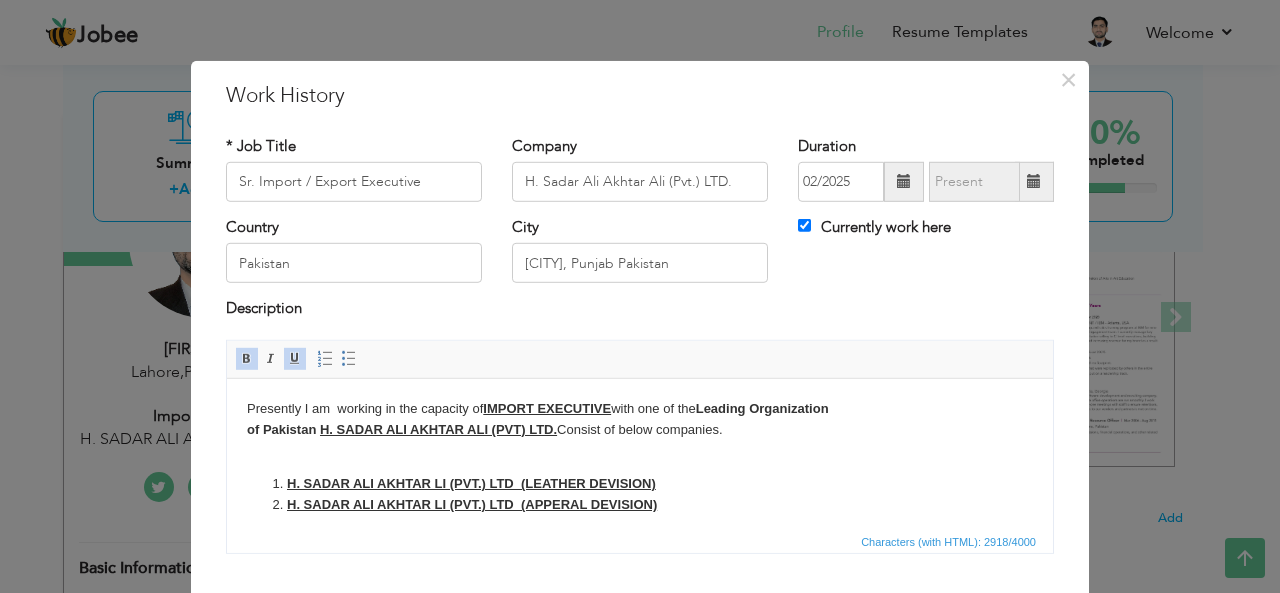 click on "H. SADAR ALI AKHTAR LI (PVT.) LTD  (LEATHER DEVISION)" at bounding box center (471, 482) 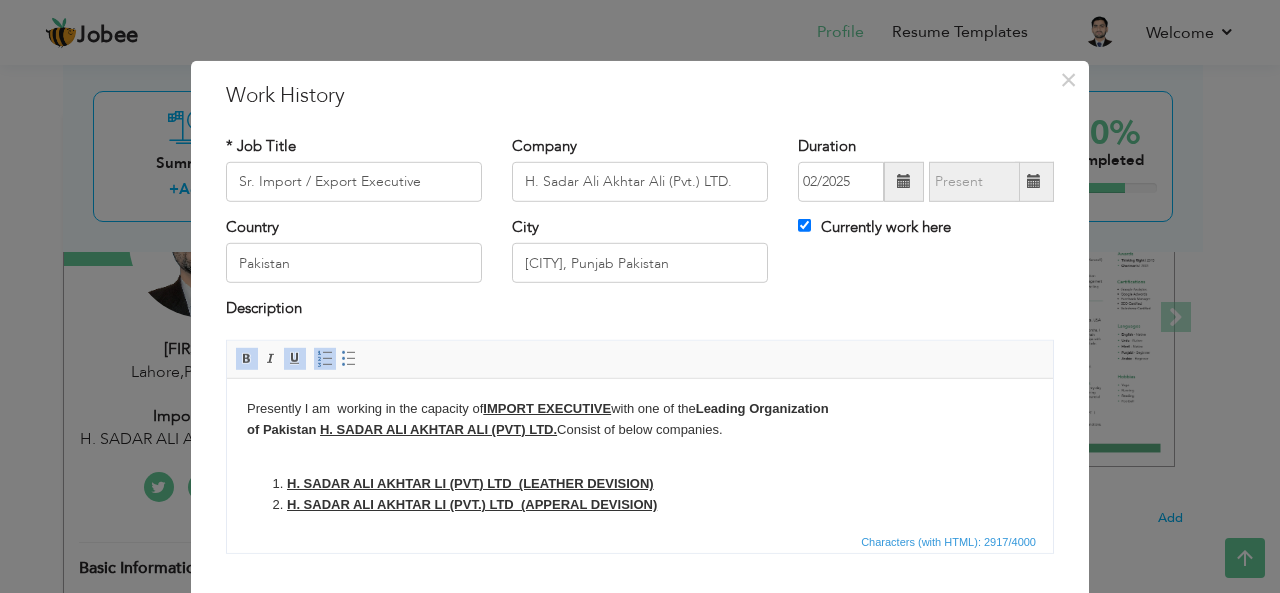 drag, startPoint x: 479, startPoint y: 509, endPoint x: 487, endPoint y: 526, distance: 18.788294 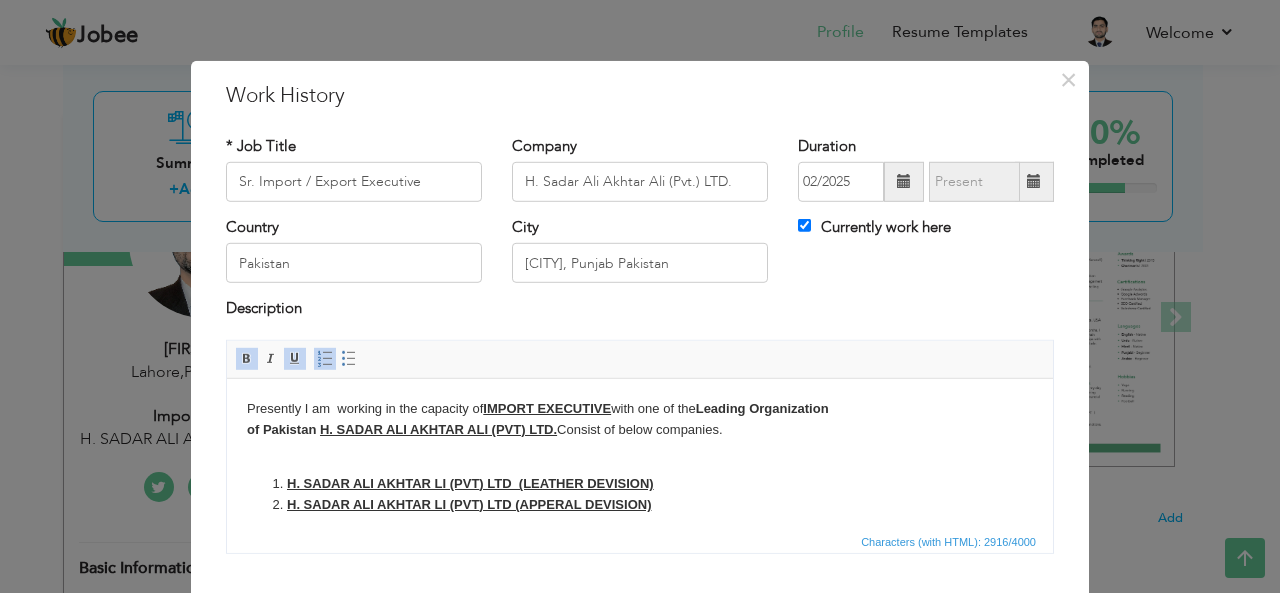 click on "H. SADAR ALI AKHTAR LI (PVT ) LTD  (LEATHER DEVISION)" at bounding box center (470, 482) 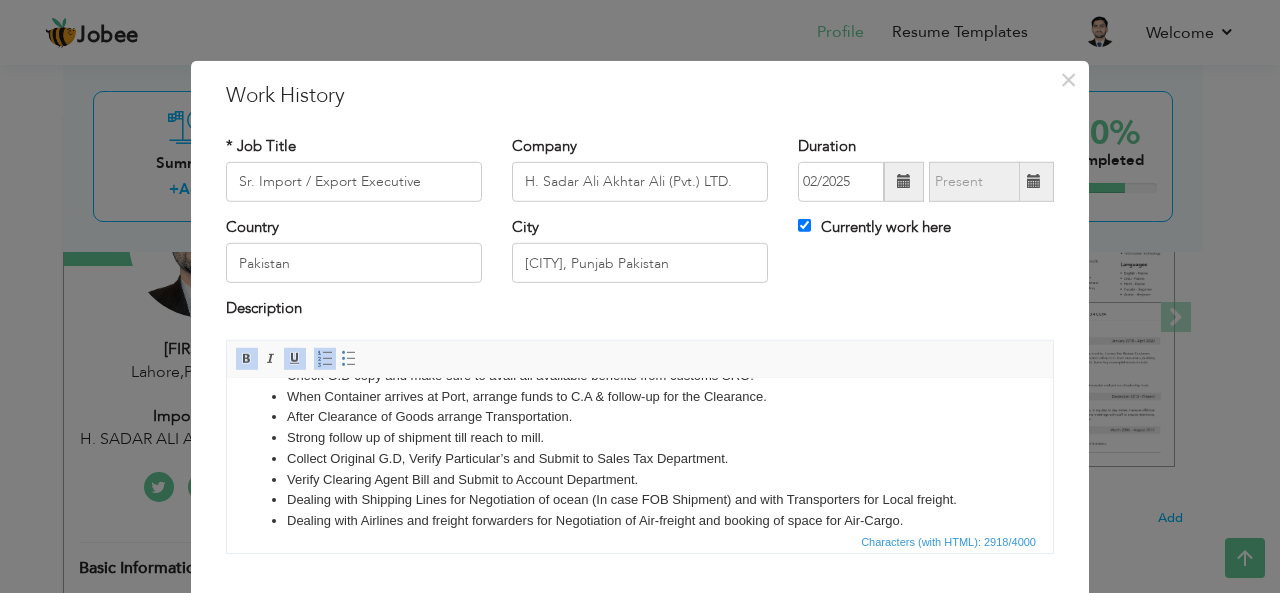 scroll, scrollTop: 794, scrollLeft: 0, axis: vertical 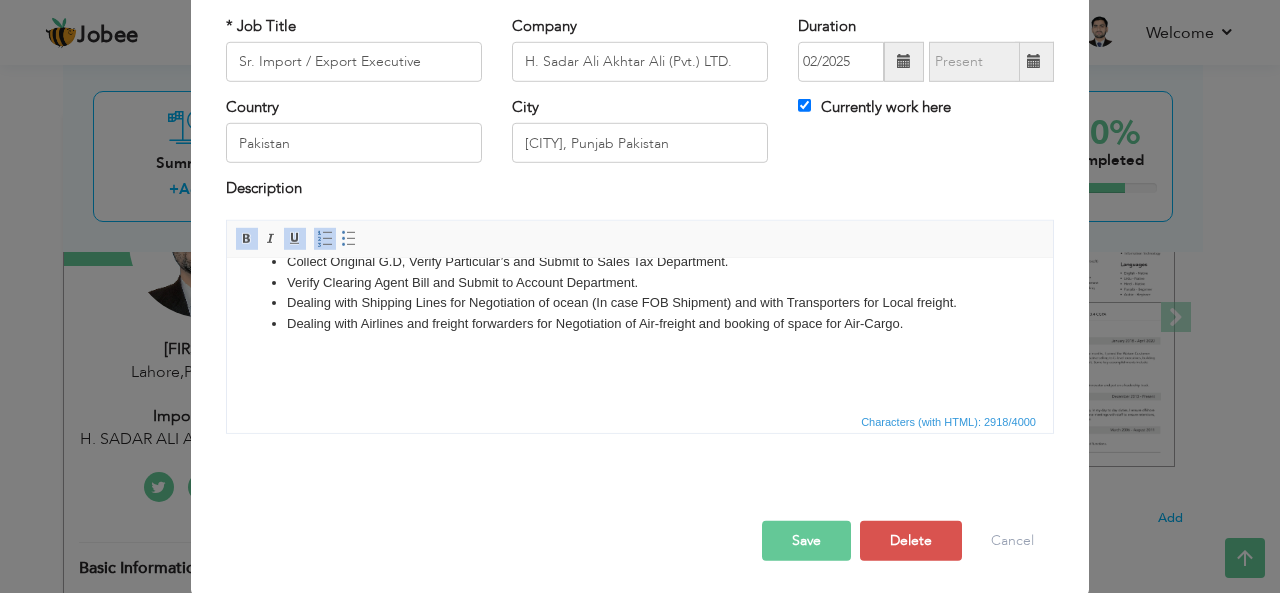click on "Save" at bounding box center (806, 541) 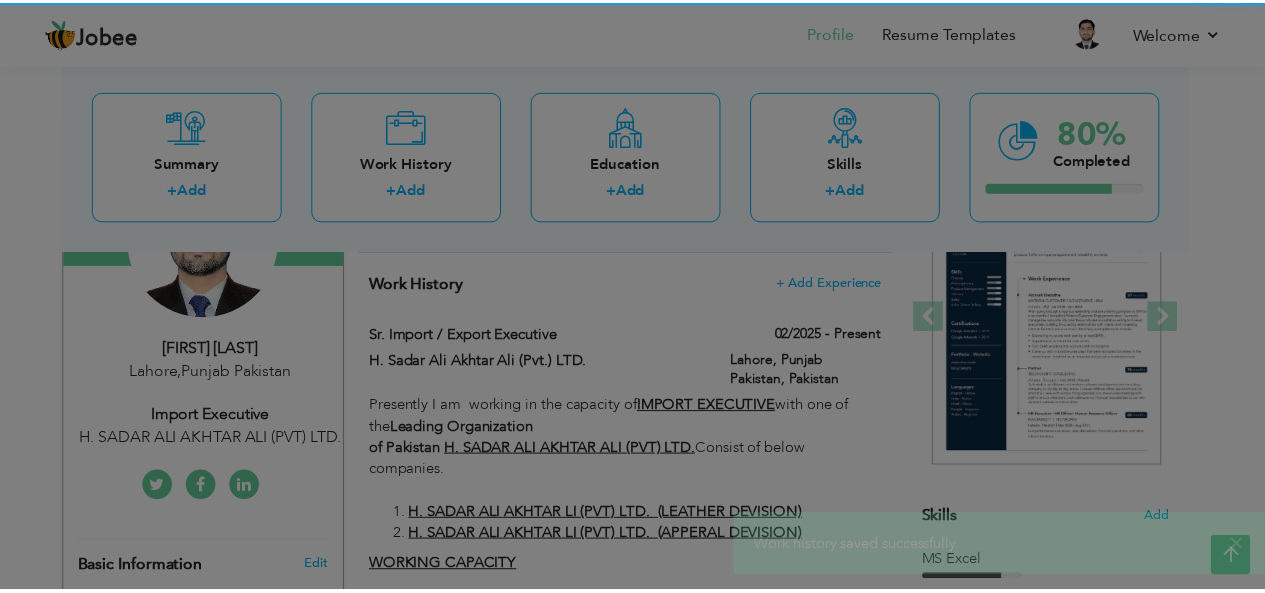 scroll, scrollTop: 0, scrollLeft: 0, axis: both 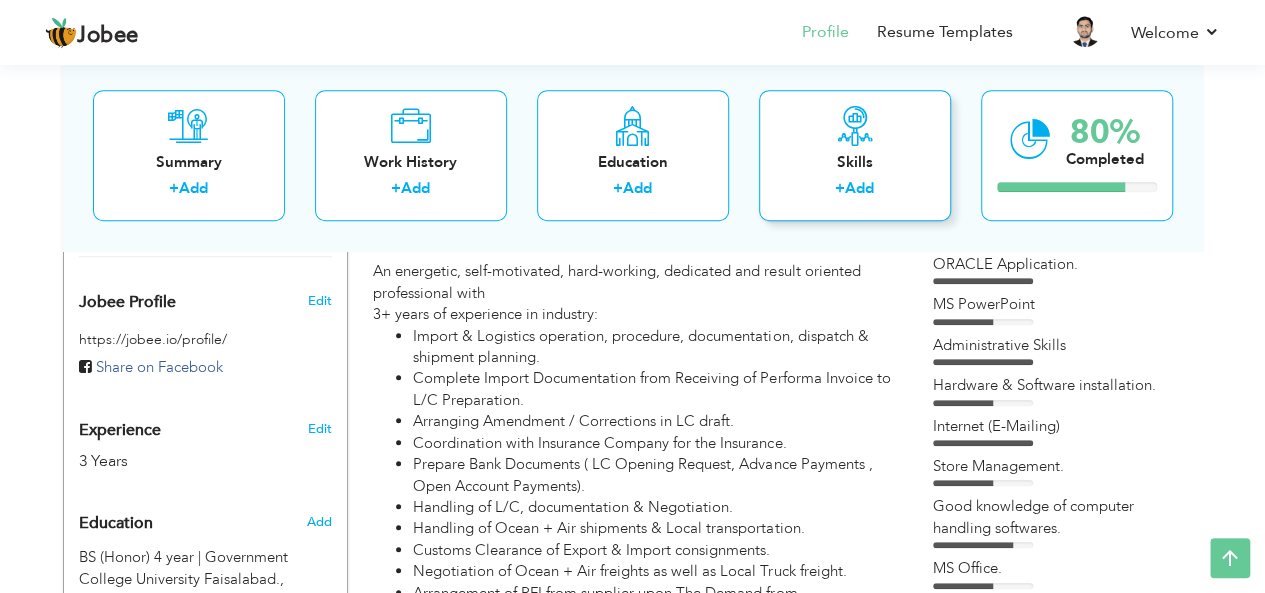 click on "Skills" at bounding box center (855, 162) 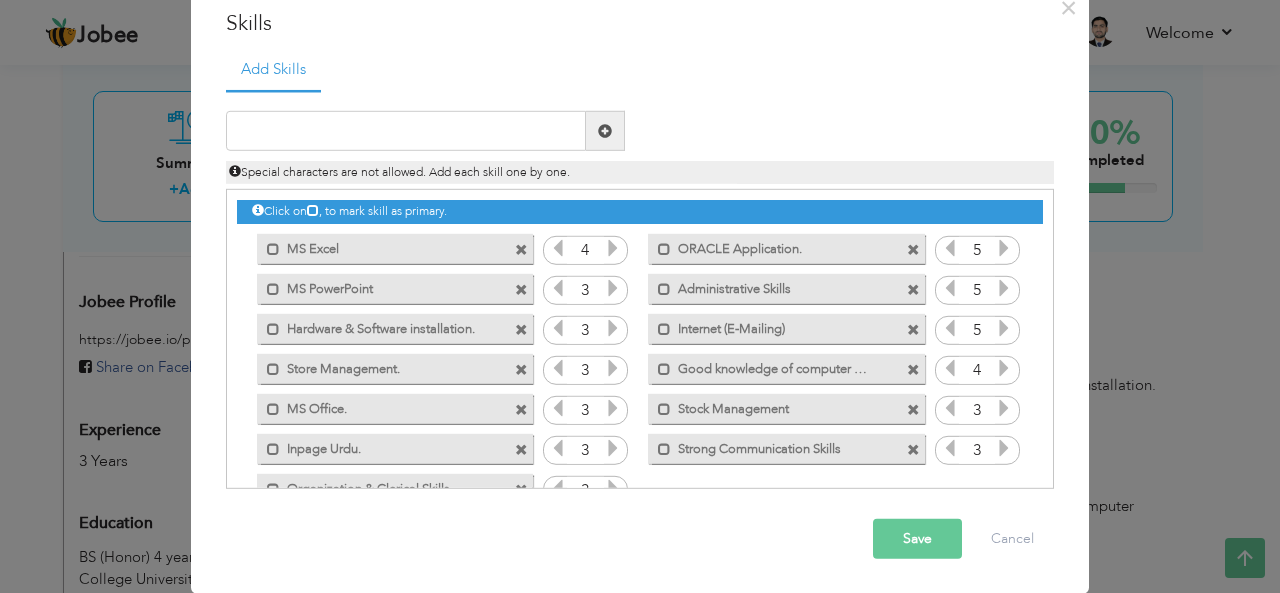 scroll, scrollTop: 0, scrollLeft: 0, axis: both 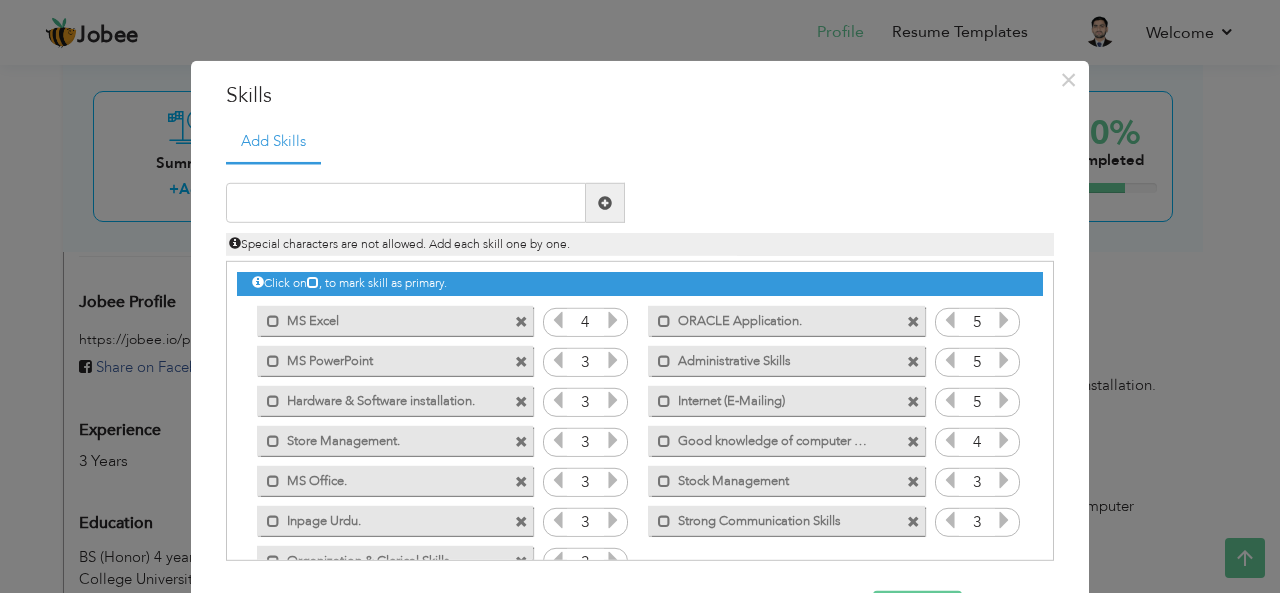 click on "×
Skills
Add Skills
Duplicate entry Mark as primary skill. 4 5 3" at bounding box center (640, 296) 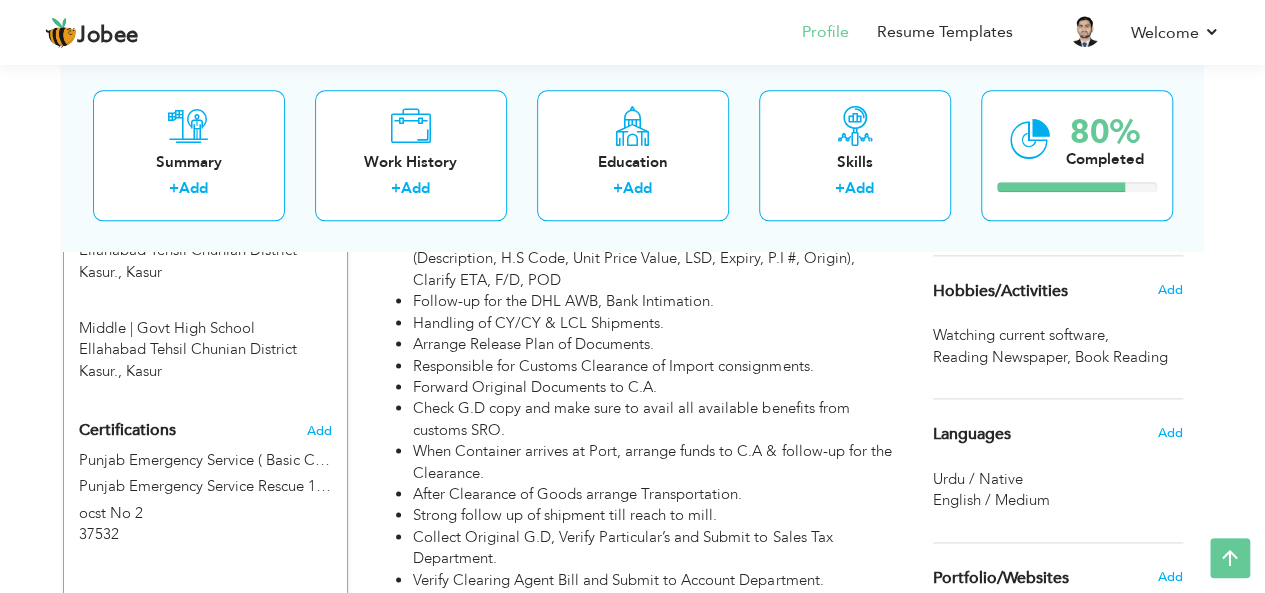 scroll, scrollTop: 926, scrollLeft: 0, axis: vertical 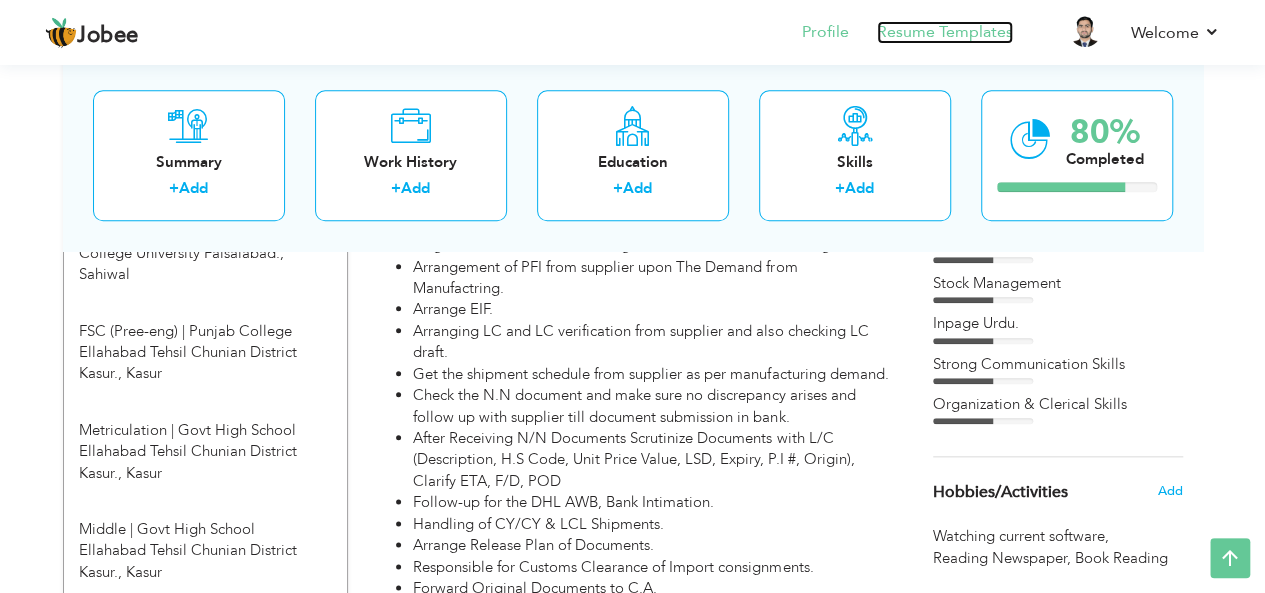 click on "Resume Templates" at bounding box center (945, 32) 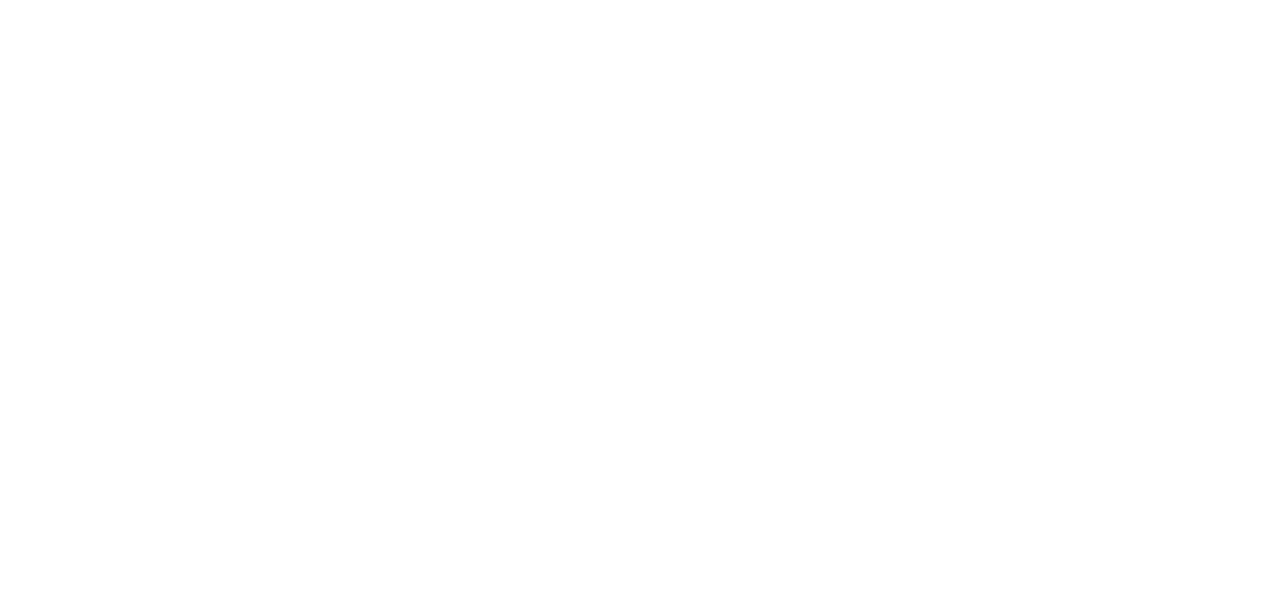 scroll, scrollTop: 0, scrollLeft: 0, axis: both 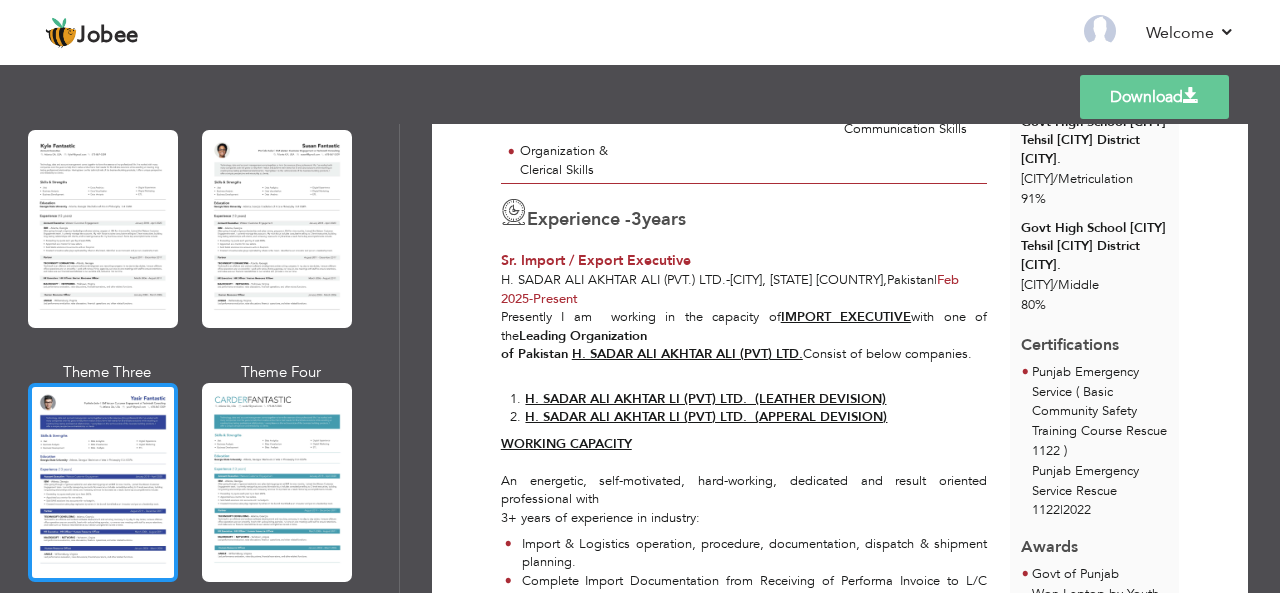 click at bounding box center [103, 482] 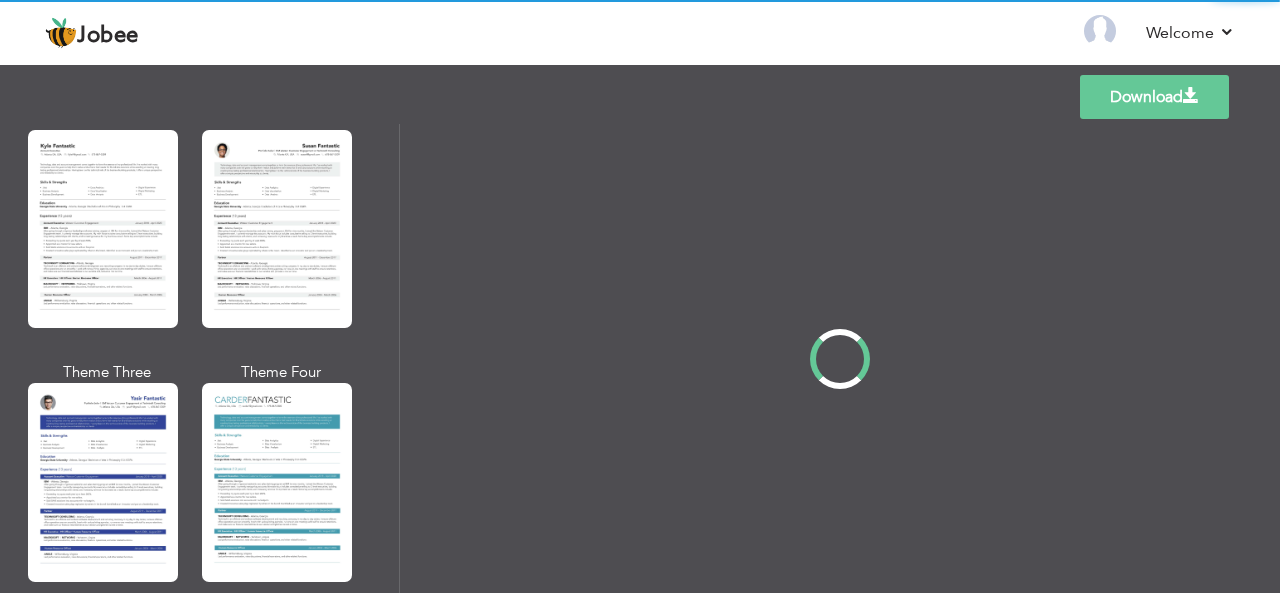 scroll, scrollTop: 0, scrollLeft: 0, axis: both 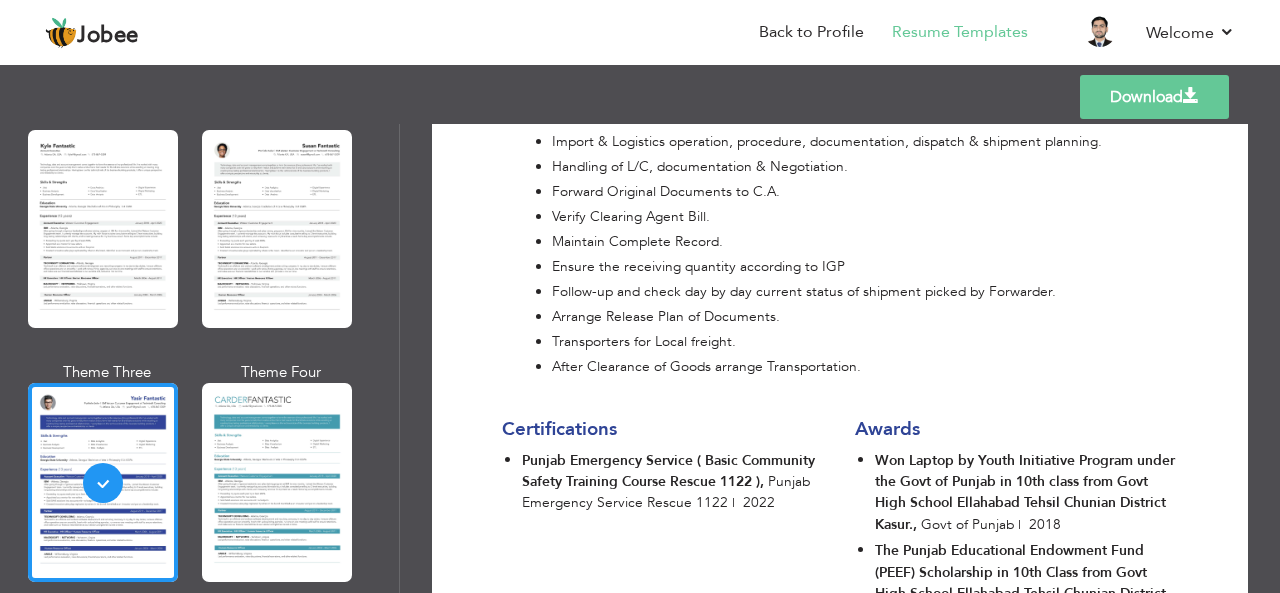 click on "Download" at bounding box center [1154, 97] 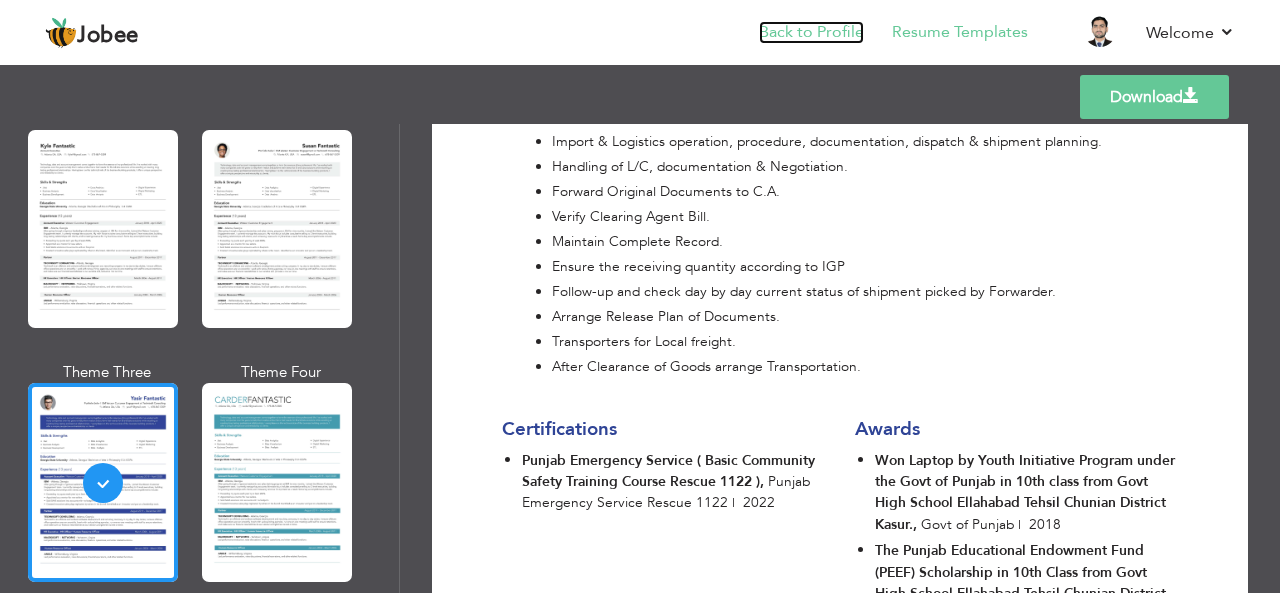 click on "Back to Profile" at bounding box center (811, 32) 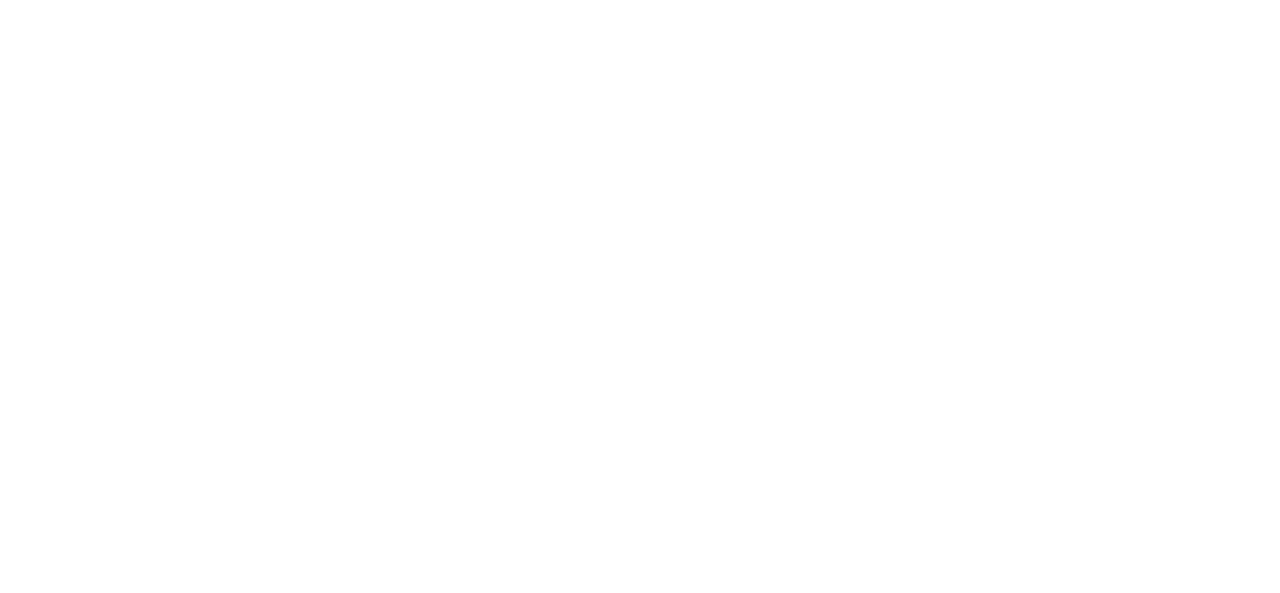 scroll, scrollTop: 0, scrollLeft: 0, axis: both 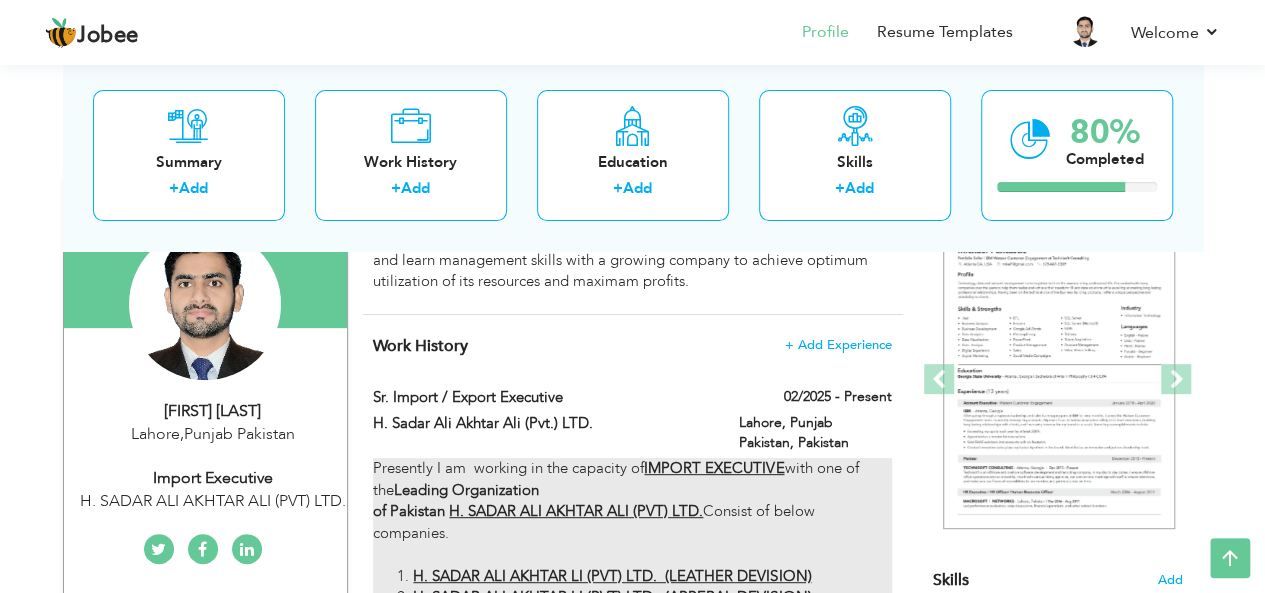 click on "Presently I am  working in the capacity of   IMPORT EXECUTIVE   with one of the  Leading Organization
of Pakistan    H. SADAR ALI AKHTAR ALI (PVT) LTD.  Consist of below companies.
H. SADAR ALI AKHTAR LI (PVT) LTD.  (LEATHER DEVISION)
H. SADAR ALI AKHTAR LI (PVT) LTD.  (APPERAL DEVISION)
WORKING CAPACITY
An energetic, self-motivated, hard-working, dedicated and result oriented professional with
3+ years of experience in industry:
Import & Logistics operation, procedure, documentation, dispatch & shipment planning.
Complete Import Documentation from Receiving of Performa Invoice to L/C Preparation.
Arranging Amendment / Corrections in LC draft.
Coordination with Insurance Company for the Insurance.
Prepare Bank Documents ( LC Opening Request, Advance Payments , Open Account Payments).
Handling of L/C, documentation & Negotiation.
Handling of Ocean + Air shipments & Local transportation.
Customs Clearance of Export & Import consignments." at bounding box center (632, 1057) 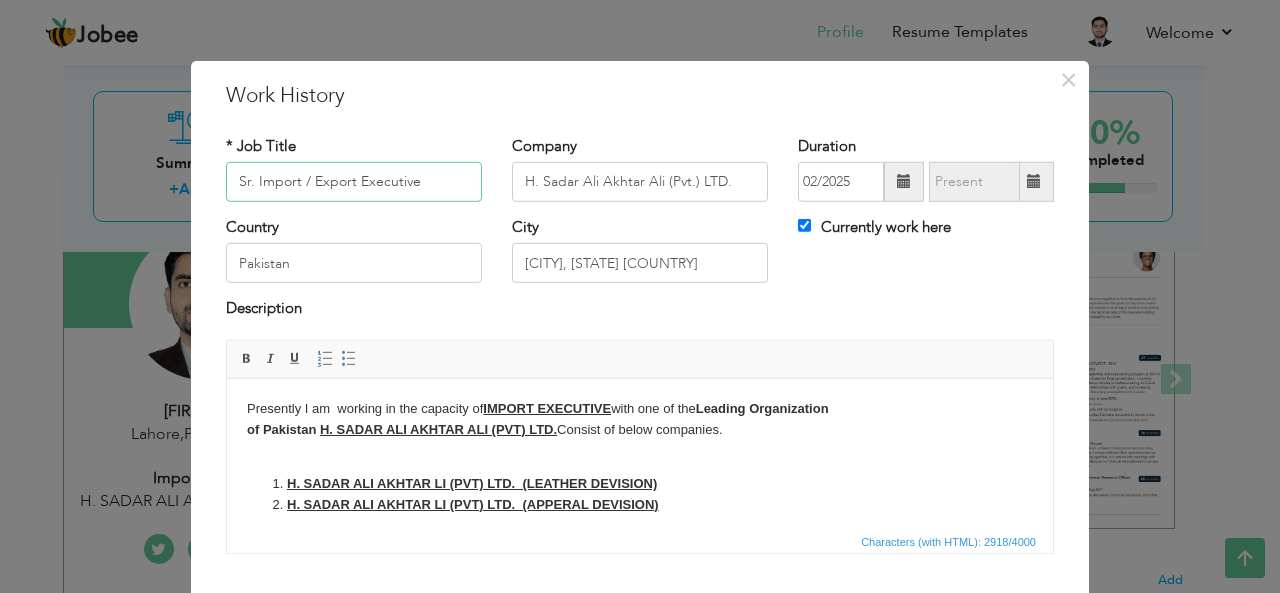 drag, startPoint x: 428, startPoint y: 181, endPoint x: 228, endPoint y: 165, distance: 200.63898 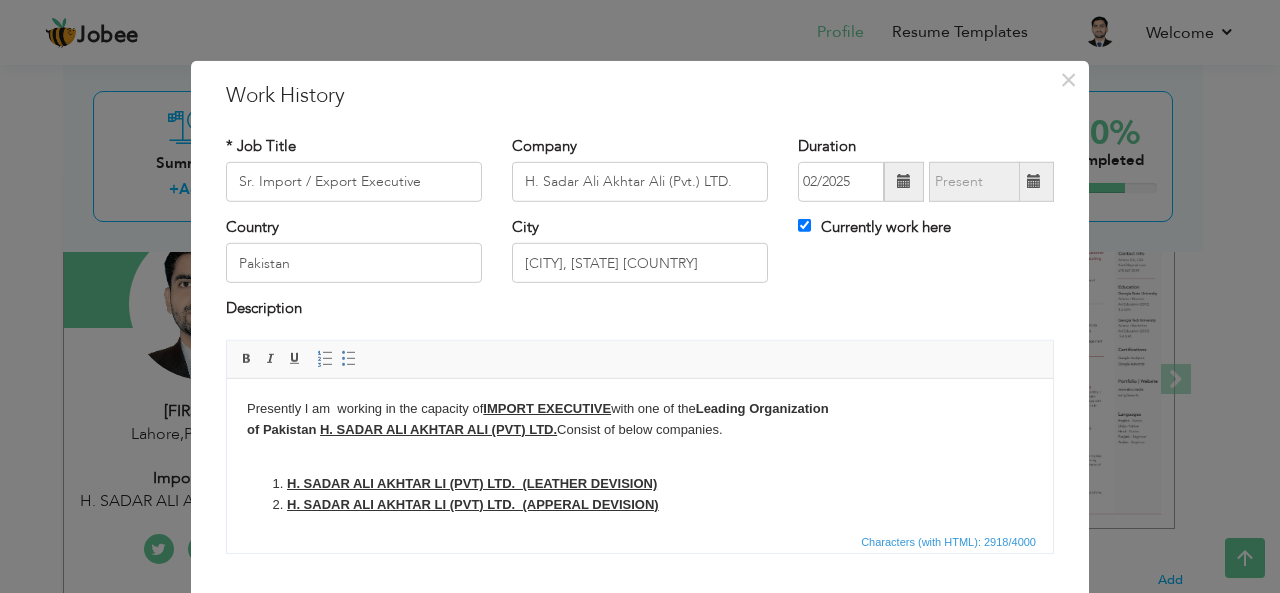 drag, startPoint x: 491, startPoint y: 404, endPoint x: 620, endPoint y: 410, distance: 129.13947 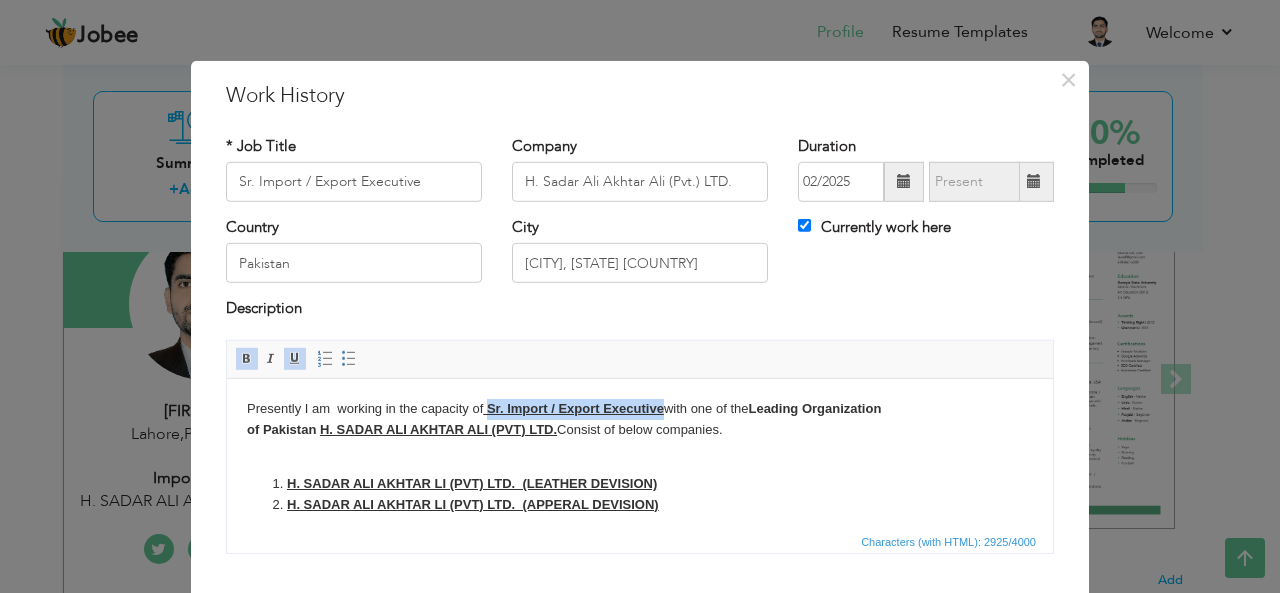 drag, startPoint x: 491, startPoint y: 407, endPoint x: 666, endPoint y: 410, distance: 175.02571 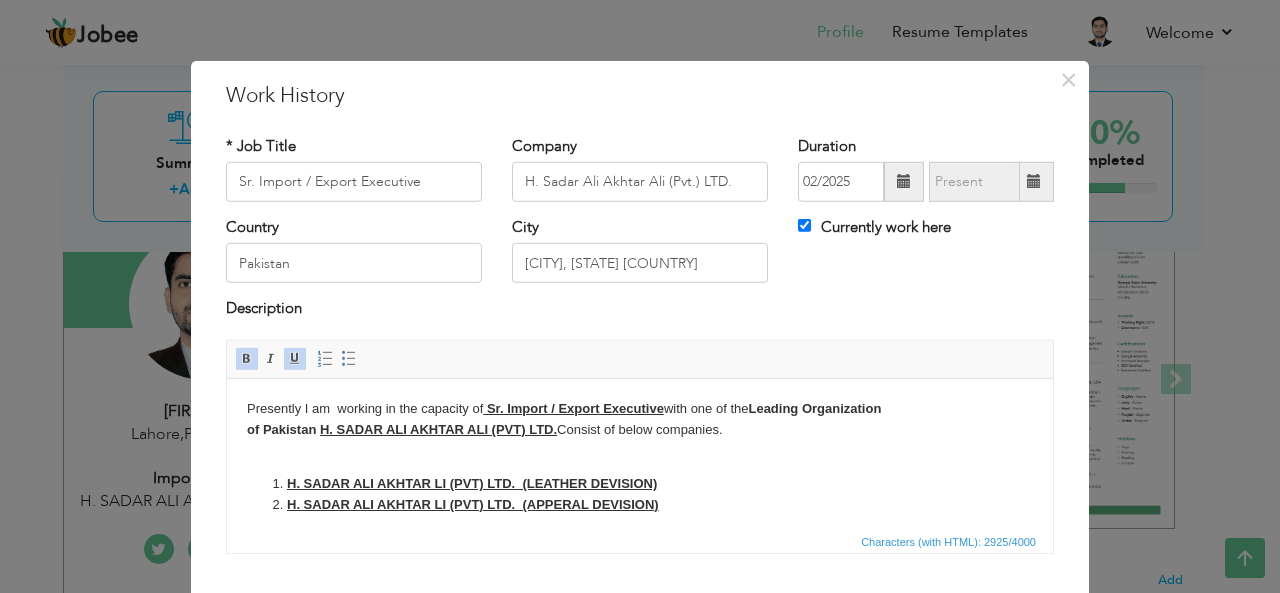 click on "H. SADAR ALI AKHTAR LI (PVT) LTD.  (LEATHER DEVISION)" at bounding box center [640, 483] 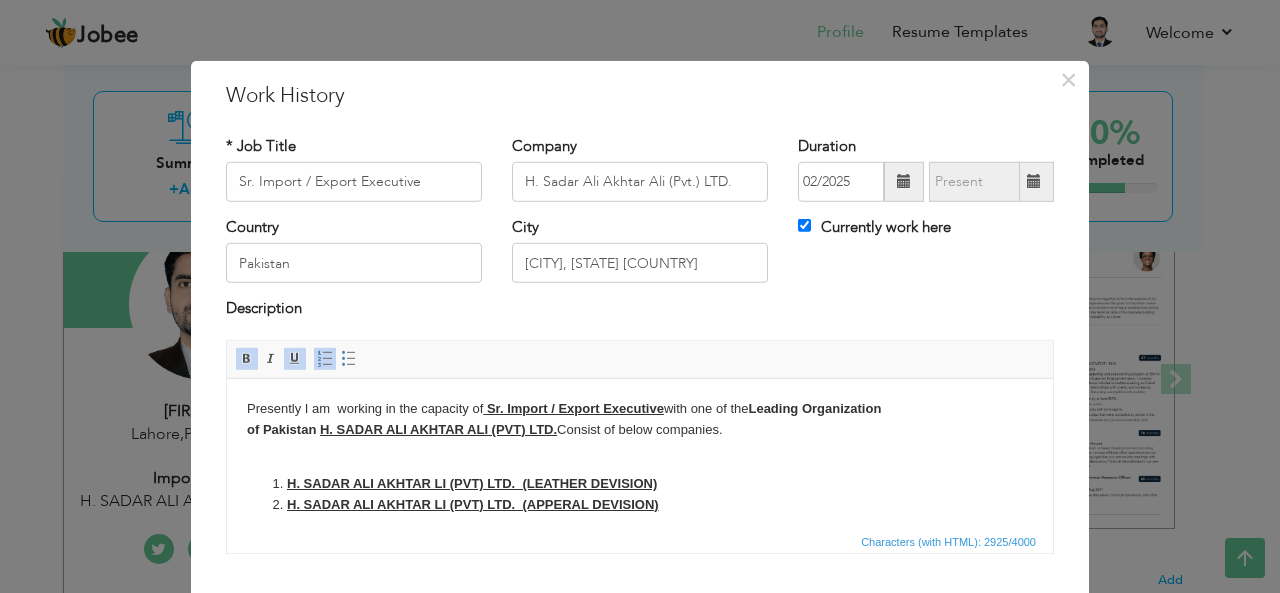 click on "Presently I am  working in the capacity of    Sr. Import / Export Executive  with one of the  Leading Organization of Pakistan    H. SADAR ALI AKHTAR ALI (PVT) LTD.  Consist of below companies. H. SADAR ALI AKHTAR LI (PVT) LTD.  (LEATHER DEVISION) H. SADAR ALI AKHTAR LI (PVT) LTD.  (APPERAL DEVISION)   WORKING CAPACITY  An energetic, self-motivated, hard-working, dedicated and result oriented professional with  3+ years of experience in industry:  Import & Logistics operation, procedure, documentation, dispatch & shipment planning.  Complete Import Documentation from Receiving of Performa Invoice to L/C Preparation. Arranging Amendment / Corrections in LC draft. Coordination with Insurance Company for the Insurance.  Prepare Bank Documents ( LC Opening Request, Advance Payments , Open Account Payments). Handling of L/C, documentation & Negotiation. Handling of Ocean + Air shipments & Local transportation. Customs Clearance of Export & Import consignments. Arrange EIF." at bounding box center (640, 850) 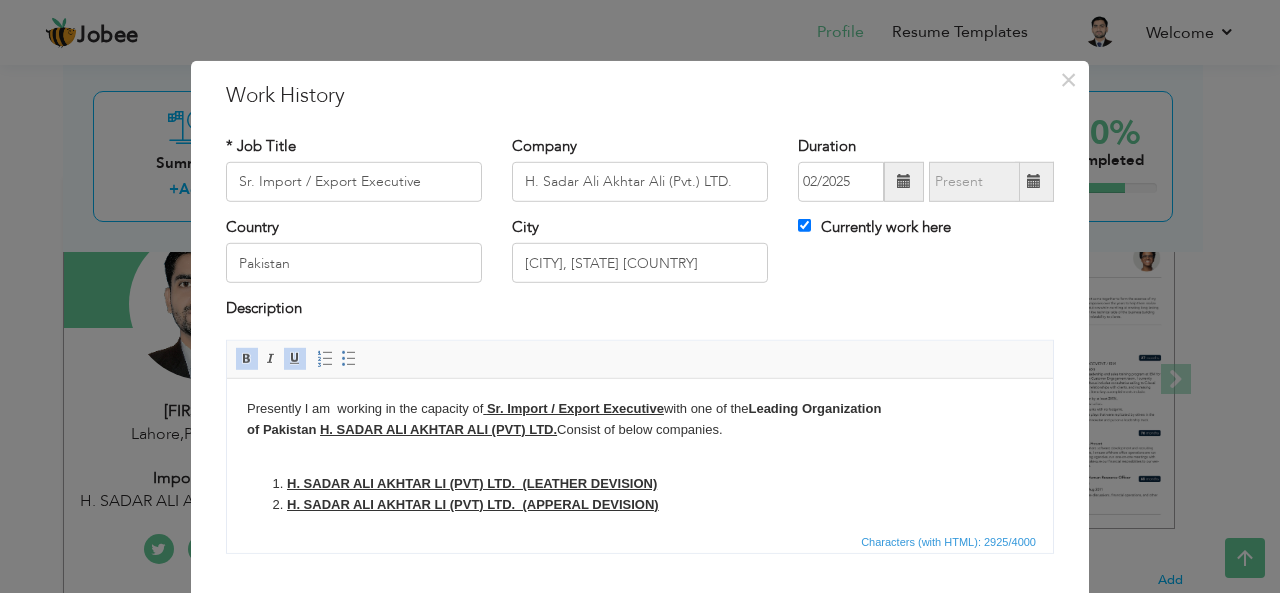 type 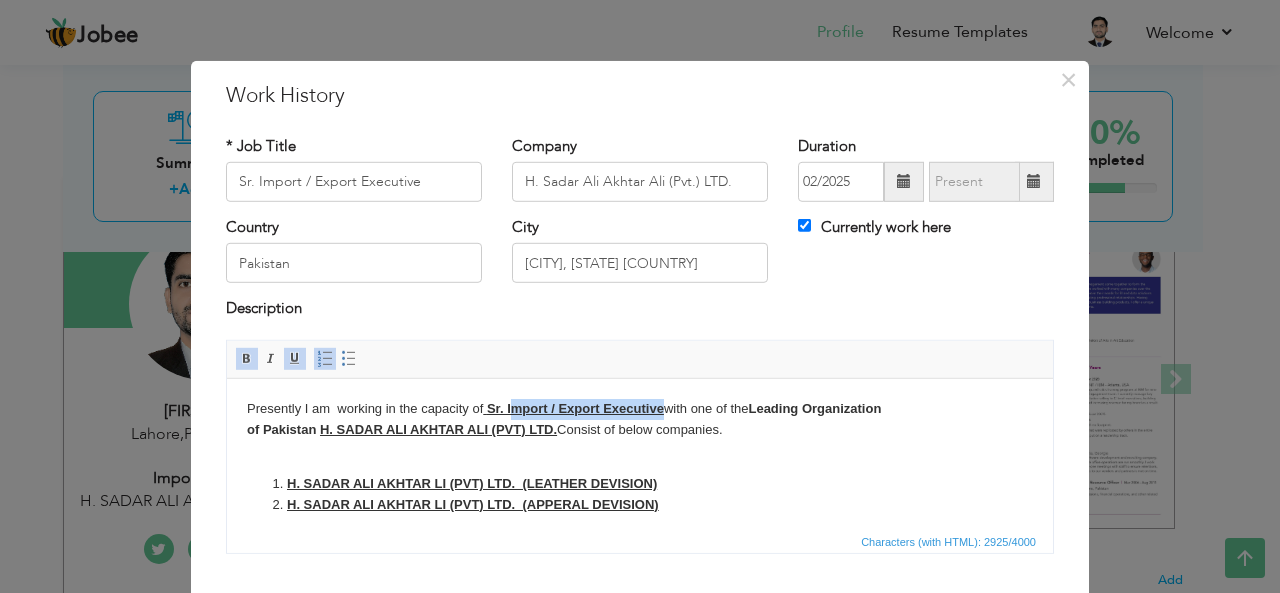 drag, startPoint x: 665, startPoint y: 407, endPoint x: 513, endPoint y: 392, distance: 152.73834 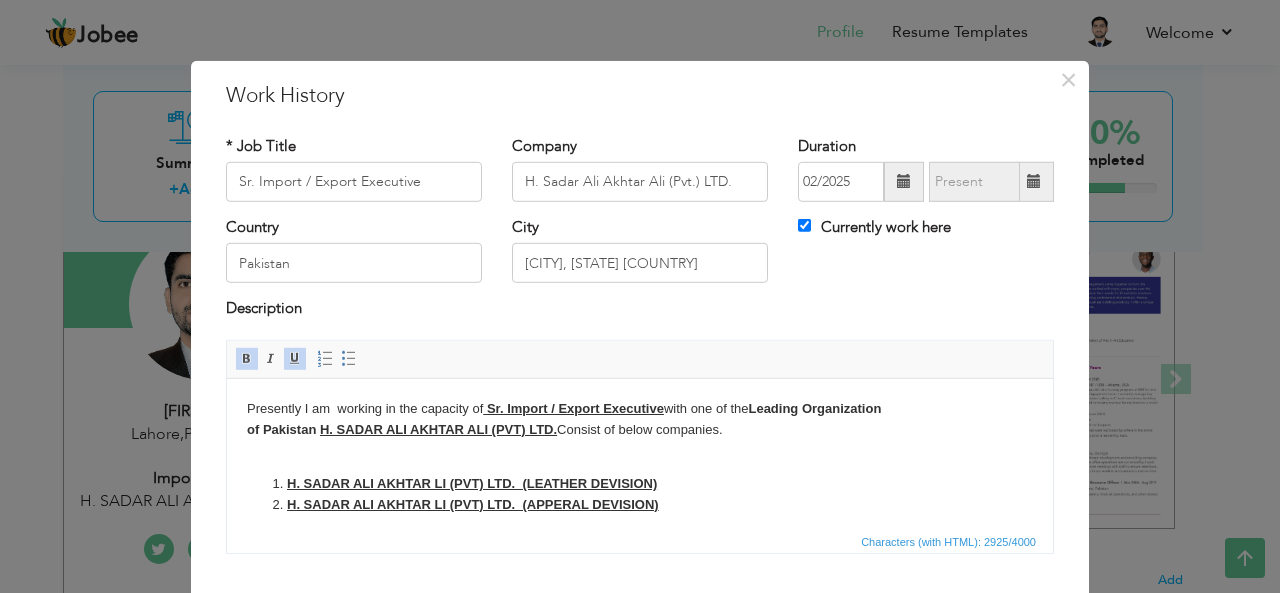 click on "H. SADAR ALI AKHTAR LI (PVT) LTD.  (LEATHER DEVISION)" at bounding box center (640, 483) 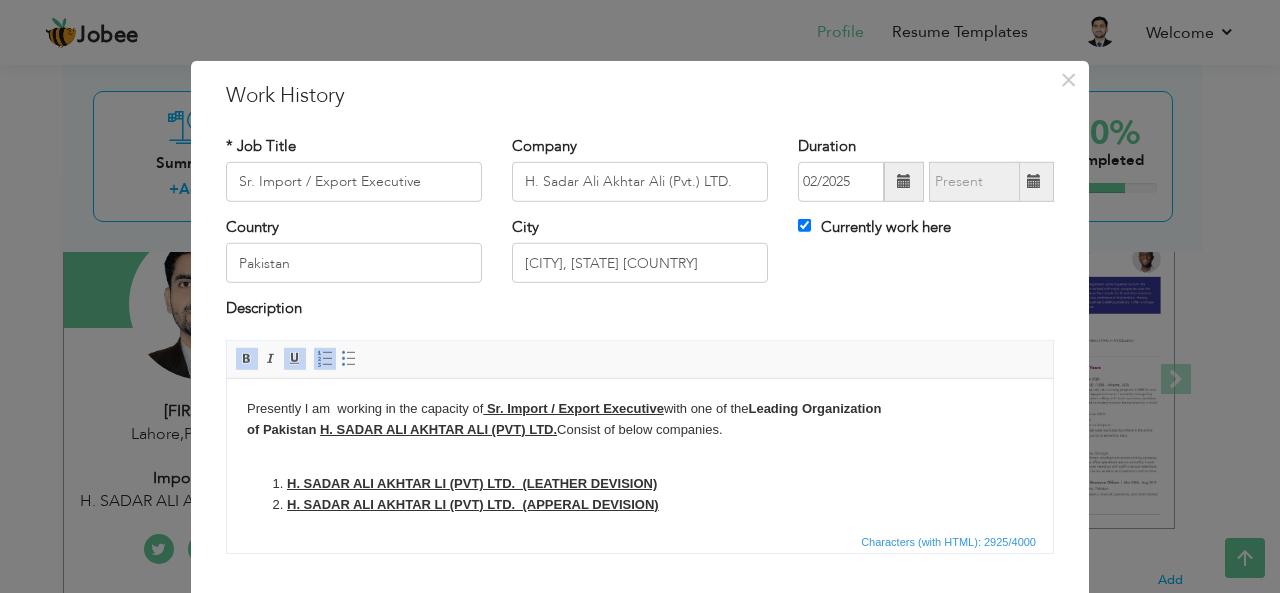 click on "Sr. Import / Export Executive" at bounding box center (573, 407) 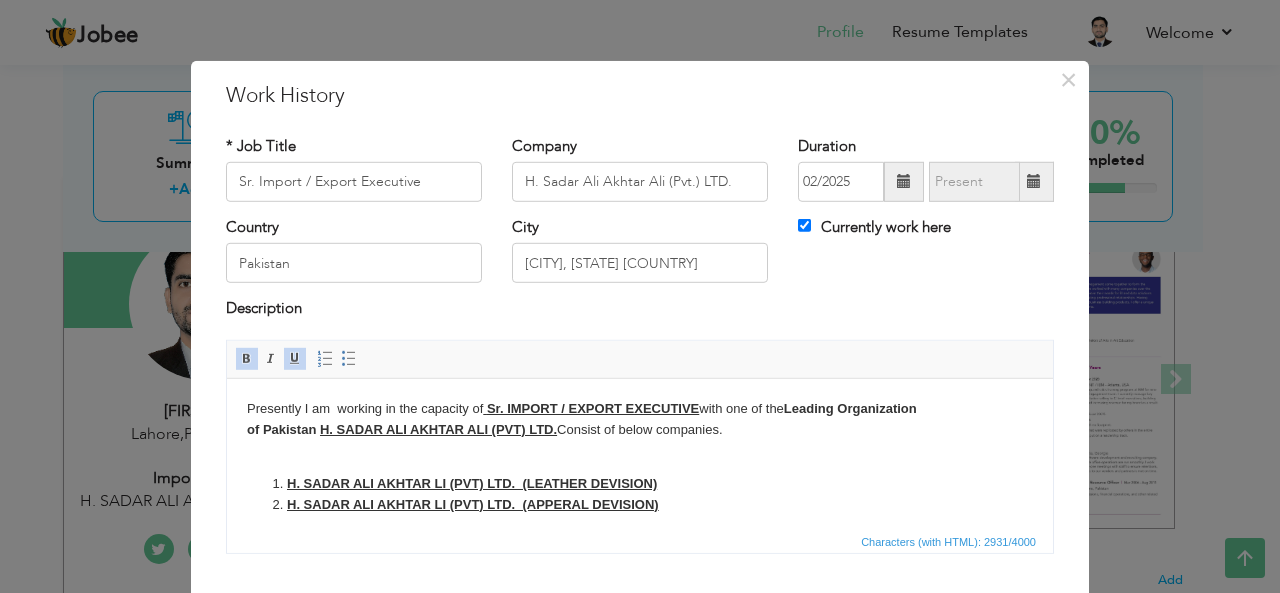 click on "Sr. IMPORT / EXPORT EXECUTIVE" at bounding box center (591, 407) 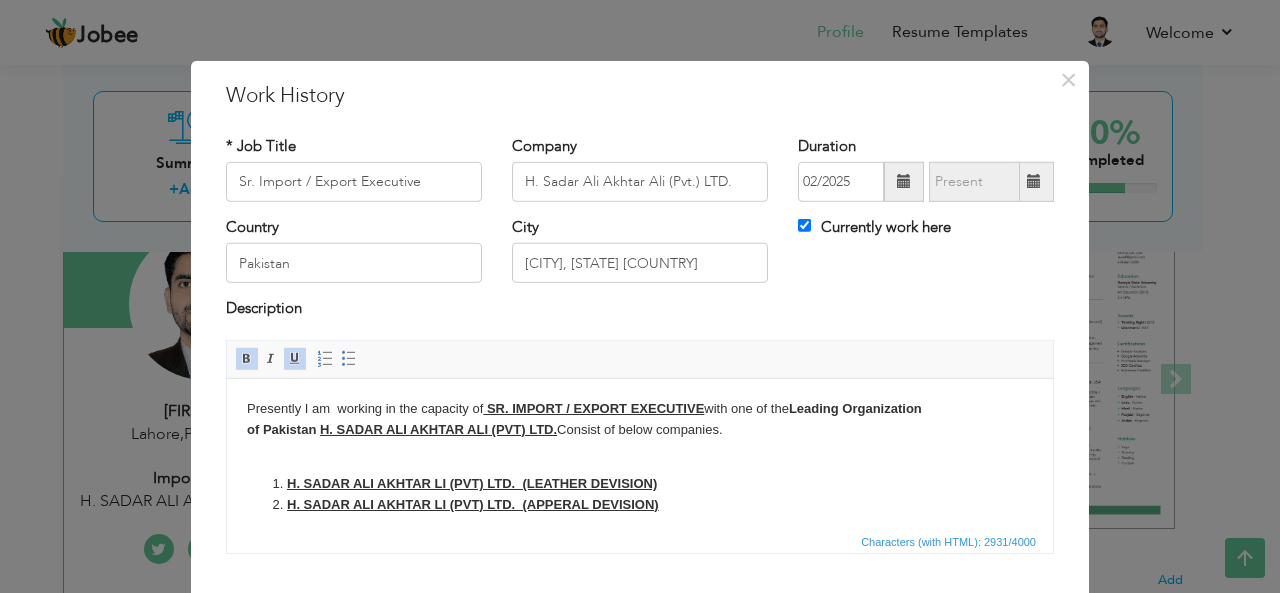 click on "Presently I am  working in the capacity of    SR. IMPORT / EXPORT EXECUTIVE   with one of the  Leading Organization of Pakistan    H. SADAR ALI AKHTAR ALI (PVT) LTD.  Consist of below companies. H. SADAR ALI AKHTAR LI (PVT) LTD.  (LEATHER DEVISION) H. SADAR ALI AKHTAR LI (PVT) LTD.  (APPERAL DEVISION)   WORKING CAPACITY  An energetic, self-motivated, hard-working, dedicated and result oriented professional with  3+ years of experience in industry:  Import & Logistics operation, procedure, documentation, dispatch & shipment planning.  Complete Import Documentation from Receiving of Performa Invoice to L/C Preparation. Arranging Amendment / Corrections in LC draft. Coordination with Insurance Company for the Insurance.  Prepare Bank Documents ( LC Opening Request, Advance Payments , Open Account Payments). Handling of L/C, documentation & Negotiation. Handling of Ocean + Air shipments & Local transportation. Customs Clearance of Export & Import consignments. Arrange EIF." at bounding box center (640, 850) 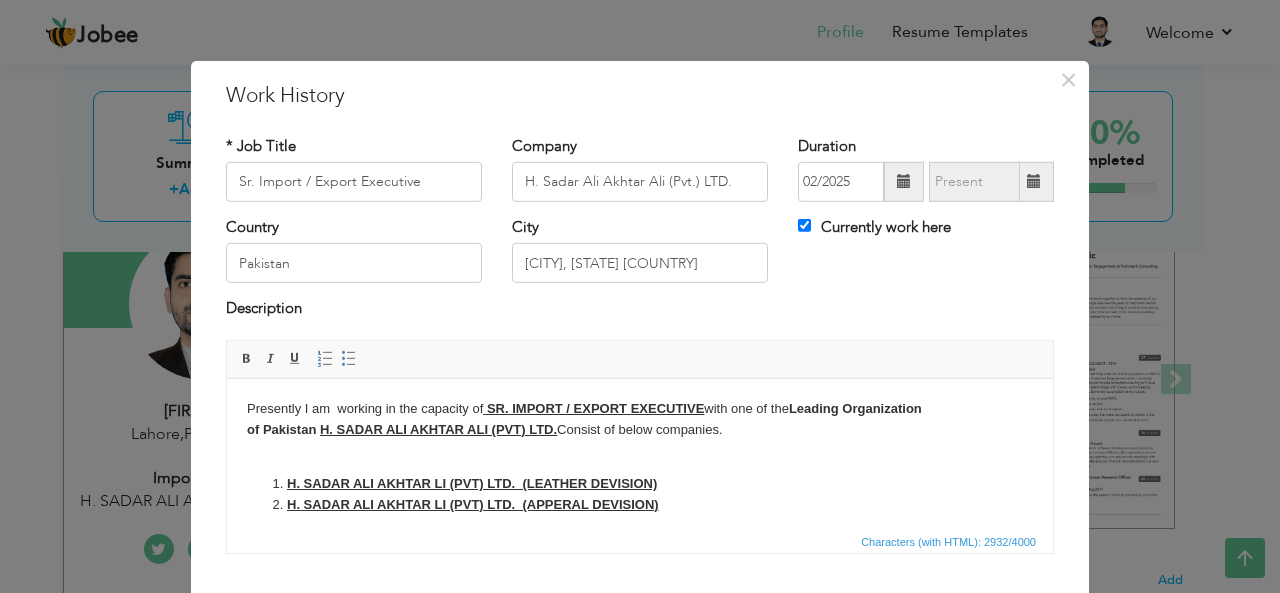 click on "Presently I am  working in the capacity of    SR. IMPORT / EXPORT EXECUTIVE    with one of the  Leading Organization of Pakistan    H. SADAR ALI AKHTAR ALI (PVT) LTD.  Consist of below companies. H. SADAR ALI AKHTAR LI (PVT) LTD.  (LEATHER DEVISION) H. SADAR ALI AKHTAR LI (PVT) LTD.  (APPERAL DEVISION)   WORKING CAPACITY  An energetic, self-motivated, hard-working, dedicated and result oriented professional with  3+ years of experience in industry:  Import & Logistics operation, procedure, documentation, dispatch & shipment planning.  Complete Import Documentation from Receiving of Performa Invoice to L/C Preparation. Arranging Amendment / Corrections in LC draft. Coordination with Insurance Company for the Insurance.  Prepare Bank Documents ( LC Opening Request, Advance Payments , Open Account Payments). Handling of L/C, documentation & Negotiation. Handling of Ocean + Air shipments & Local transportation. Customs Clearance of Export & Import consignments. Arrange EIF." at bounding box center (640, 850) 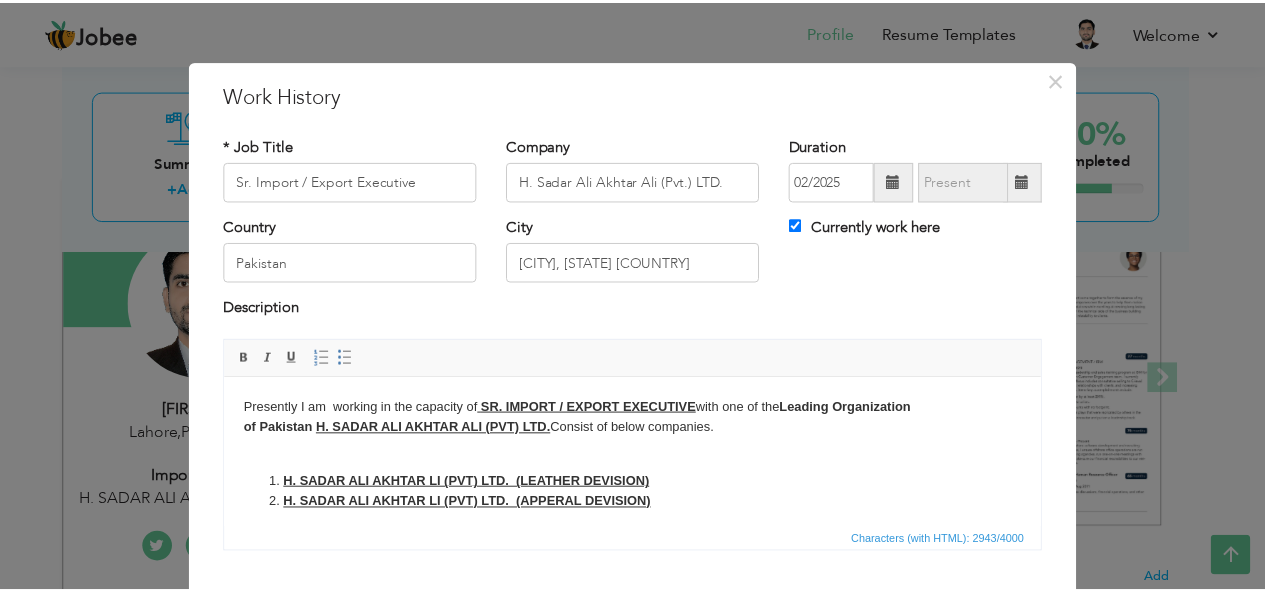 scroll, scrollTop: 120, scrollLeft: 0, axis: vertical 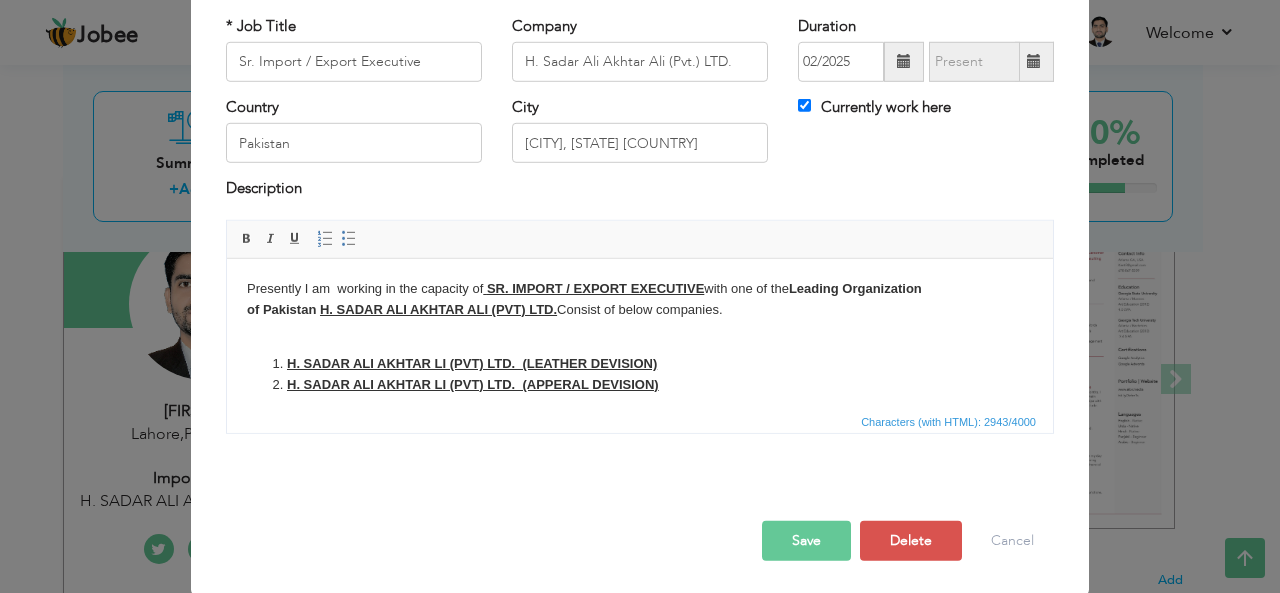 click on "Save" at bounding box center (806, 541) 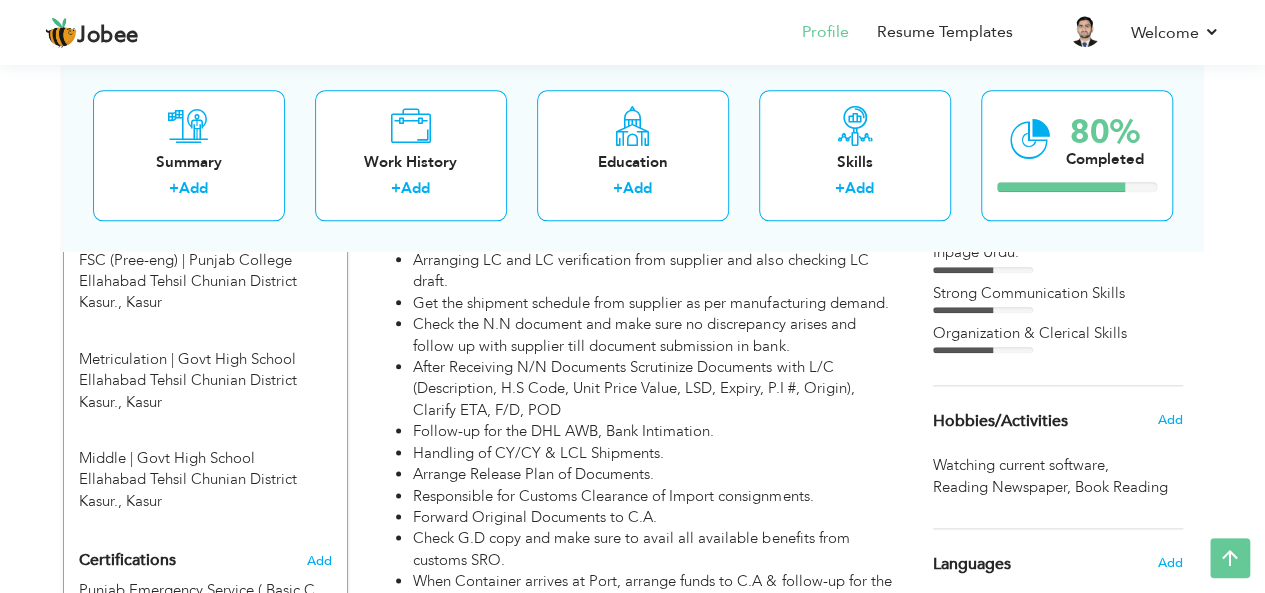 scroll, scrollTop: 1126, scrollLeft: 0, axis: vertical 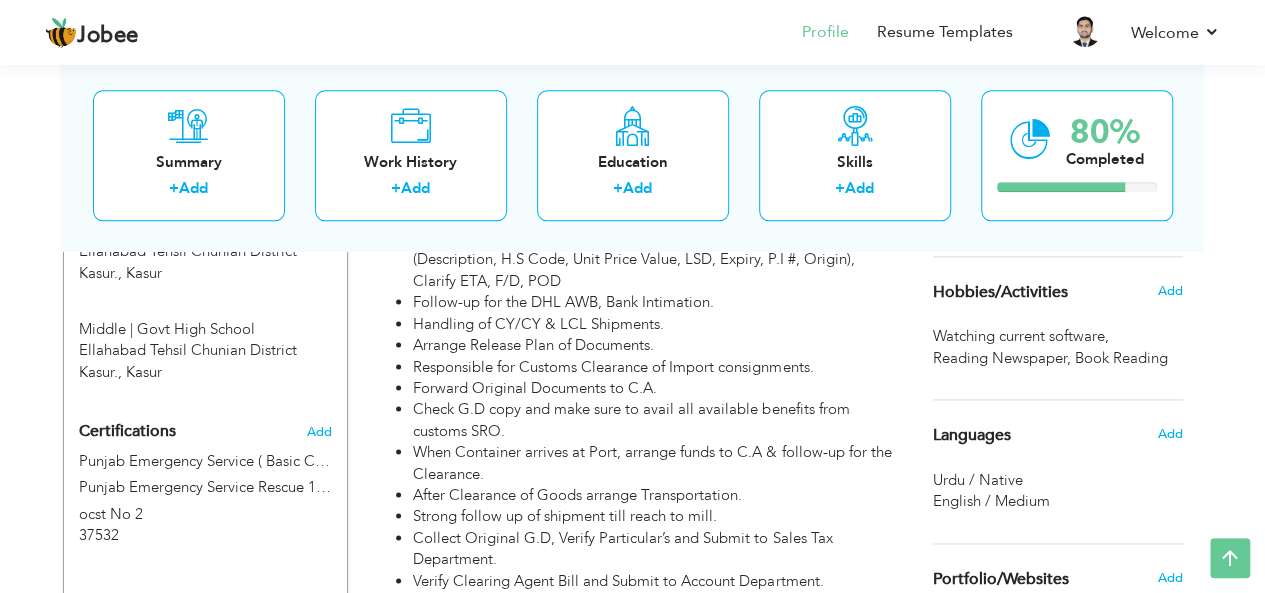 click on "Hobbies/Activities" at bounding box center [1000, 293] 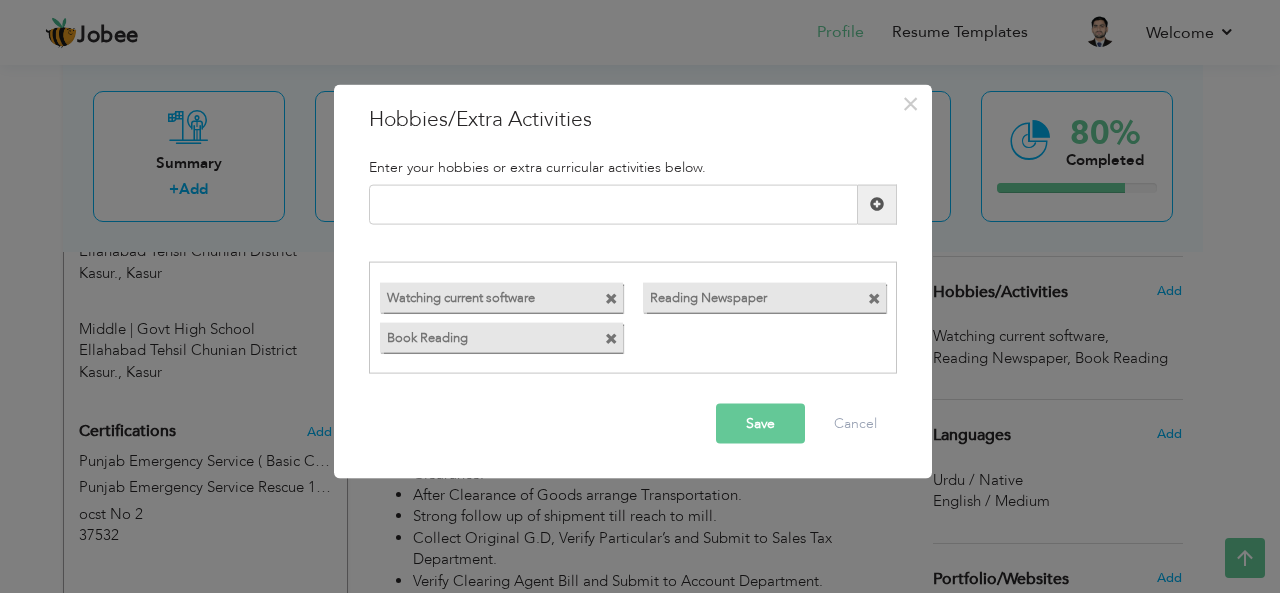 click at bounding box center (611, 299) 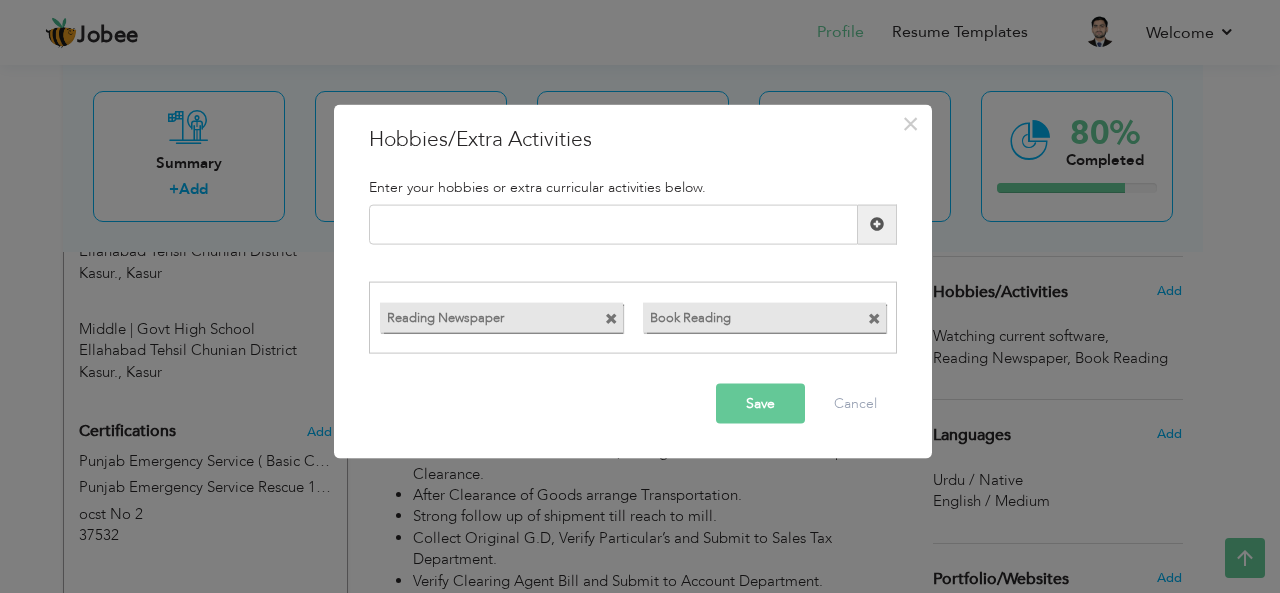 click at bounding box center (611, 319) 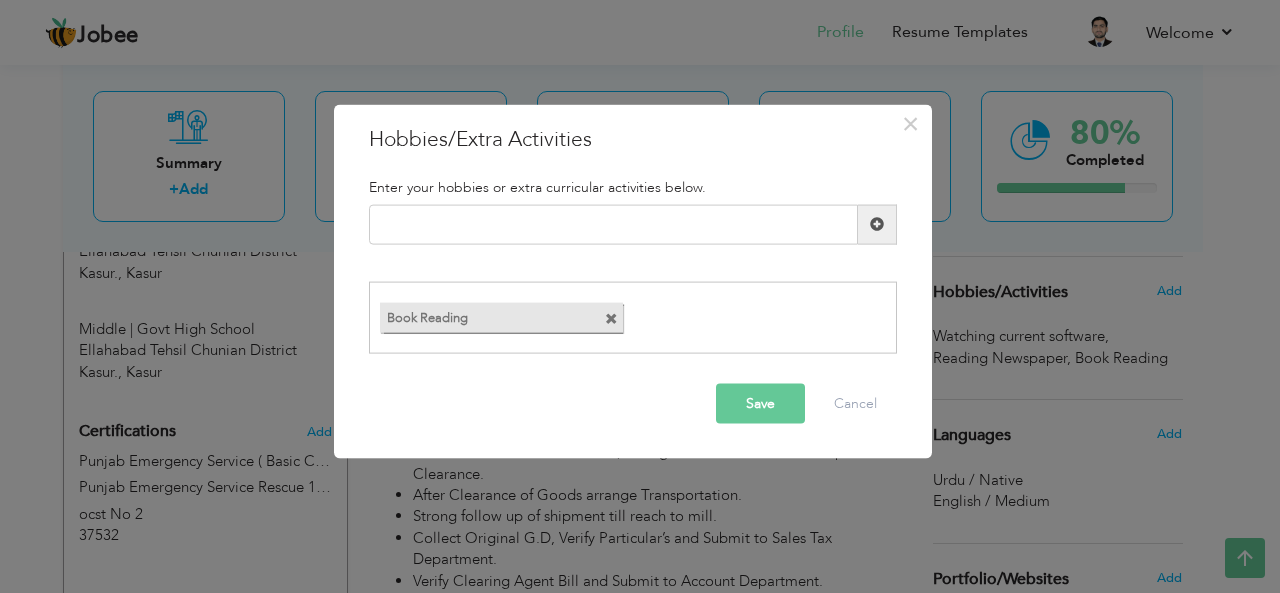 click at bounding box center (611, 319) 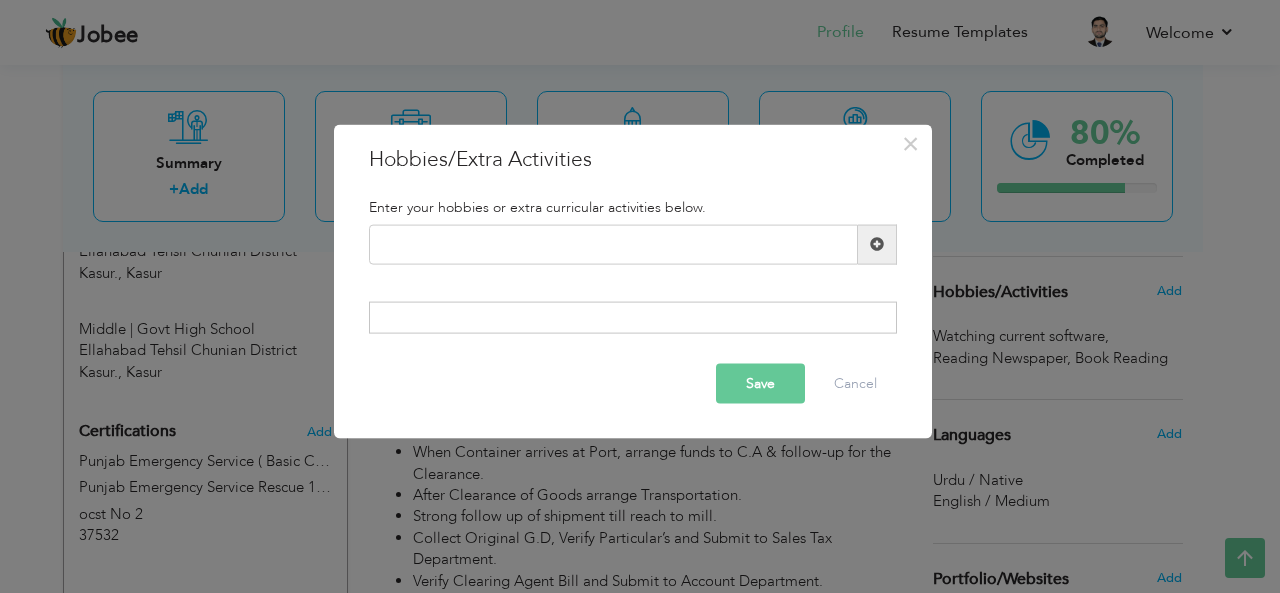 click on "Save" at bounding box center (760, 384) 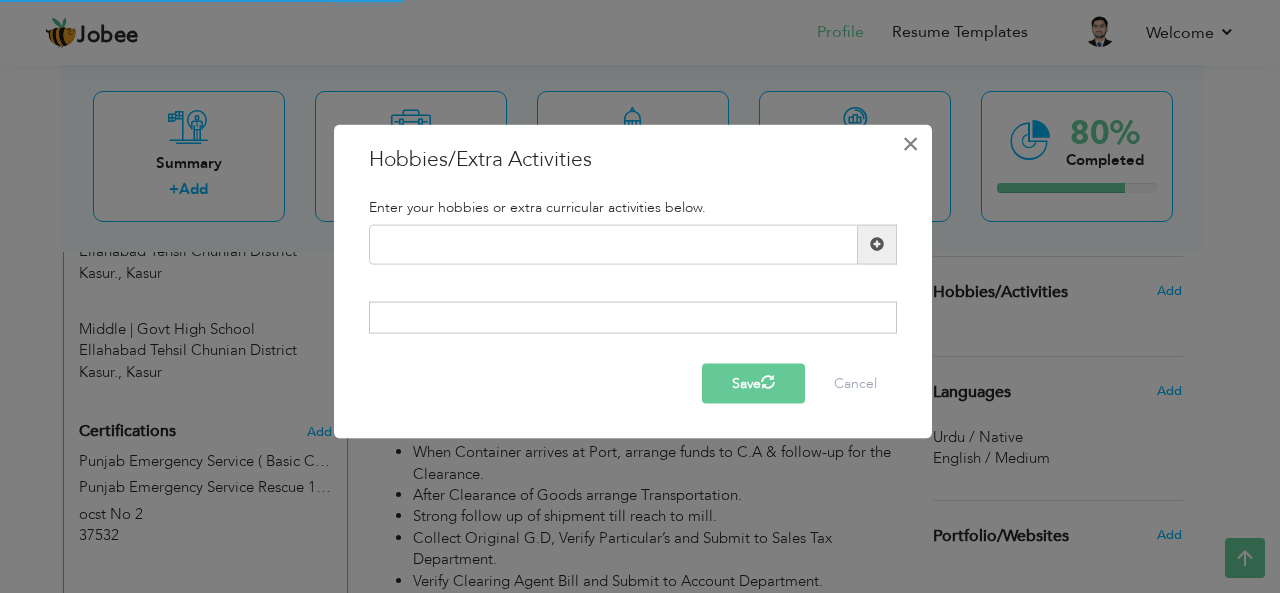 click on "×" at bounding box center (910, 143) 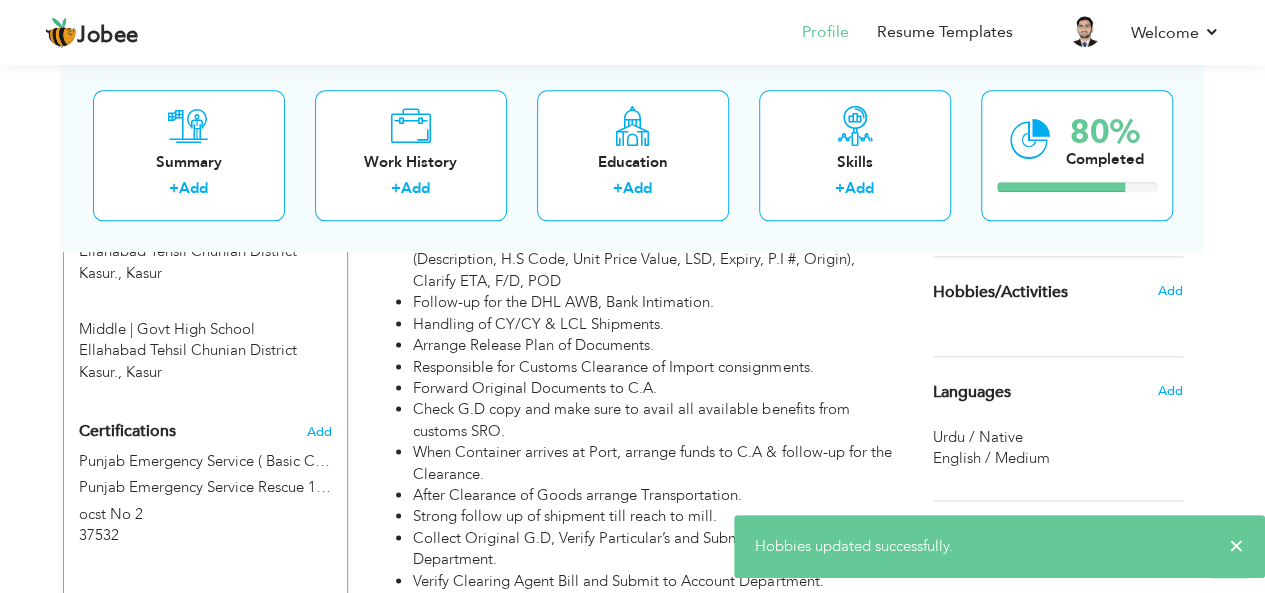 click on "Hobbies/Activities" at bounding box center (1000, 293) 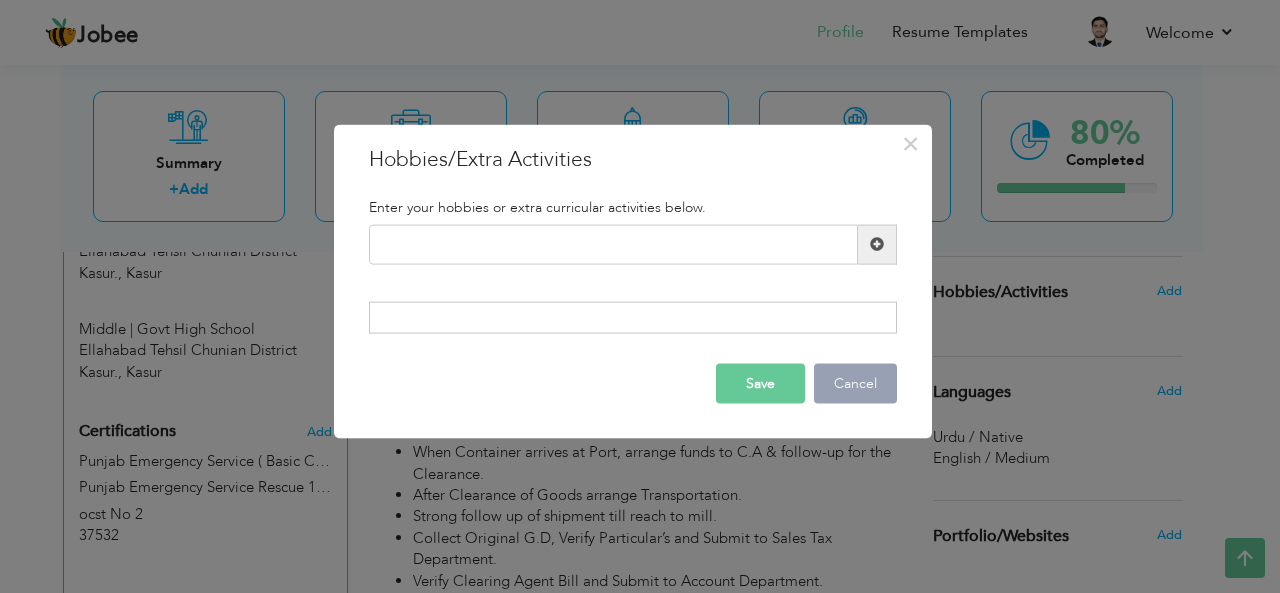 click on "Cancel" at bounding box center (855, 384) 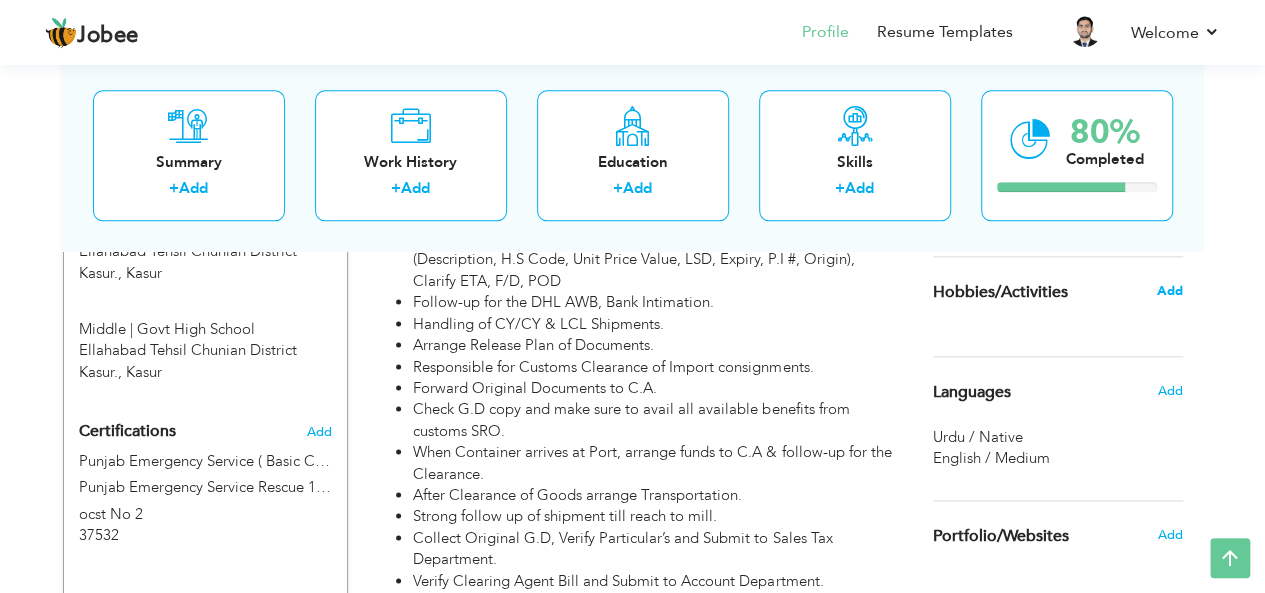 click on "Add" at bounding box center [1169, 291] 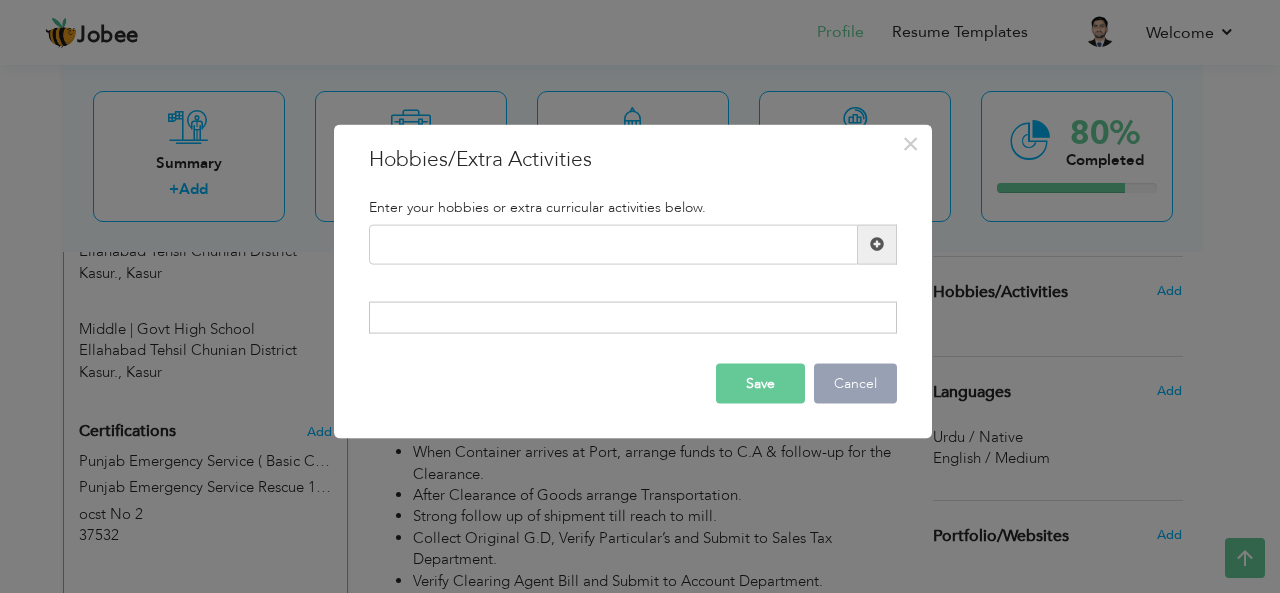 click on "Cancel" at bounding box center [855, 384] 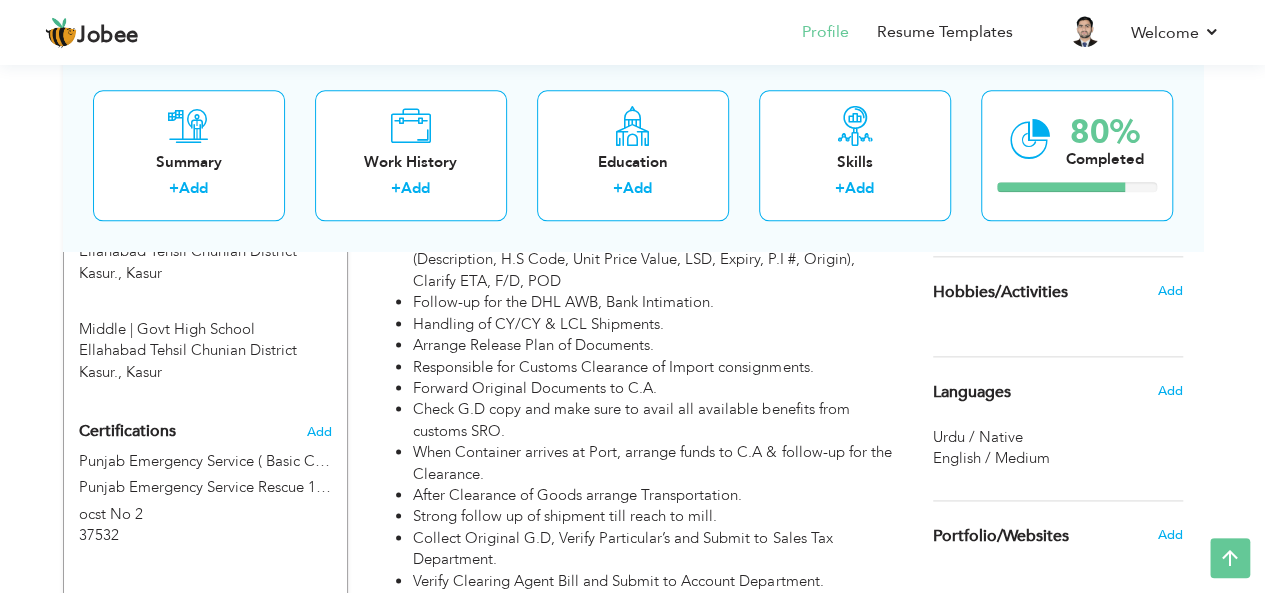 click on "Choose a Template
‹" at bounding box center (1060, 746) 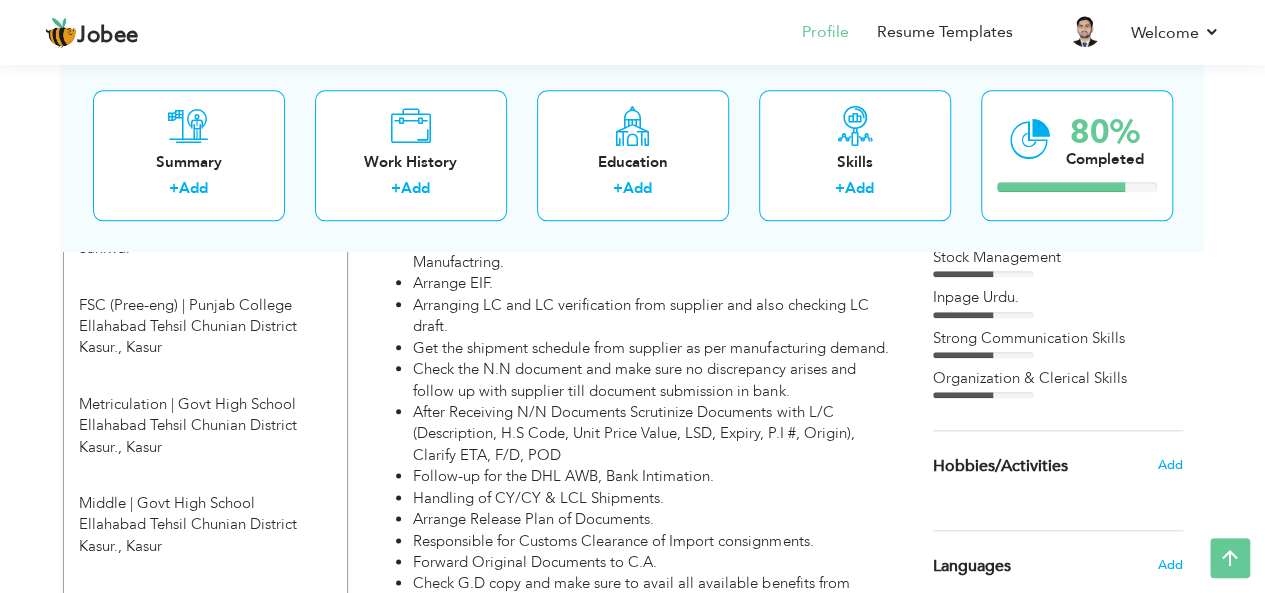 scroll, scrollTop: 626, scrollLeft: 0, axis: vertical 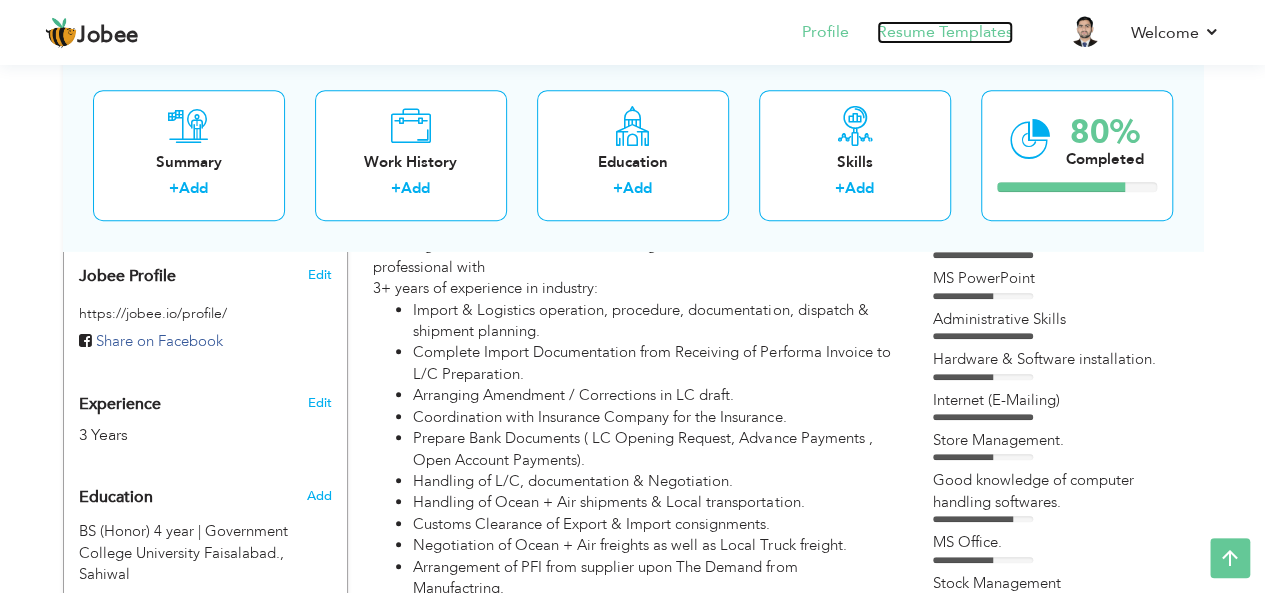 click on "Resume Templates" at bounding box center (945, 32) 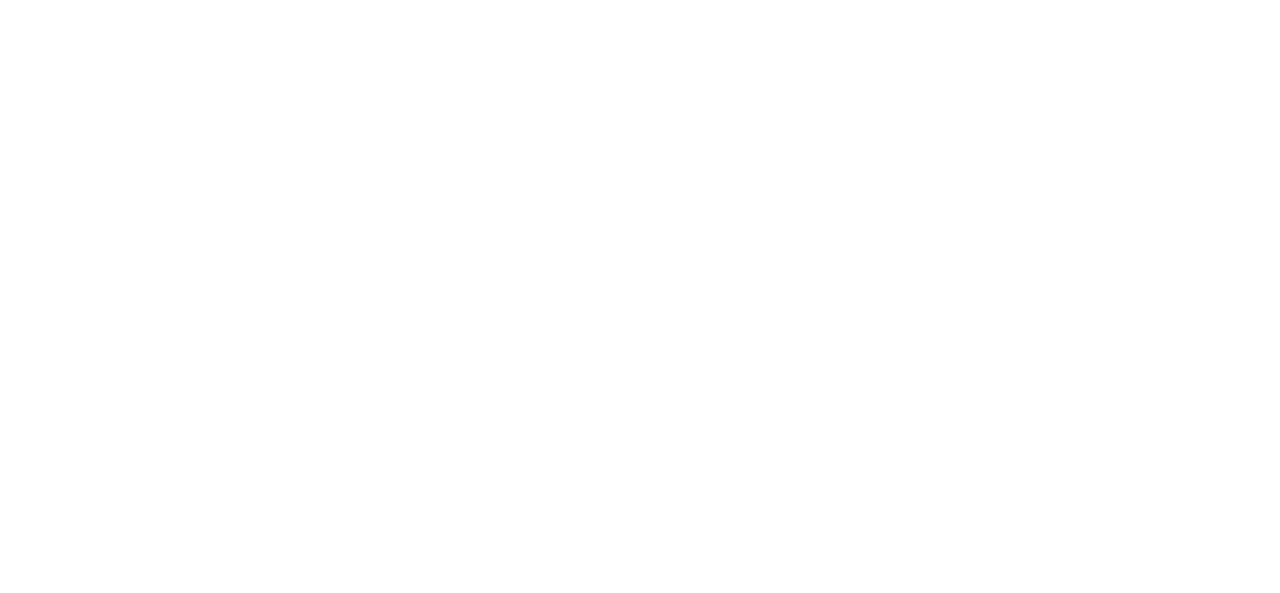 scroll, scrollTop: 0, scrollLeft: 0, axis: both 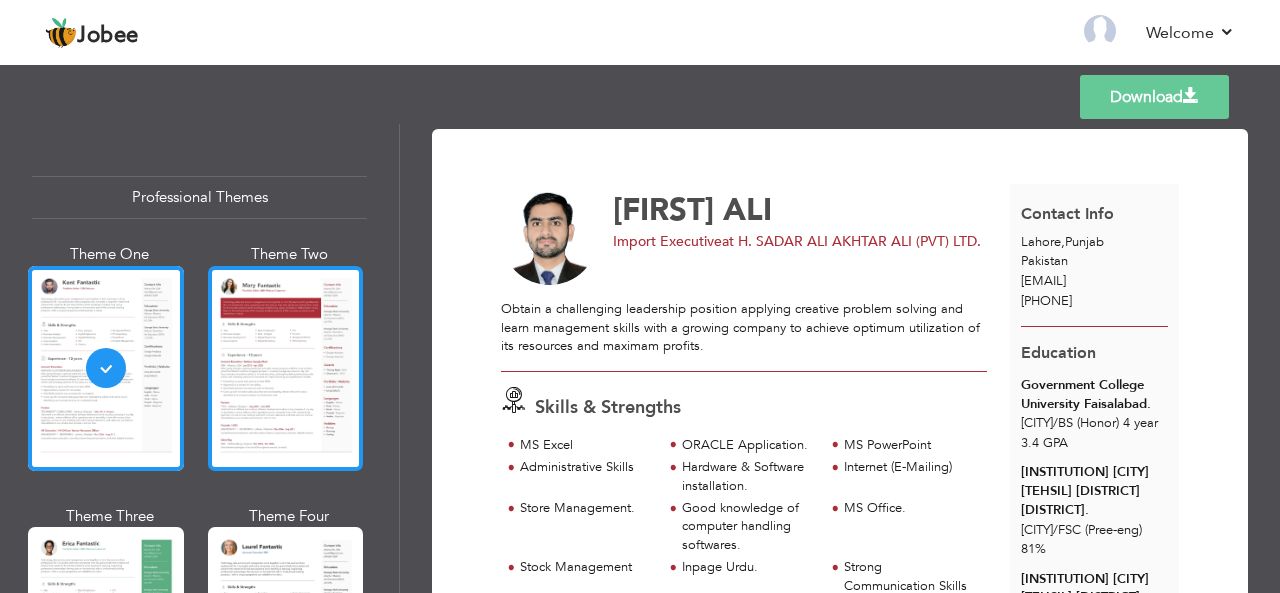 click at bounding box center [286, 368] 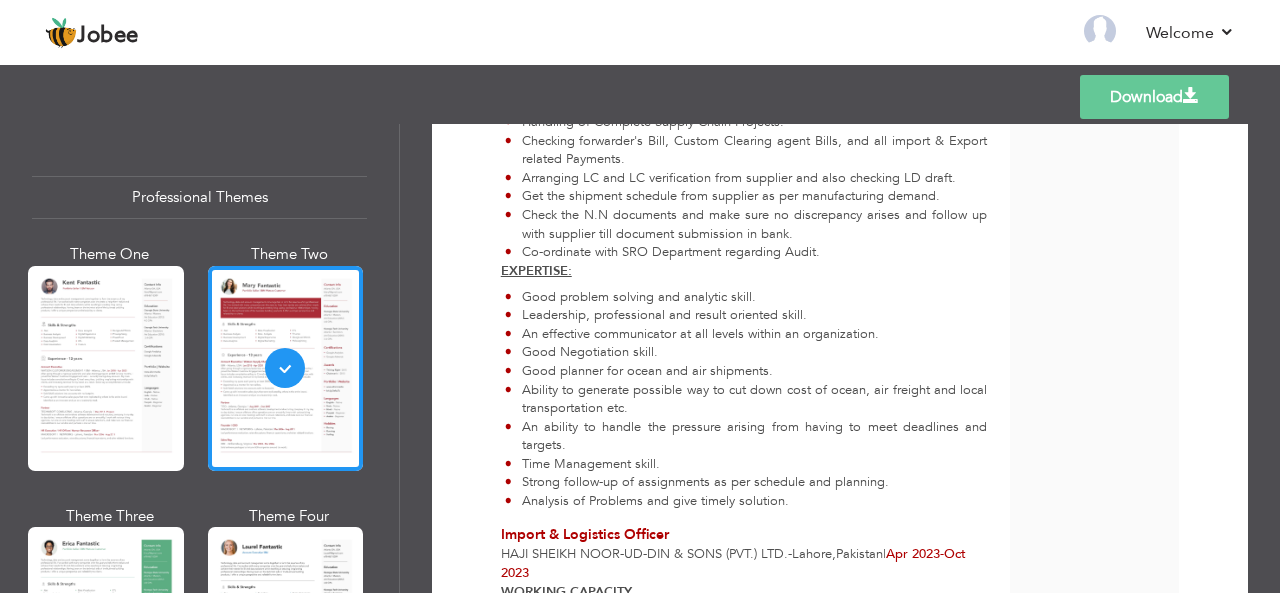 scroll, scrollTop: 2319, scrollLeft: 0, axis: vertical 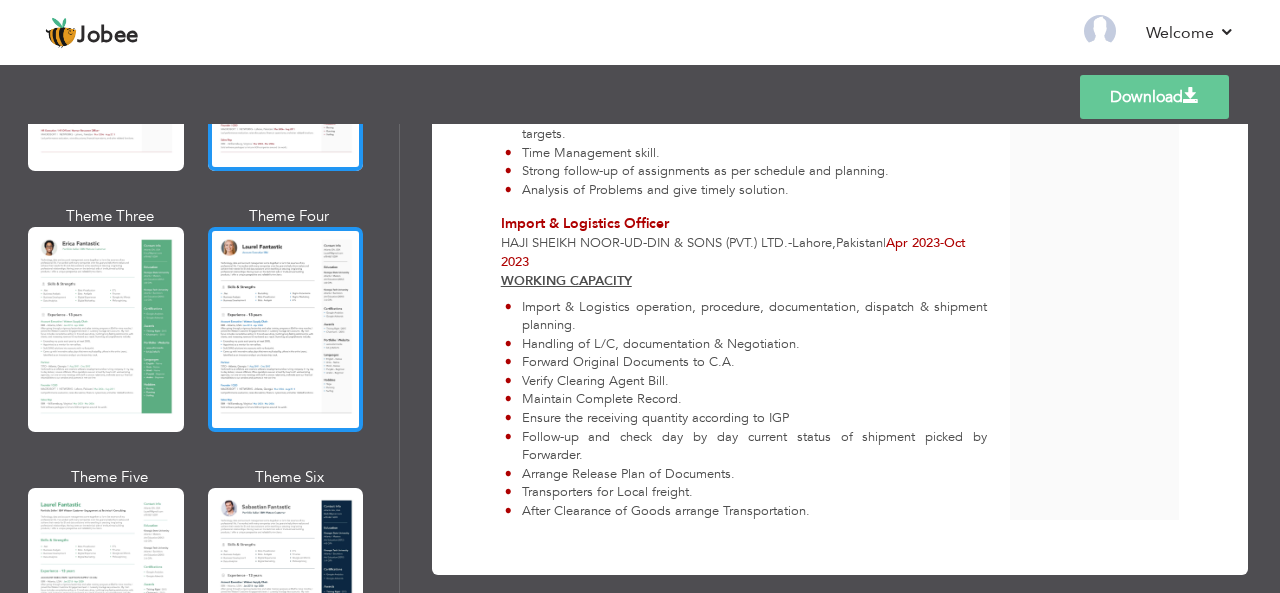 click at bounding box center [286, 329] 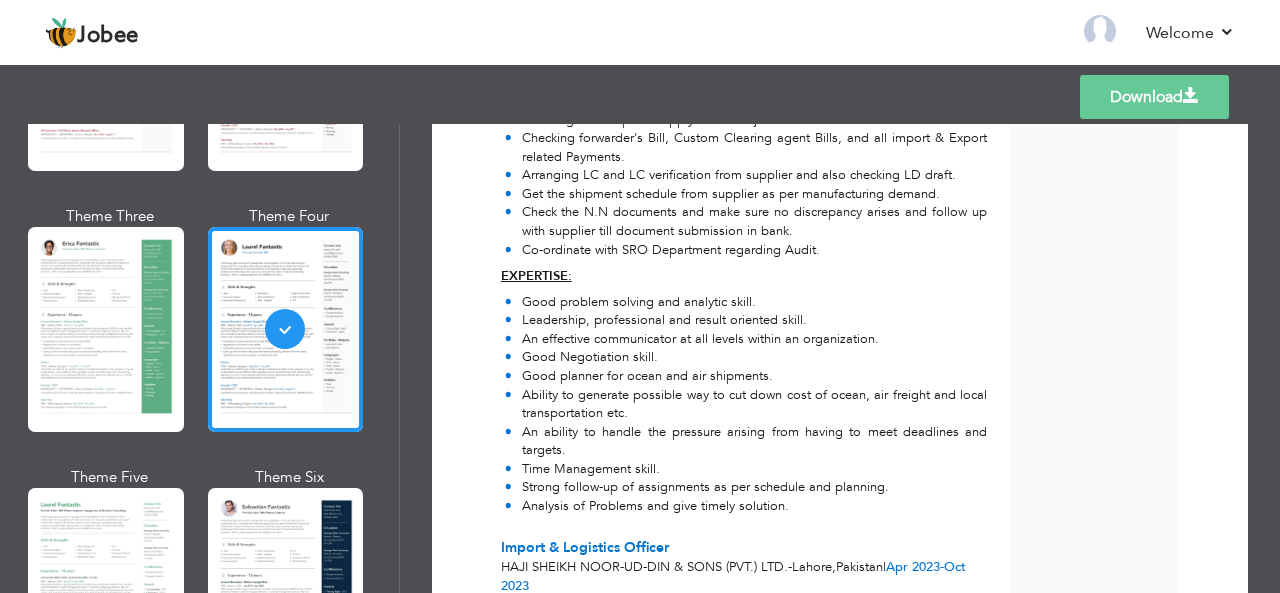 scroll, scrollTop: 2357, scrollLeft: 0, axis: vertical 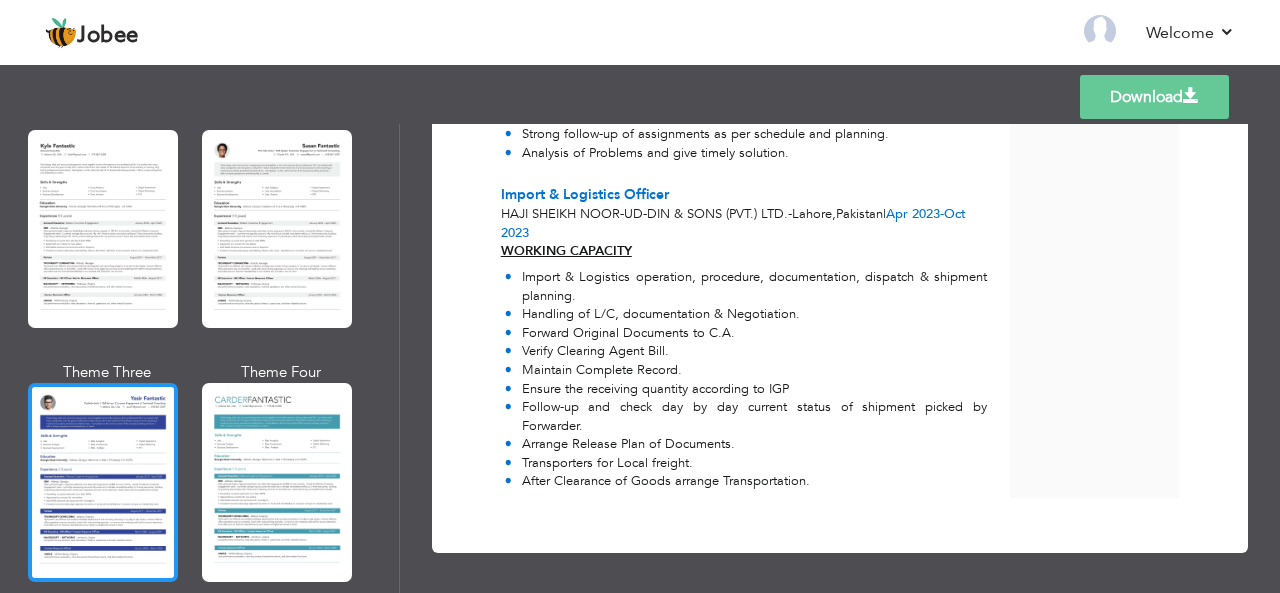 click at bounding box center [103, 482] 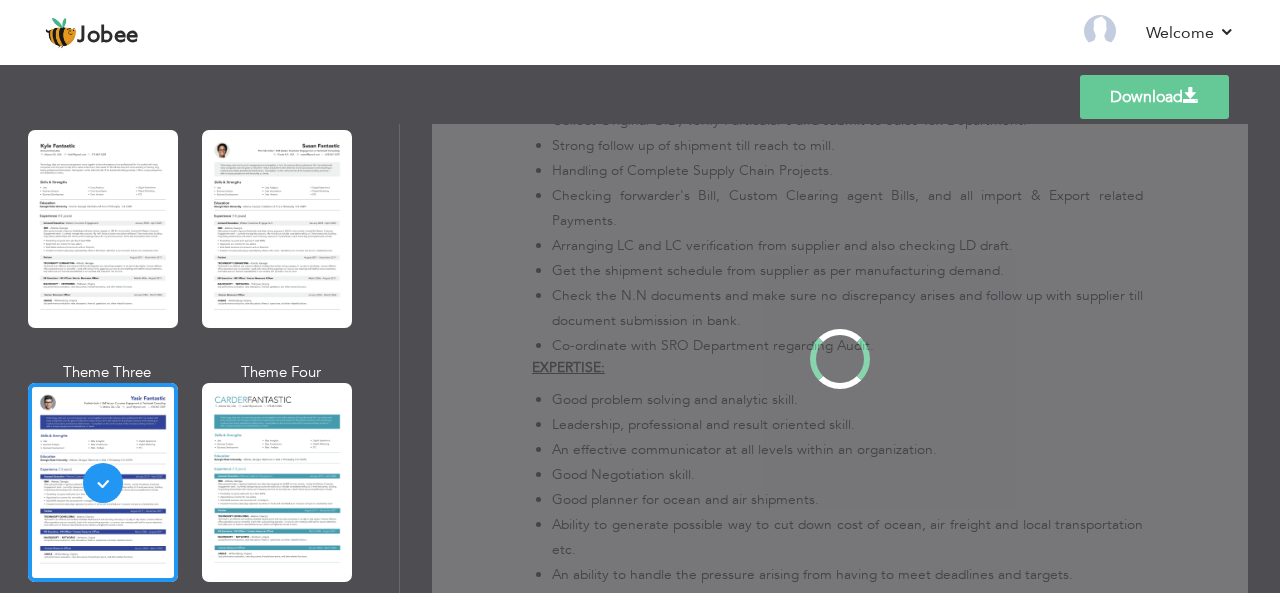 scroll, scrollTop: 0, scrollLeft: 0, axis: both 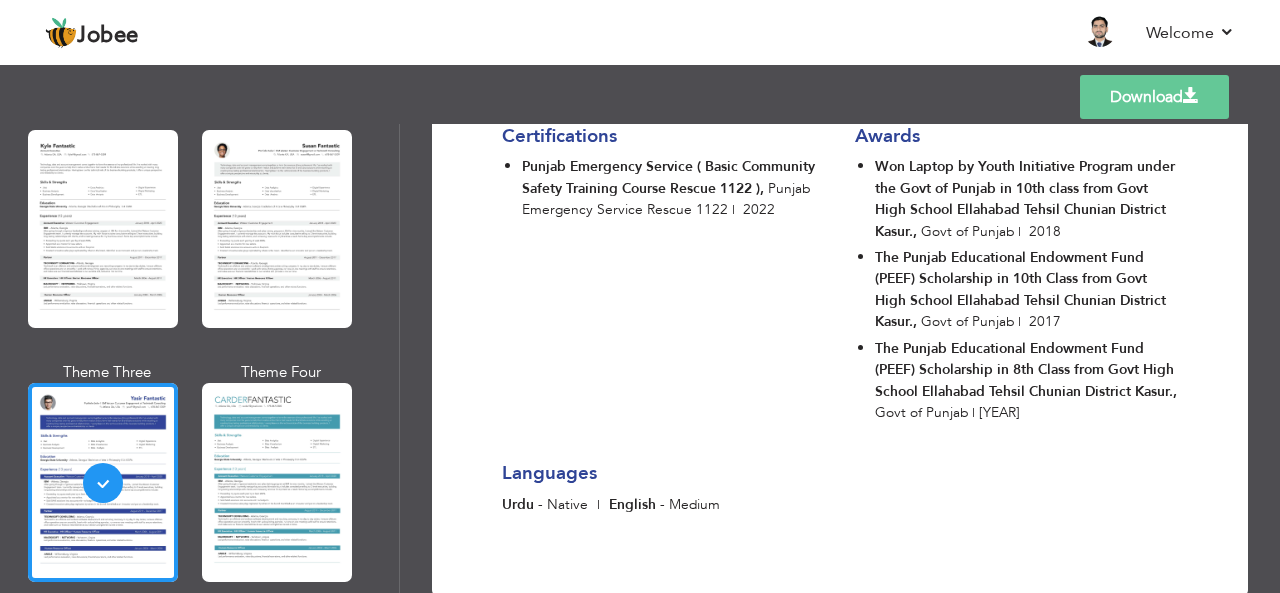 click on "Download" at bounding box center (1154, 97) 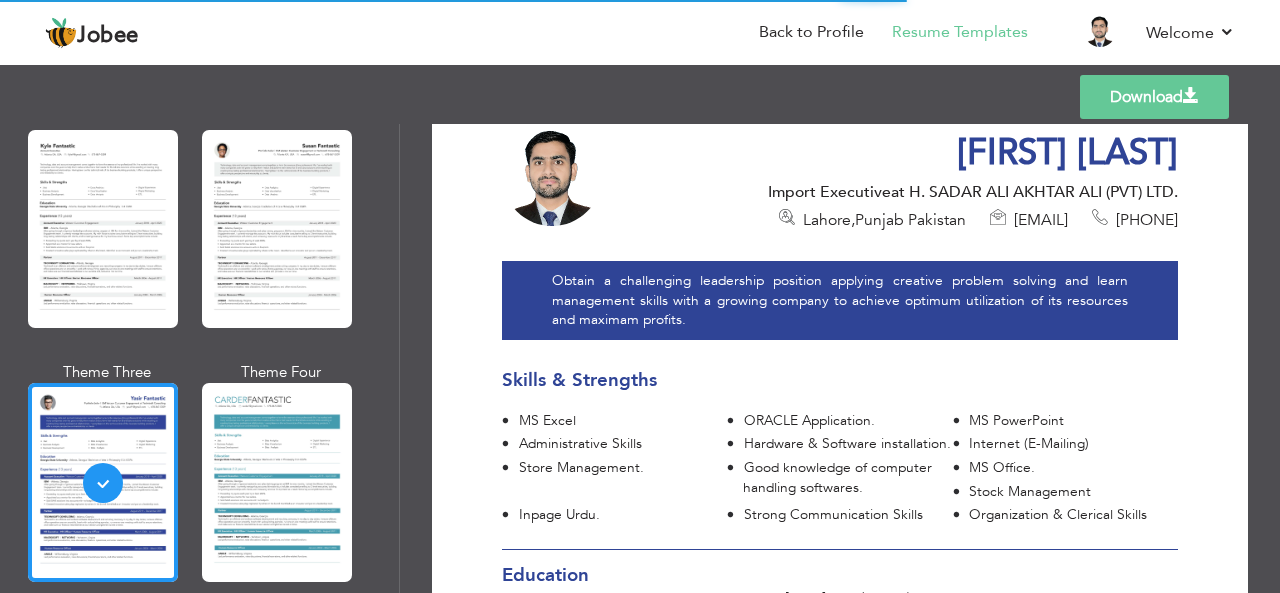 scroll, scrollTop: 100, scrollLeft: 0, axis: vertical 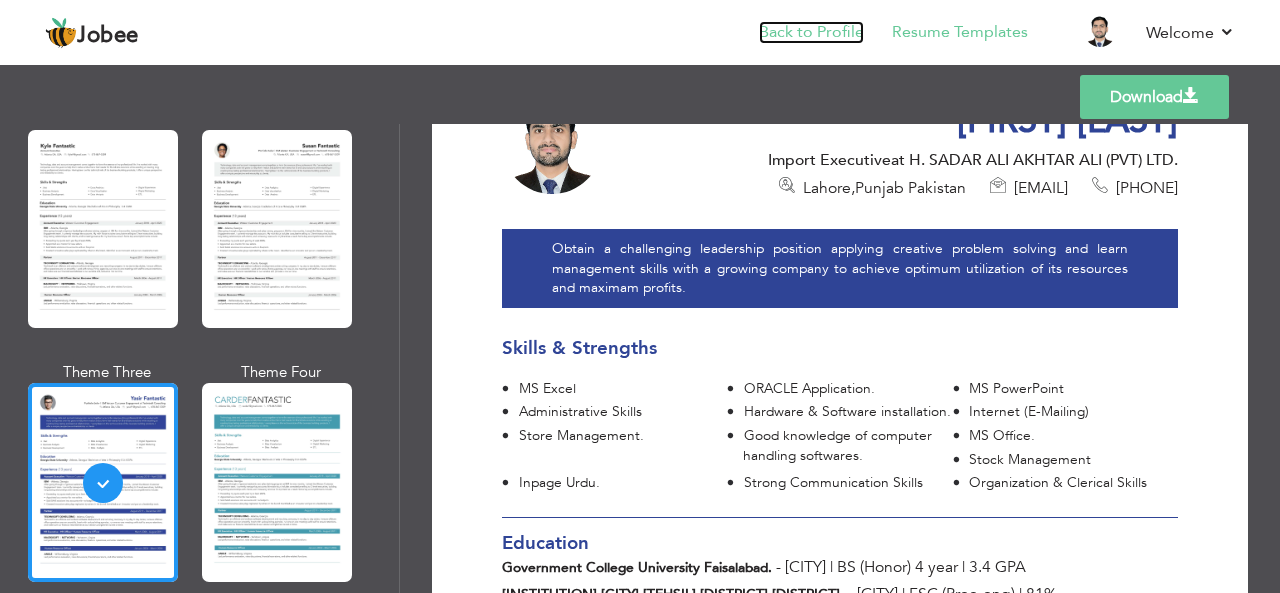 click on "Back to Profile" at bounding box center (811, 32) 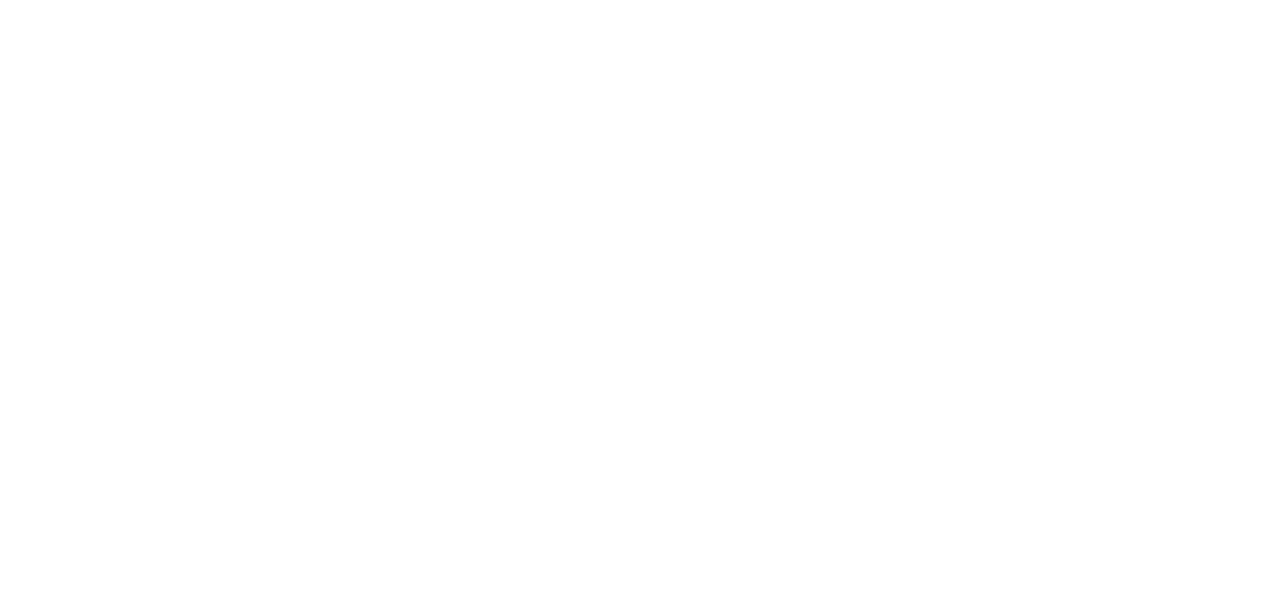 scroll, scrollTop: 0, scrollLeft: 0, axis: both 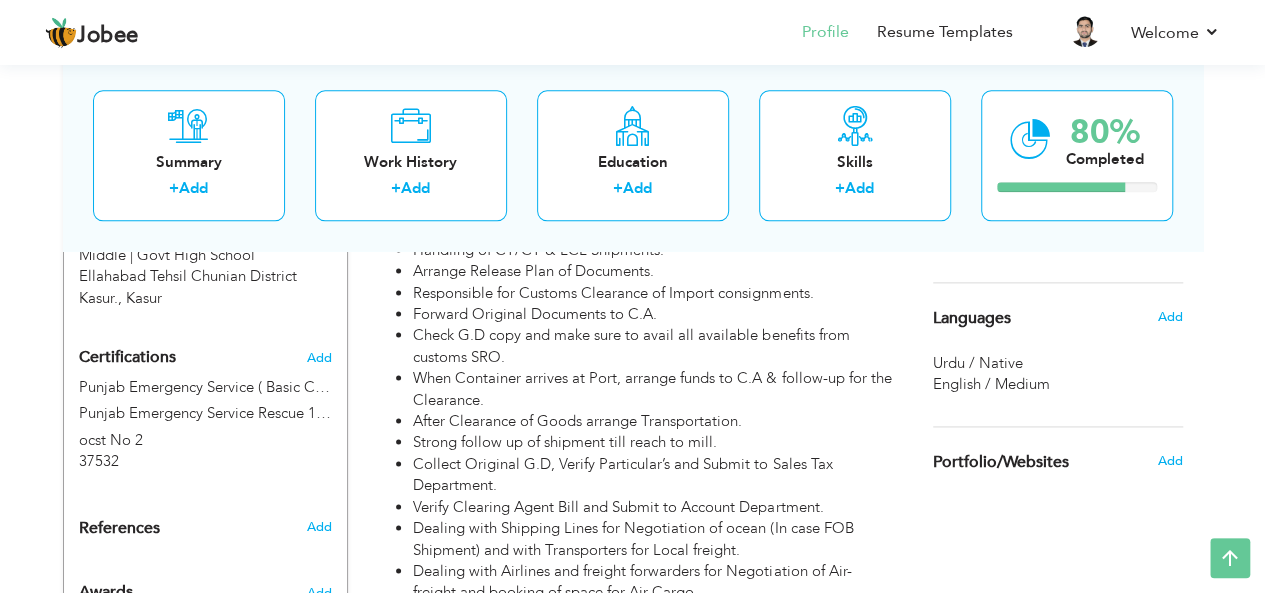 click on "Languages" at bounding box center (1034, 318) 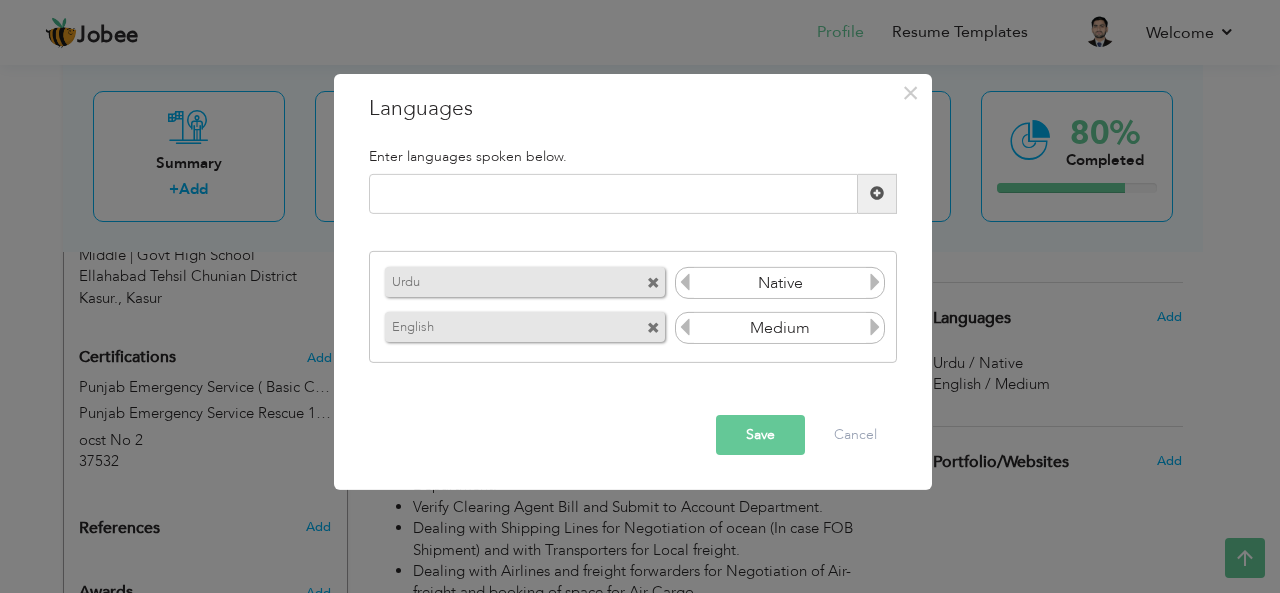 click at bounding box center (653, 283) 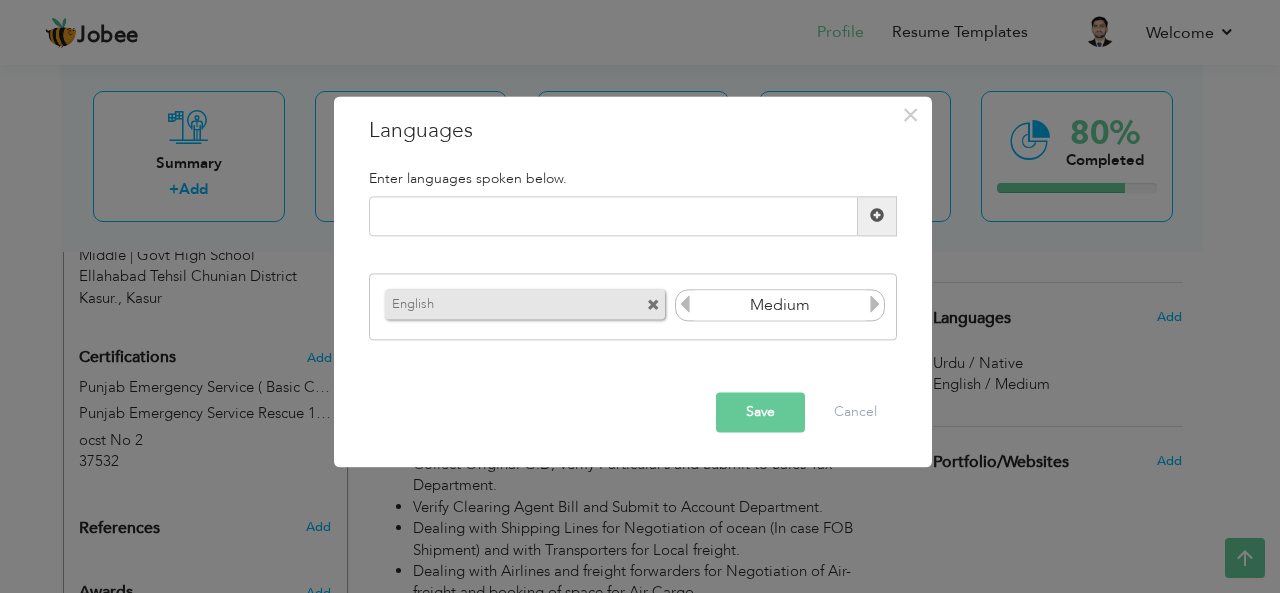 drag, startPoint x: 650, startPoint y: 302, endPoint x: 678, endPoint y: 340, distance: 47.201694 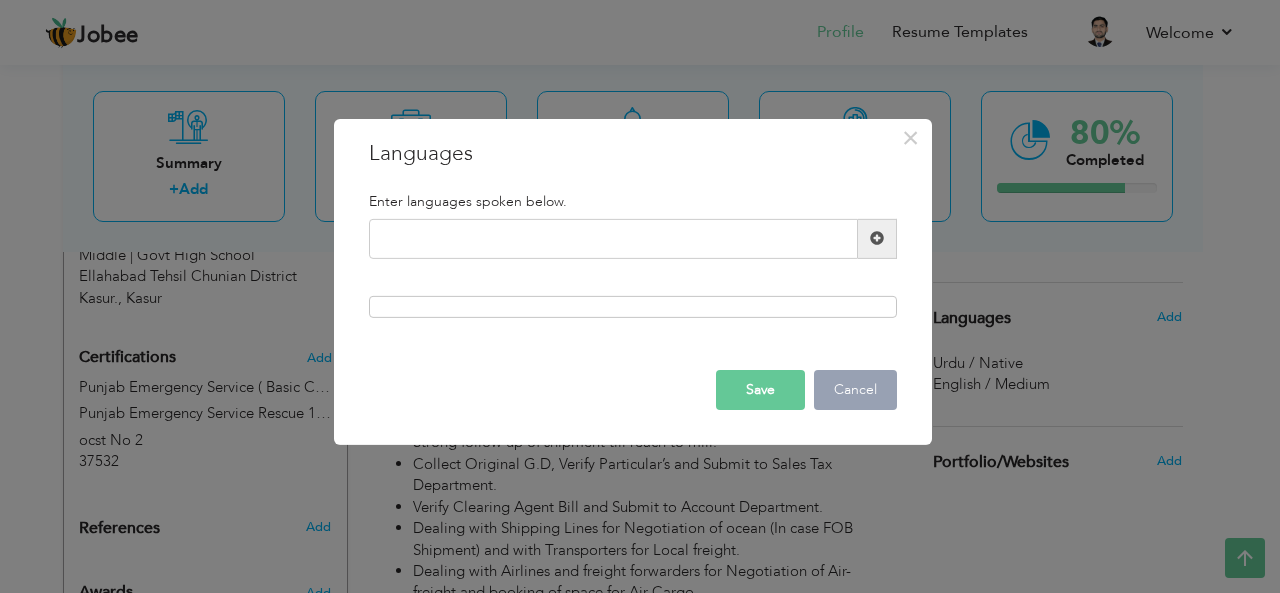 click on "Cancel" at bounding box center (855, 390) 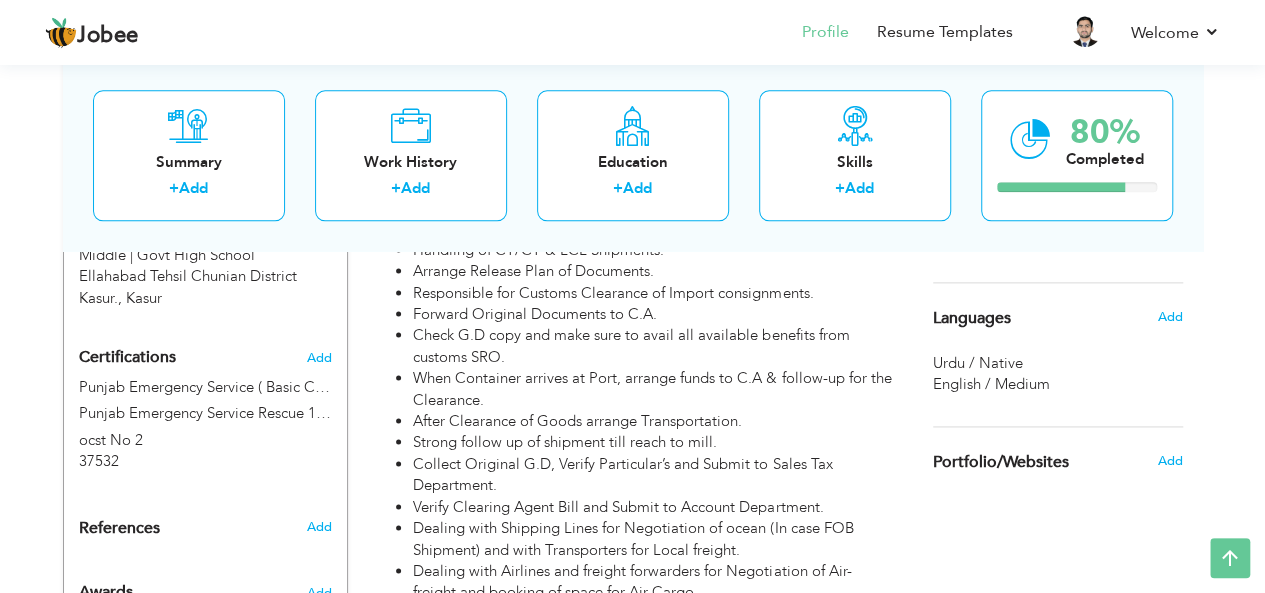 click on "Urdu / Native" at bounding box center [1058, 363] 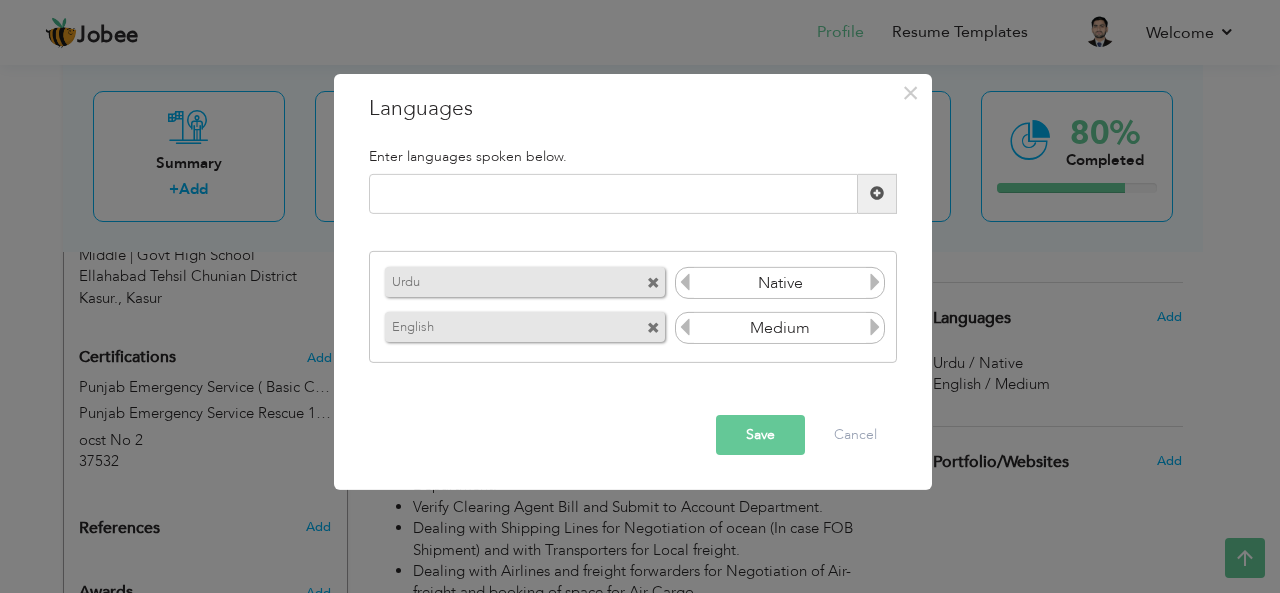 click at bounding box center [653, 283] 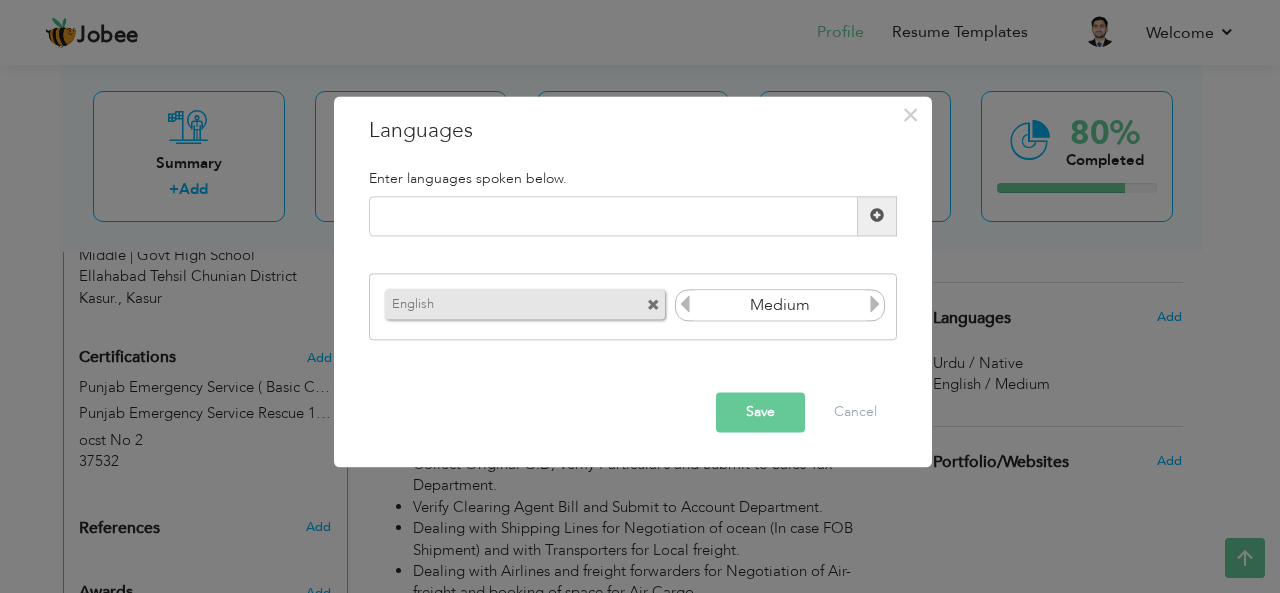 click at bounding box center [653, 306] 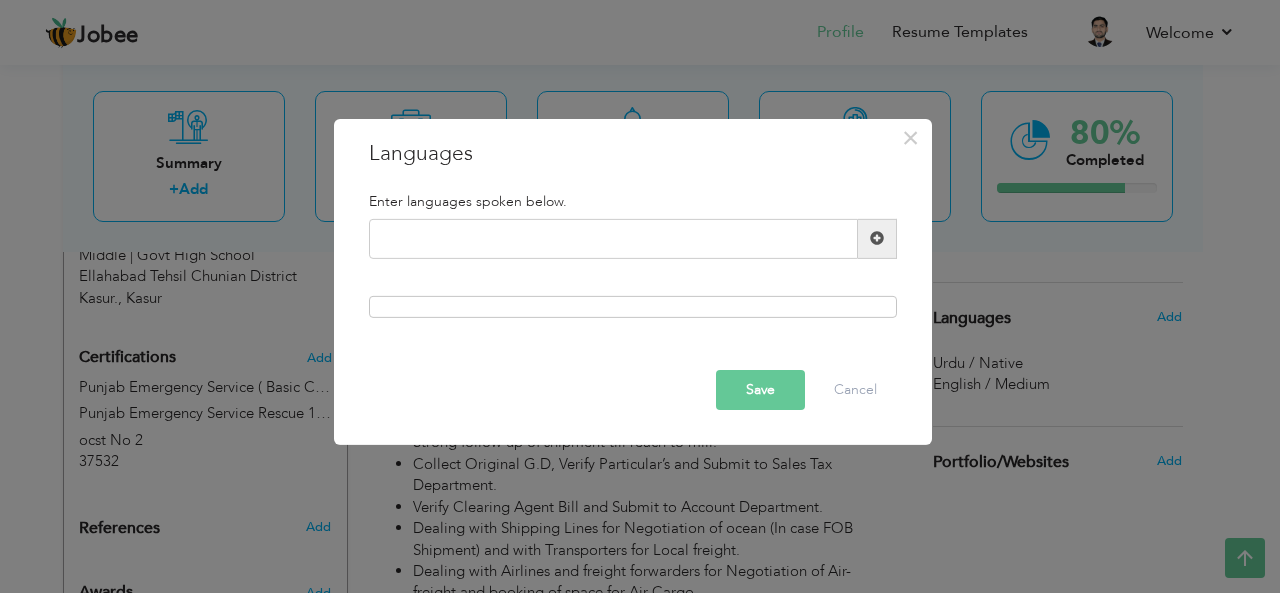 click on "Save" at bounding box center (760, 390) 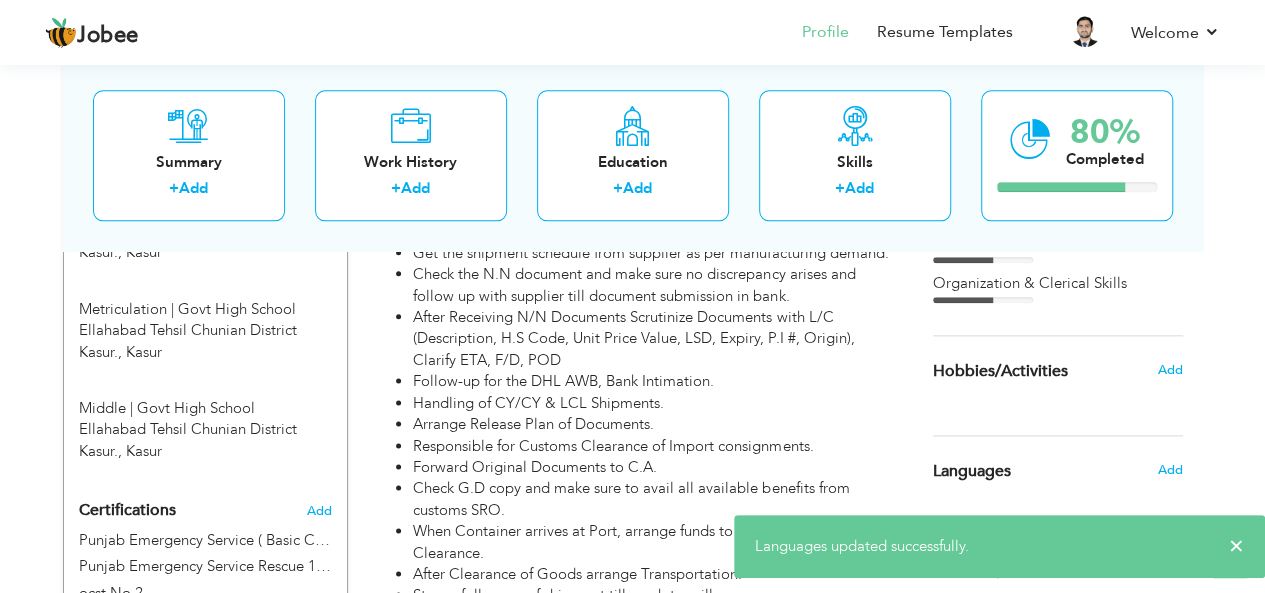 scroll, scrollTop: 1000, scrollLeft: 0, axis: vertical 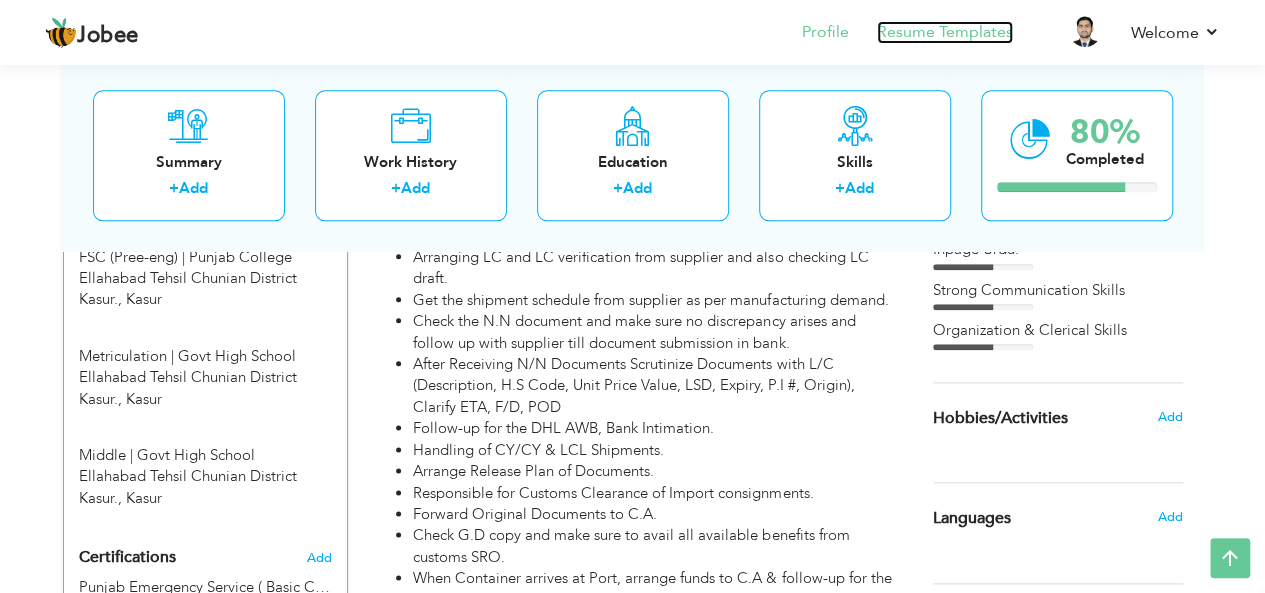 click on "Resume Templates" at bounding box center [945, 32] 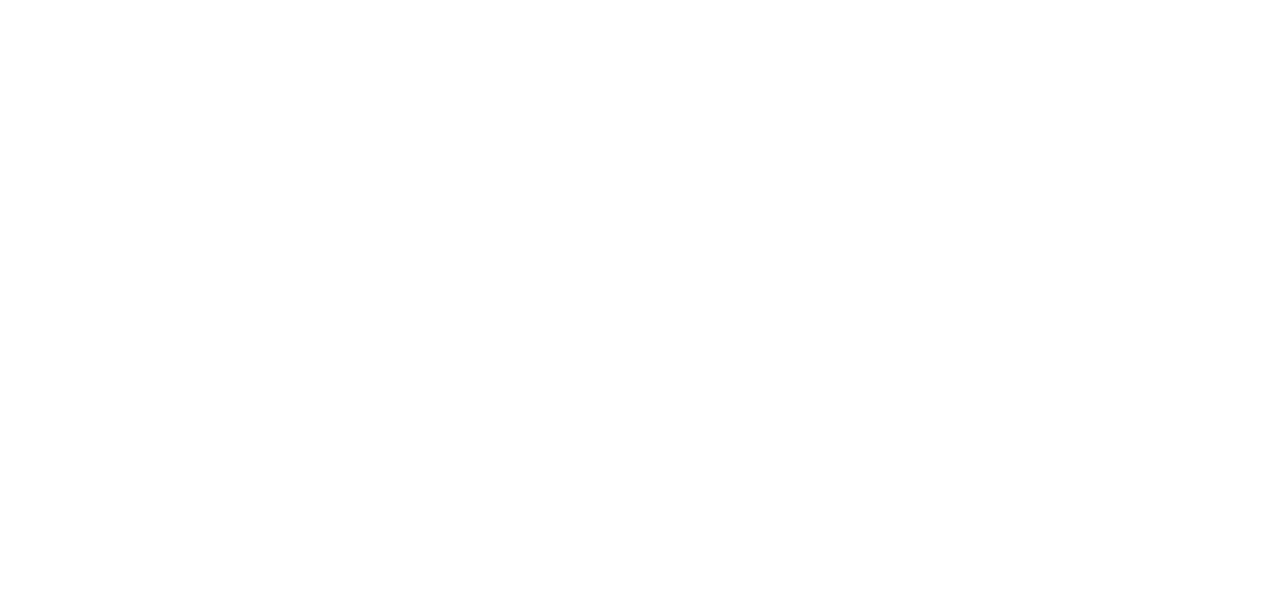 scroll, scrollTop: 0, scrollLeft: 0, axis: both 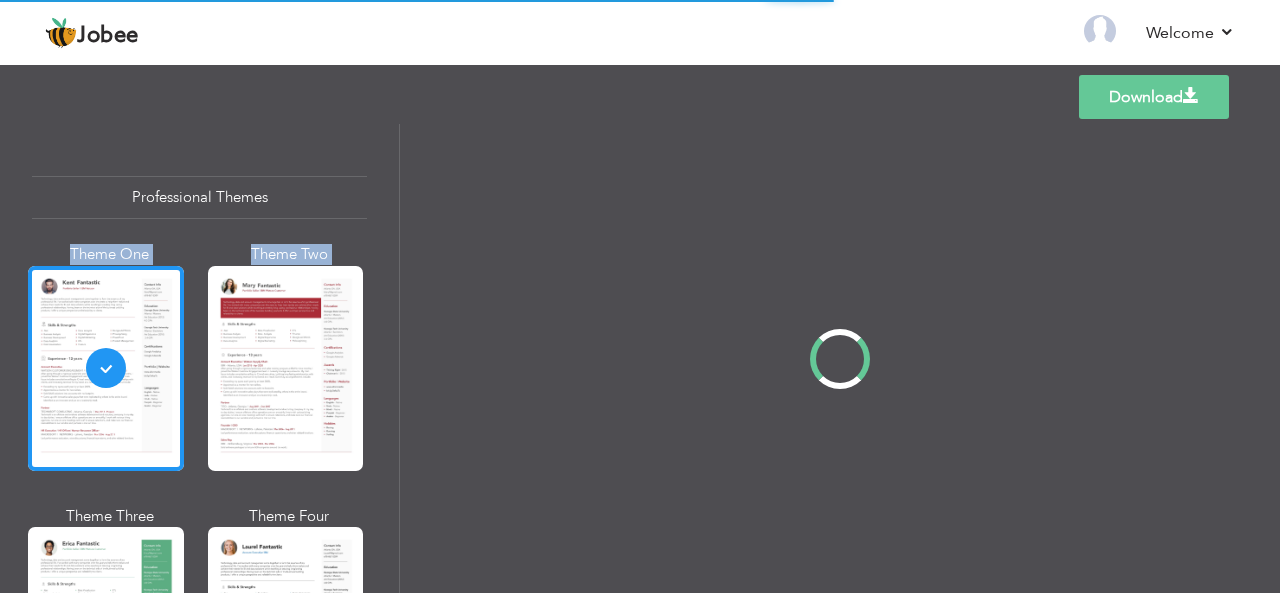 drag, startPoint x: 396, startPoint y: 146, endPoint x: 396, endPoint y: 321, distance: 175 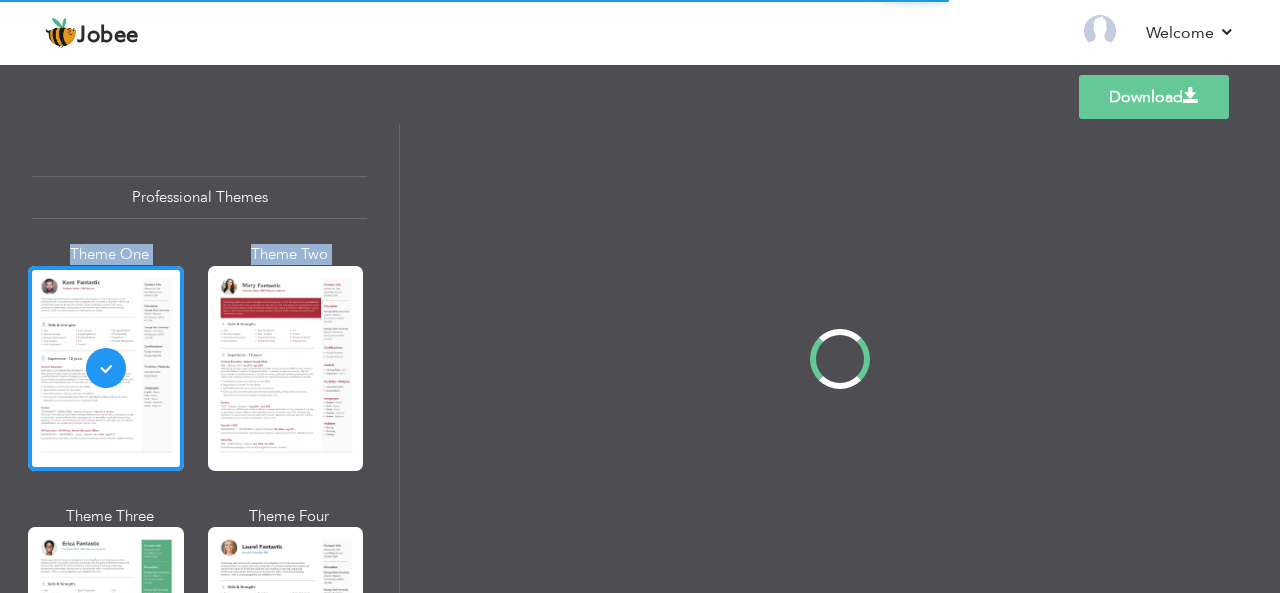 click on "Professional Themes
Theme One
Theme Two
Theme Three
Theme Four" at bounding box center (640, 358) 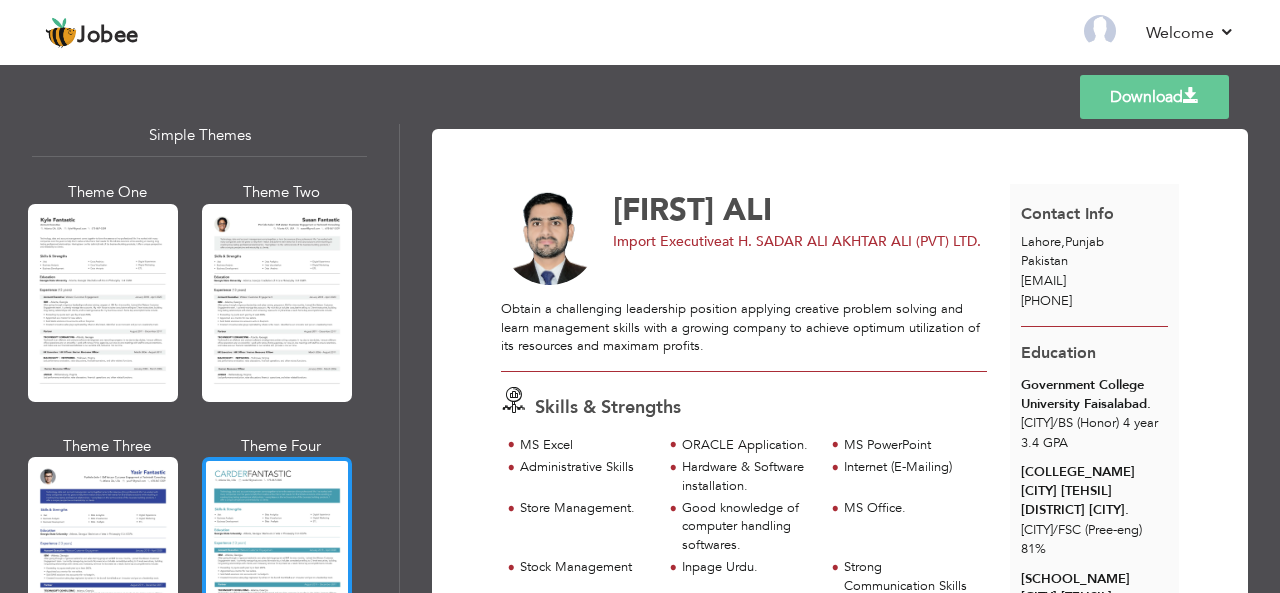 scroll, scrollTop: 3608, scrollLeft: 0, axis: vertical 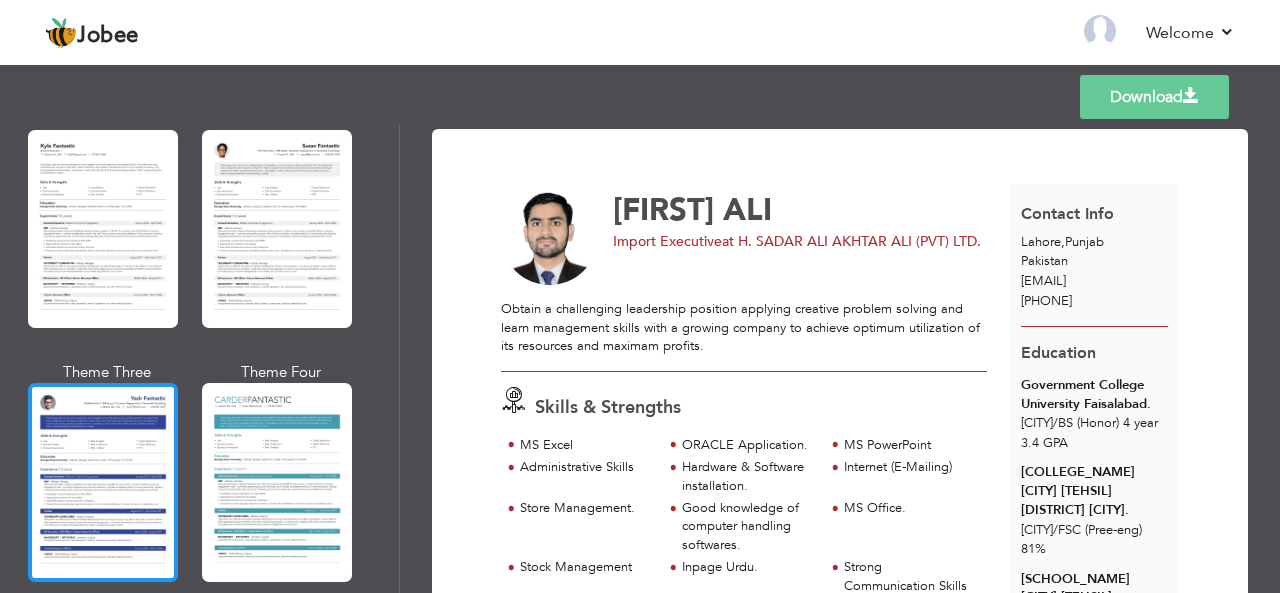 click at bounding box center [103, 482] 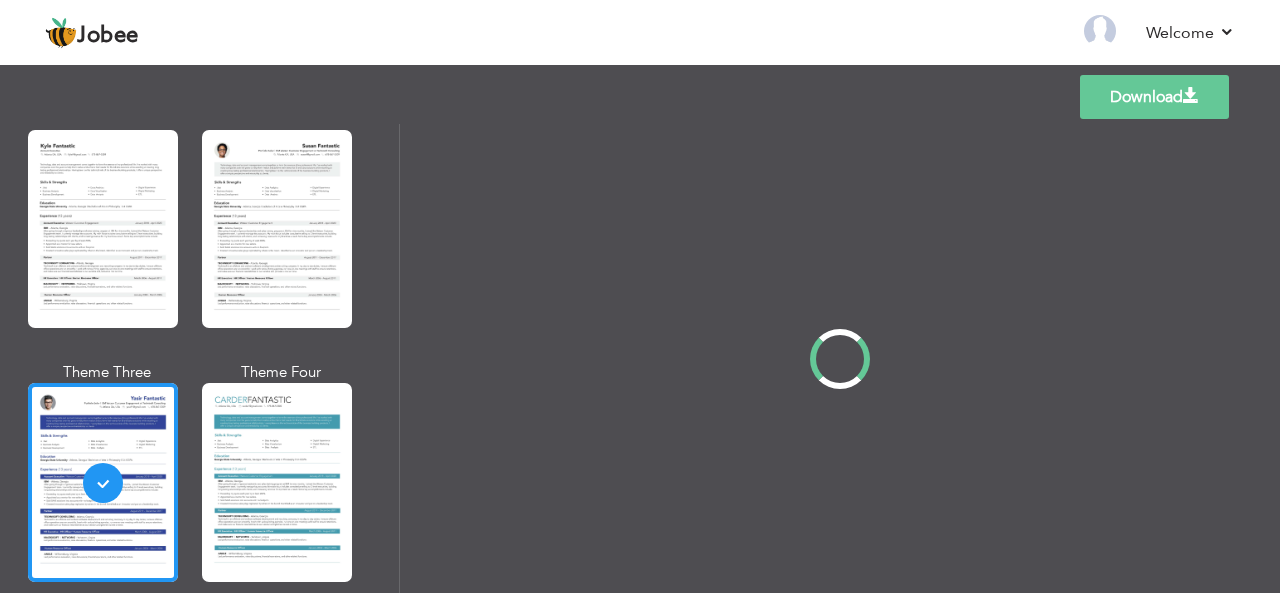 scroll, scrollTop: 3605, scrollLeft: 0, axis: vertical 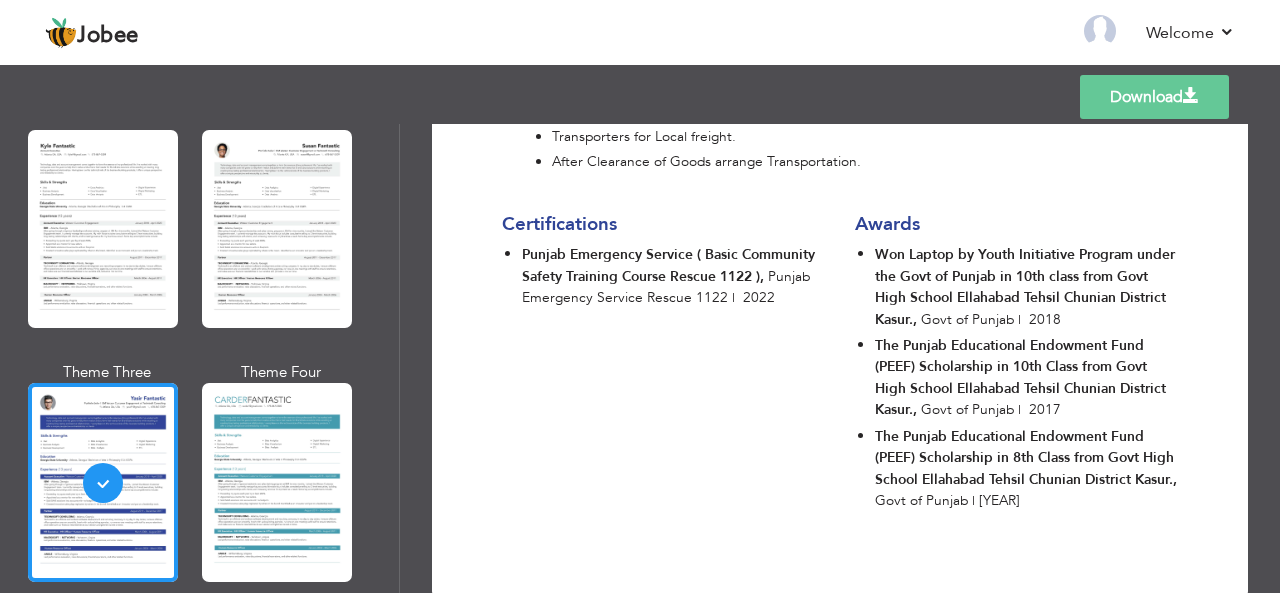 click on "Download" at bounding box center (1154, 97) 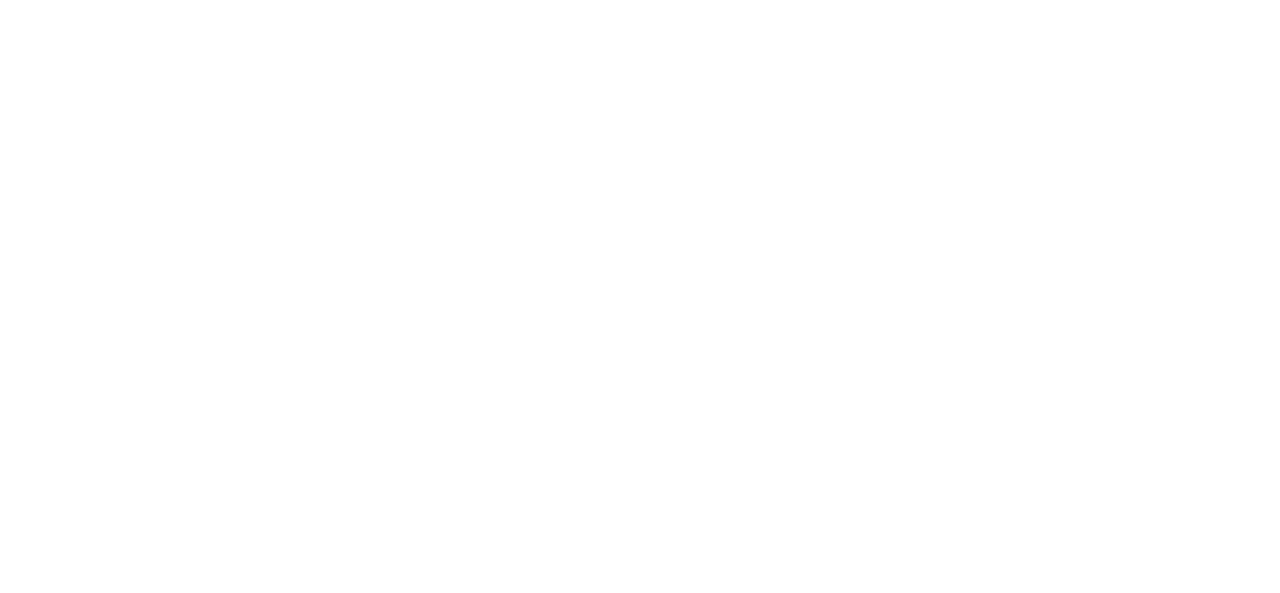 scroll, scrollTop: 0, scrollLeft: 0, axis: both 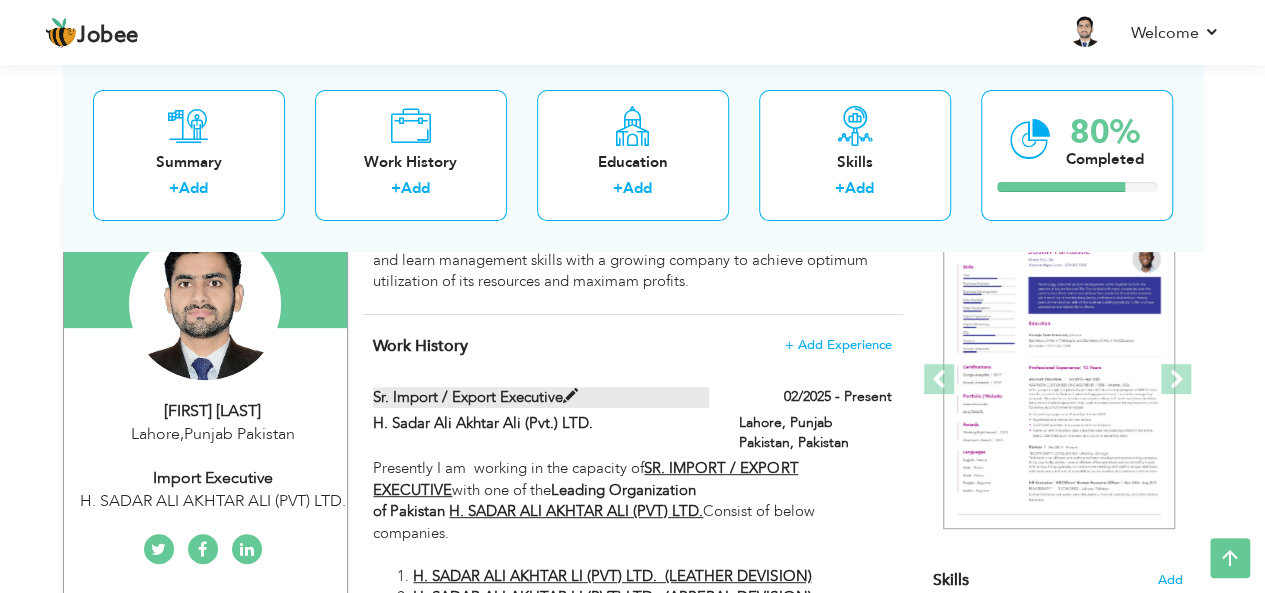 click on "Sr. Import / Export Executive" at bounding box center (541, 397) 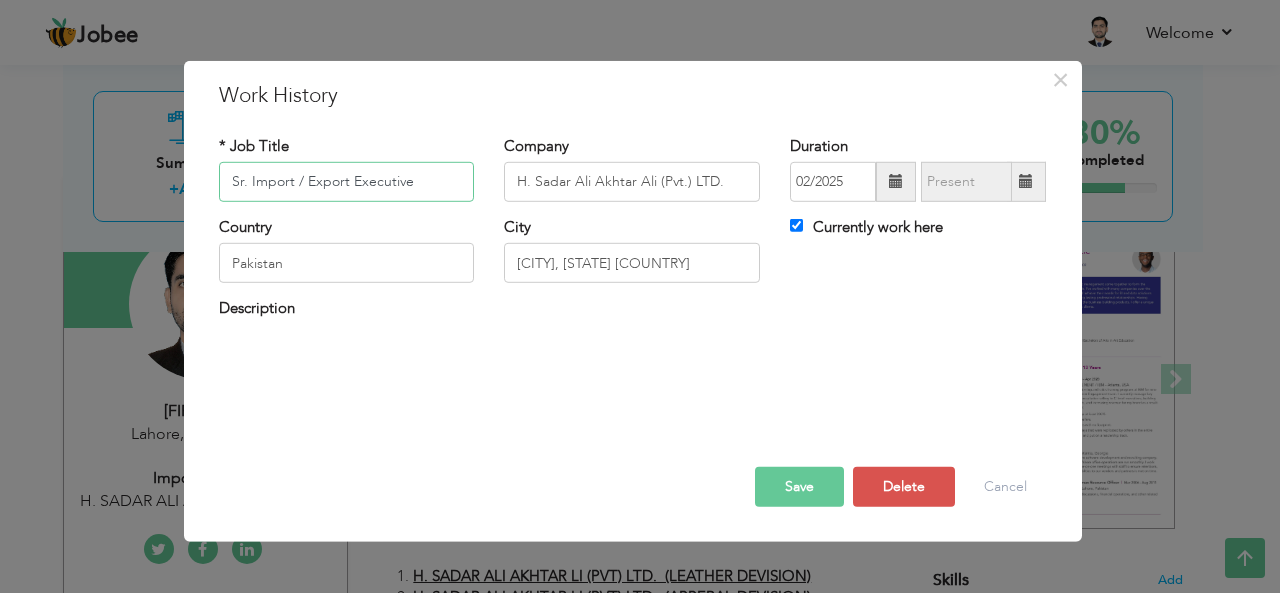 drag, startPoint x: 421, startPoint y: 178, endPoint x: 206, endPoint y: 169, distance: 215.1883 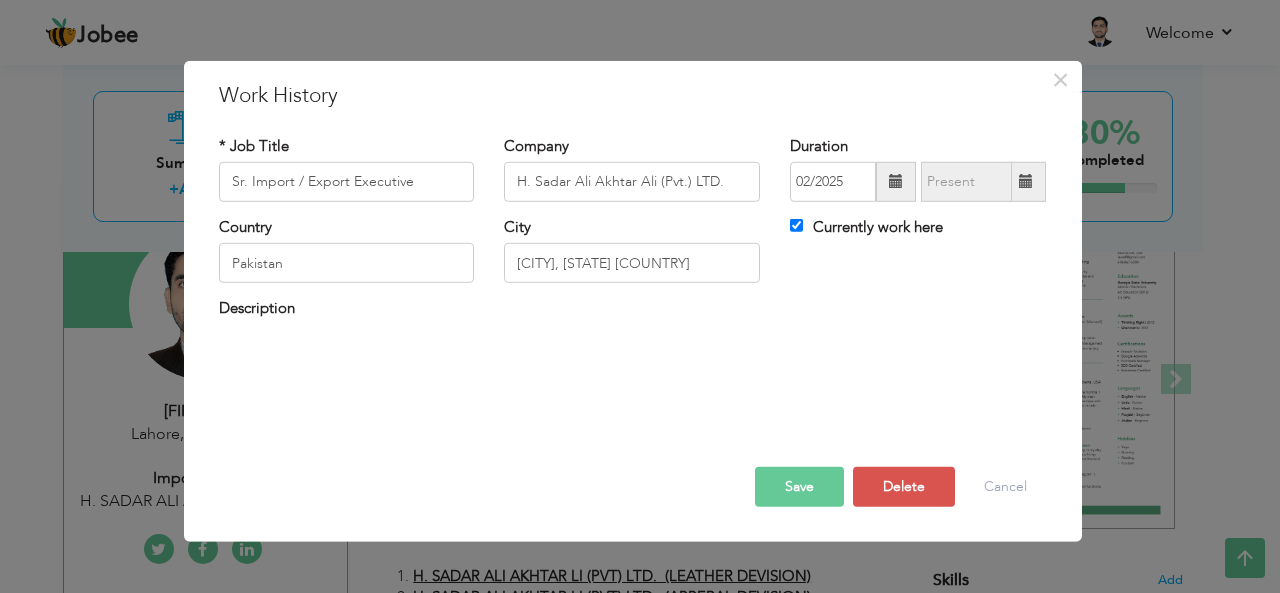 click on "×
Work History
* Job Title
Sr. Import / Export Executive
Company
H. Sadar Ali Akhtar Ali (Pvt.) LTD.
Duration 02/2025" at bounding box center (640, 296) 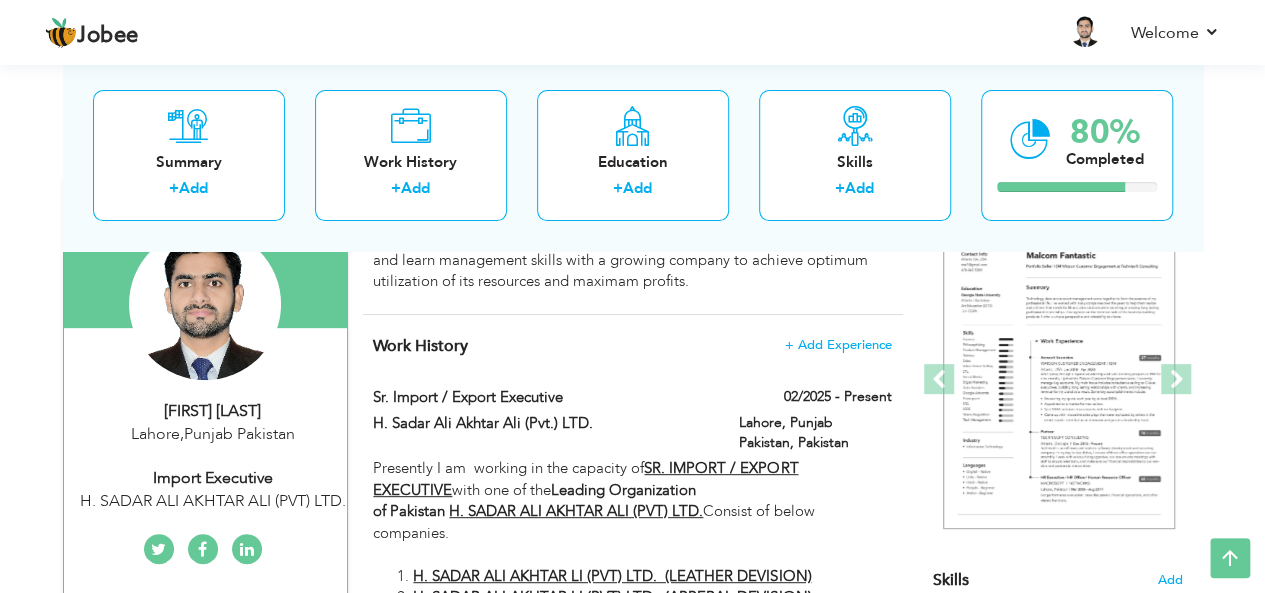 click on "Import Executive" at bounding box center (213, 478) 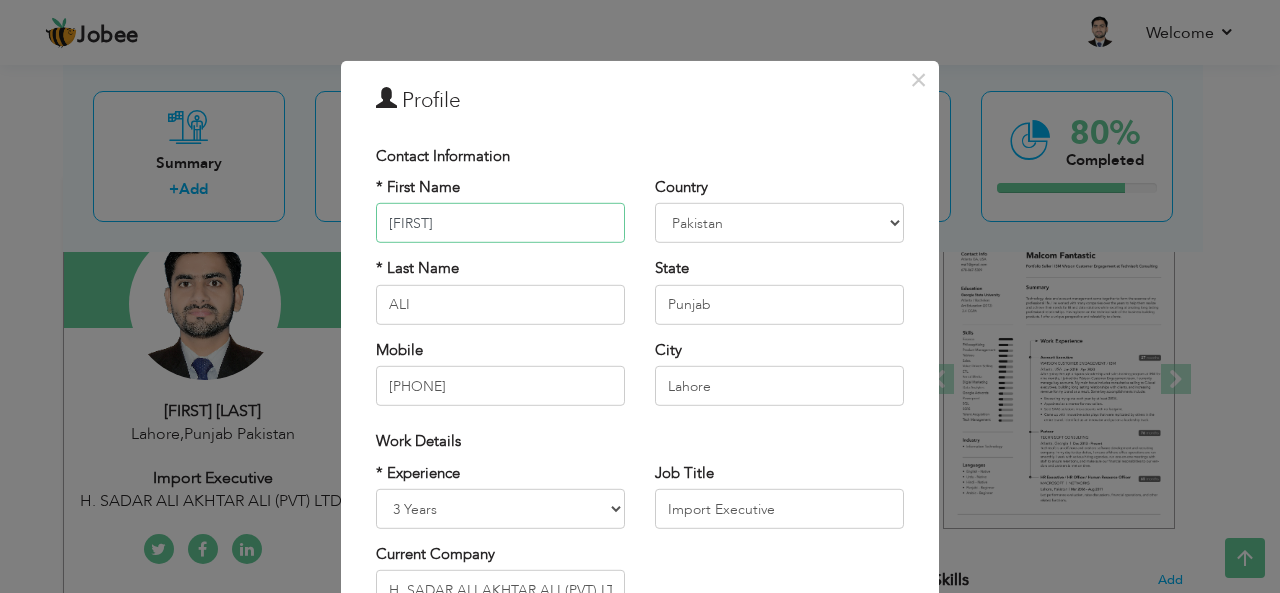 scroll, scrollTop: 0, scrollLeft: 0, axis: both 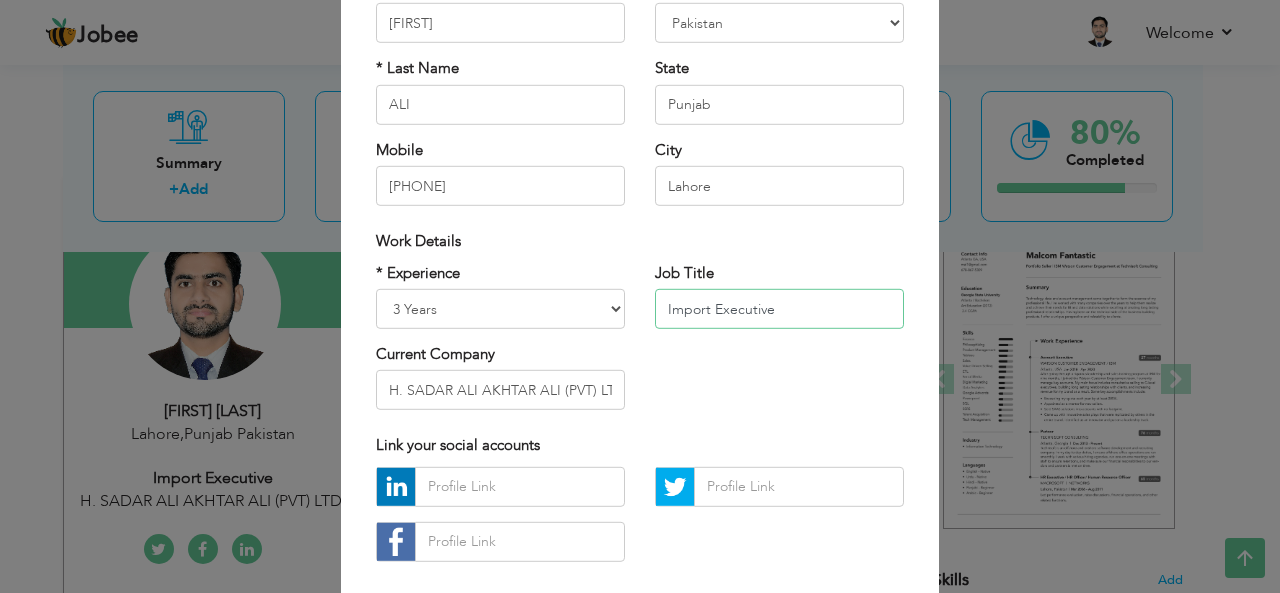 drag, startPoint x: 800, startPoint y: 306, endPoint x: 495, endPoint y: 304, distance: 305.00656 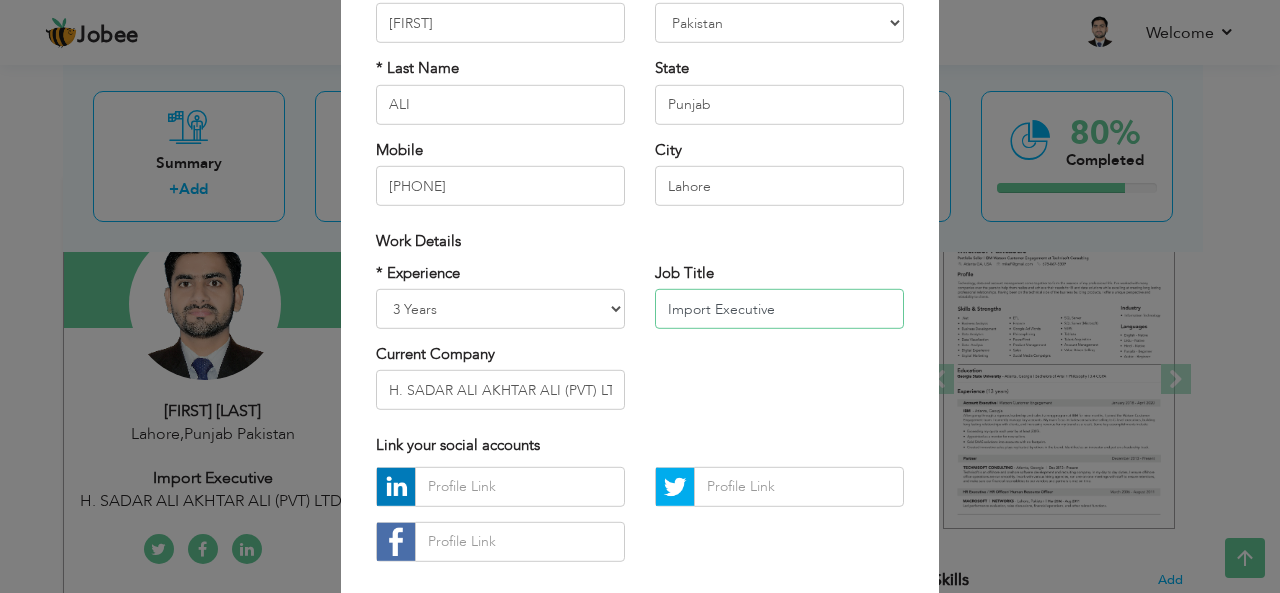 scroll, scrollTop: 0, scrollLeft: 0, axis: both 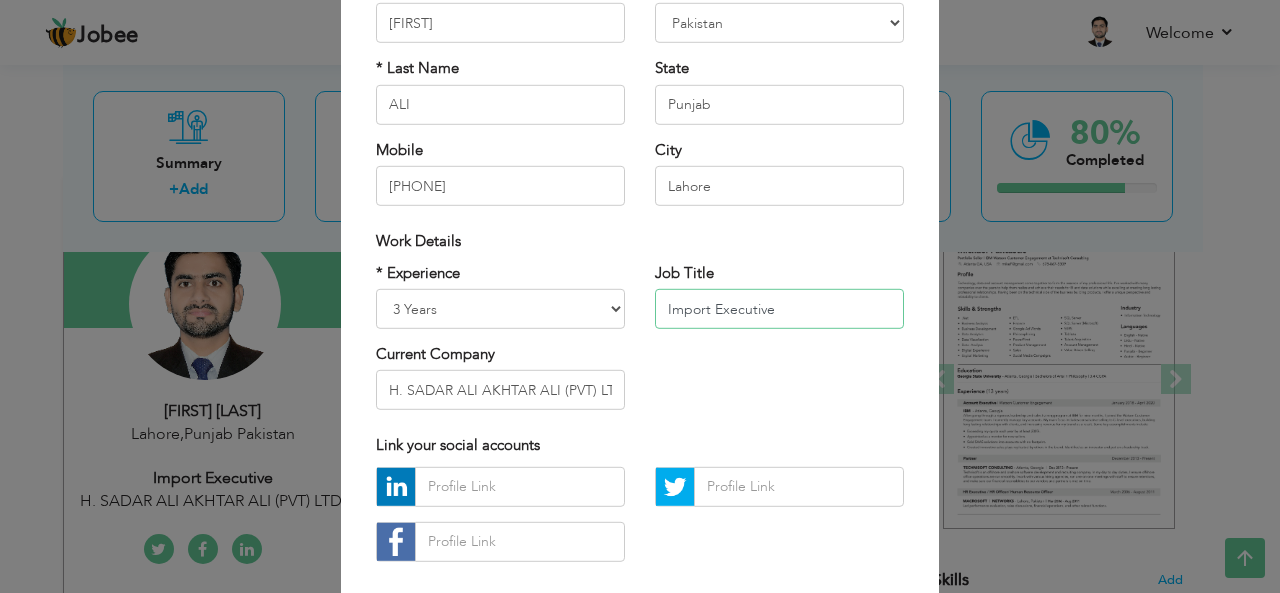 paste on "Sr. Import / Ex" 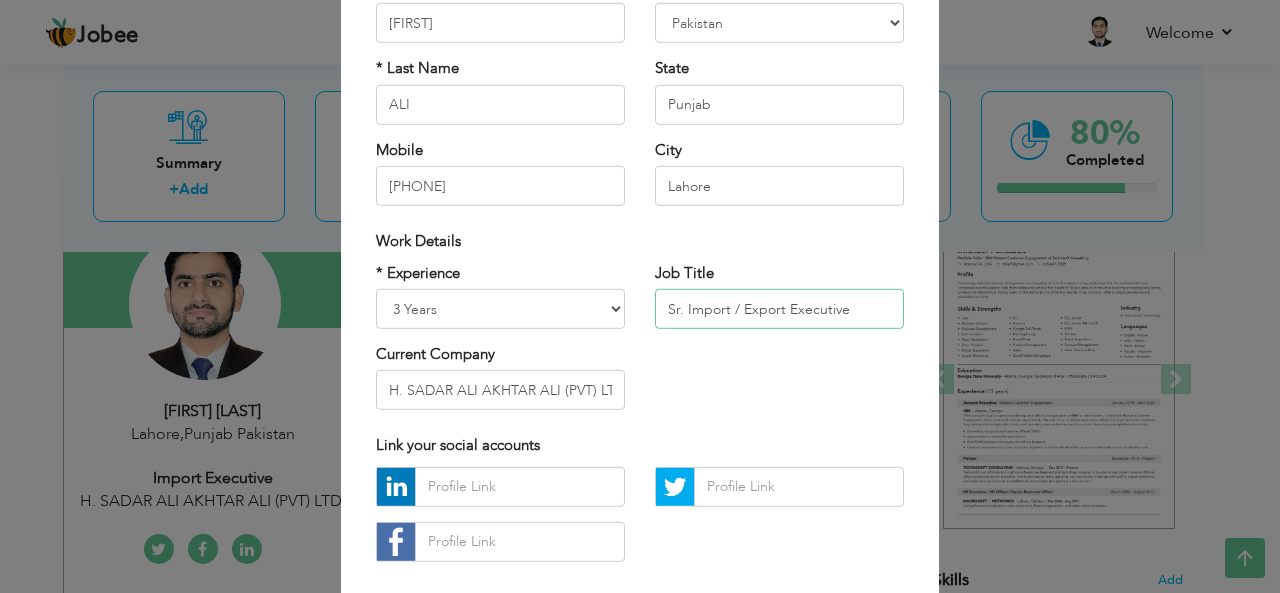 scroll, scrollTop: 303, scrollLeft: 0, axis: vertical 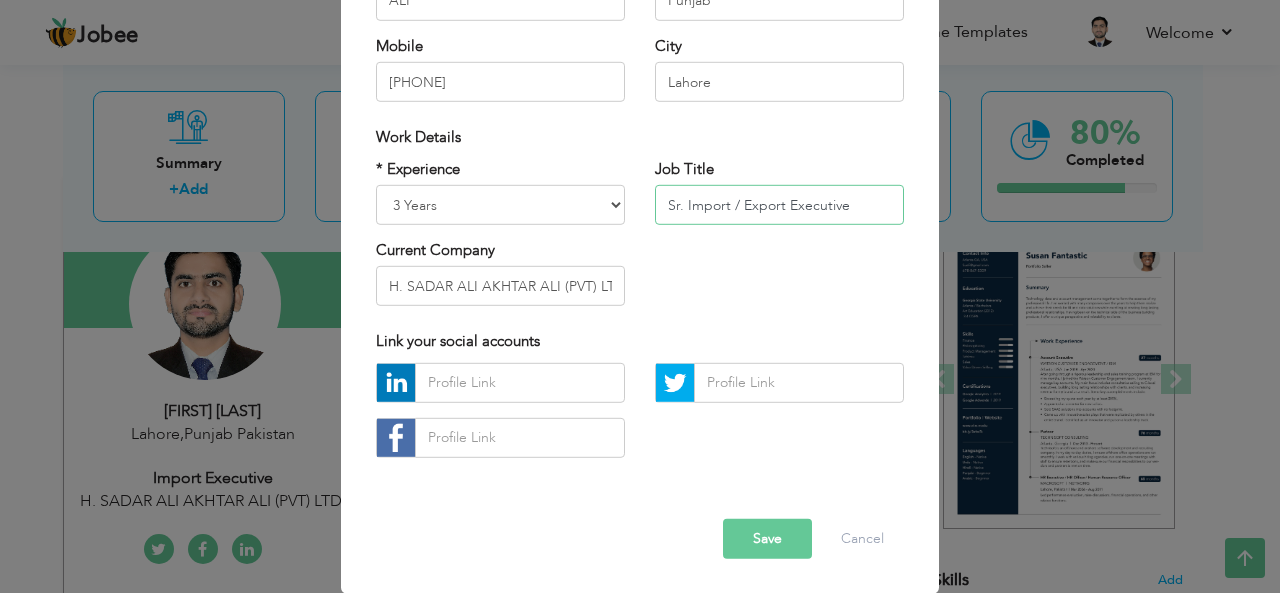 type on "Sr. Import / Export Executive" 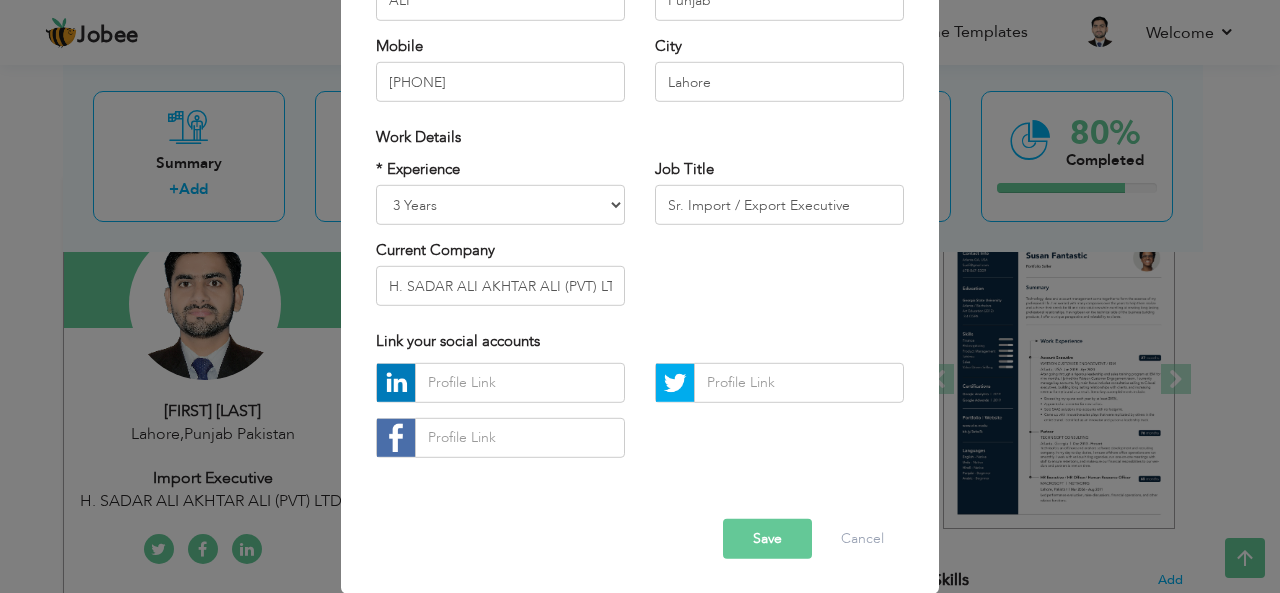 click on "Save" at bounding box center (767, 539) 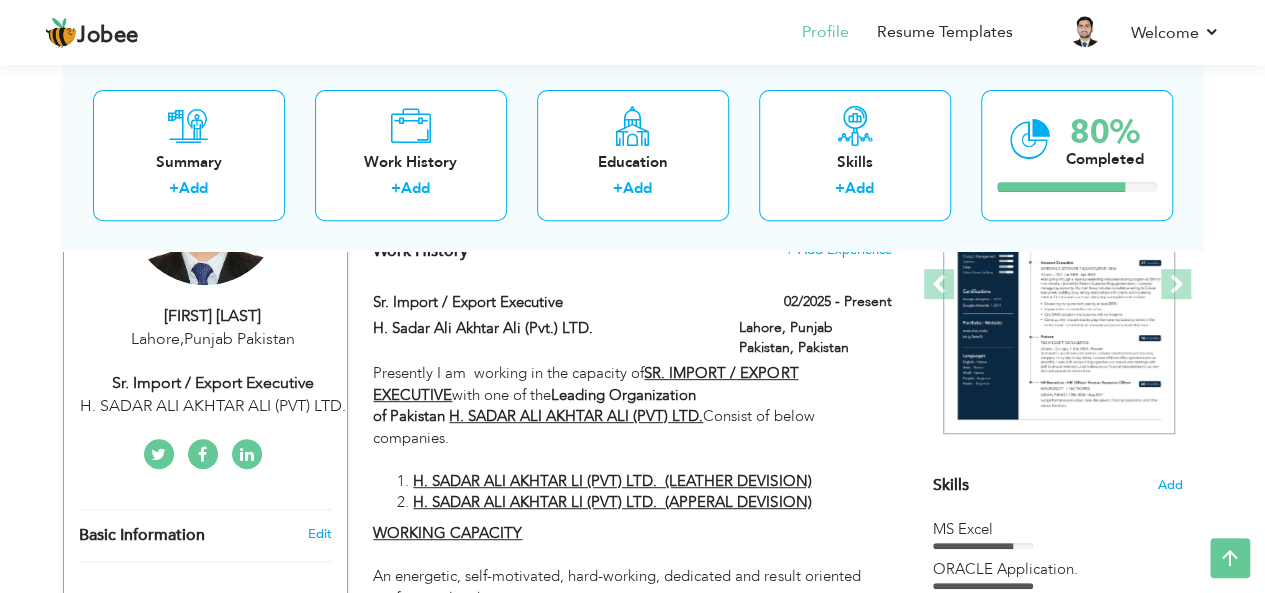 scroll, scrollTop: 200, scrollLeft: 0, axis: vertical 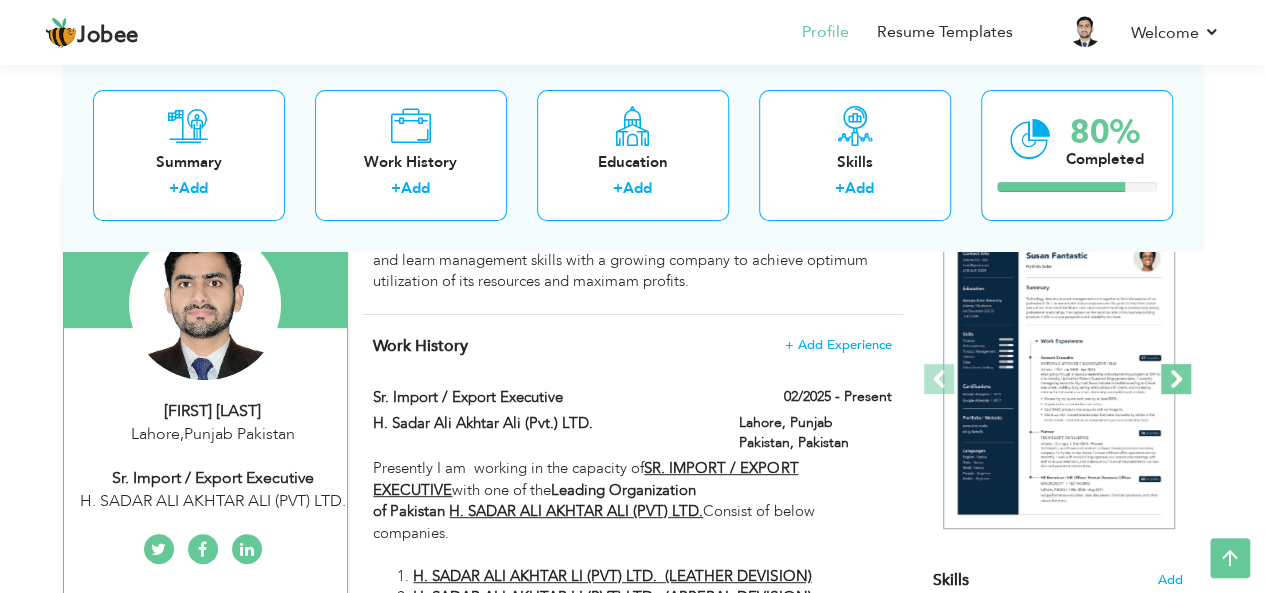click at bounding box center [1176, 379] 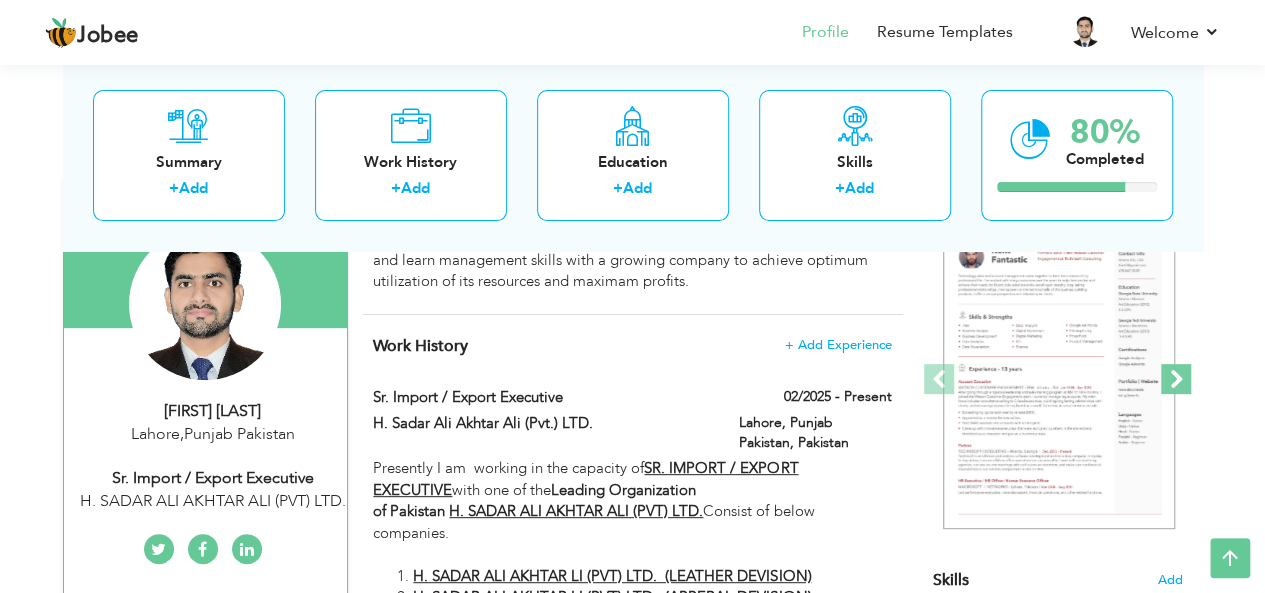 click at bounding box center [1176, 379] 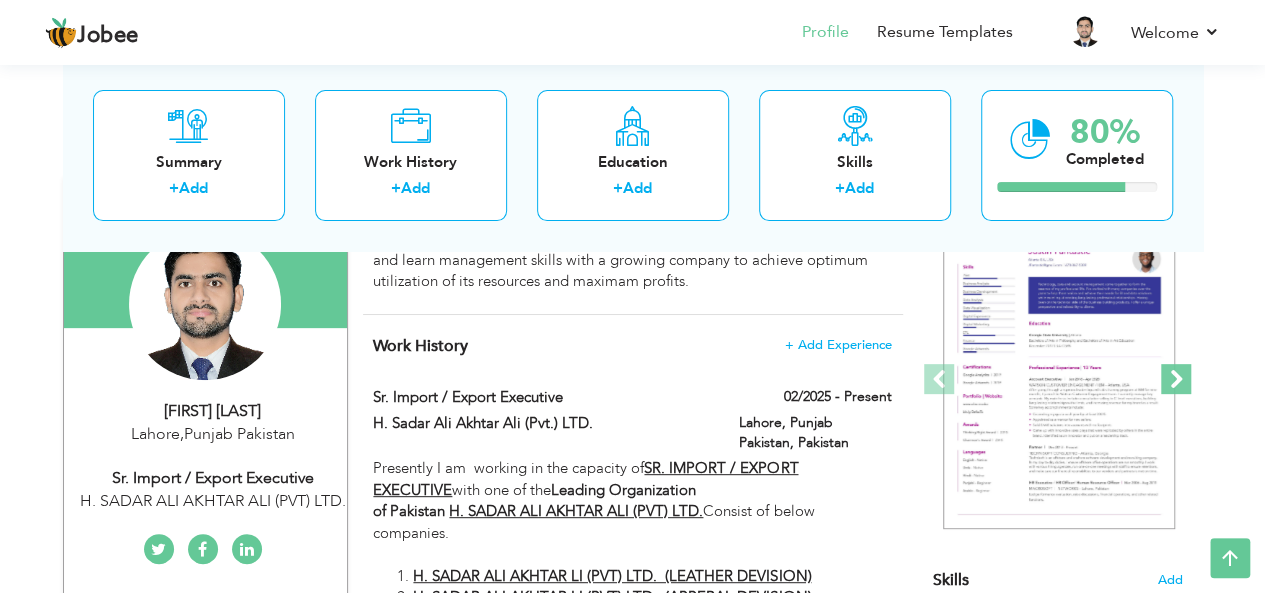 click at bounding box center [1176, 379] 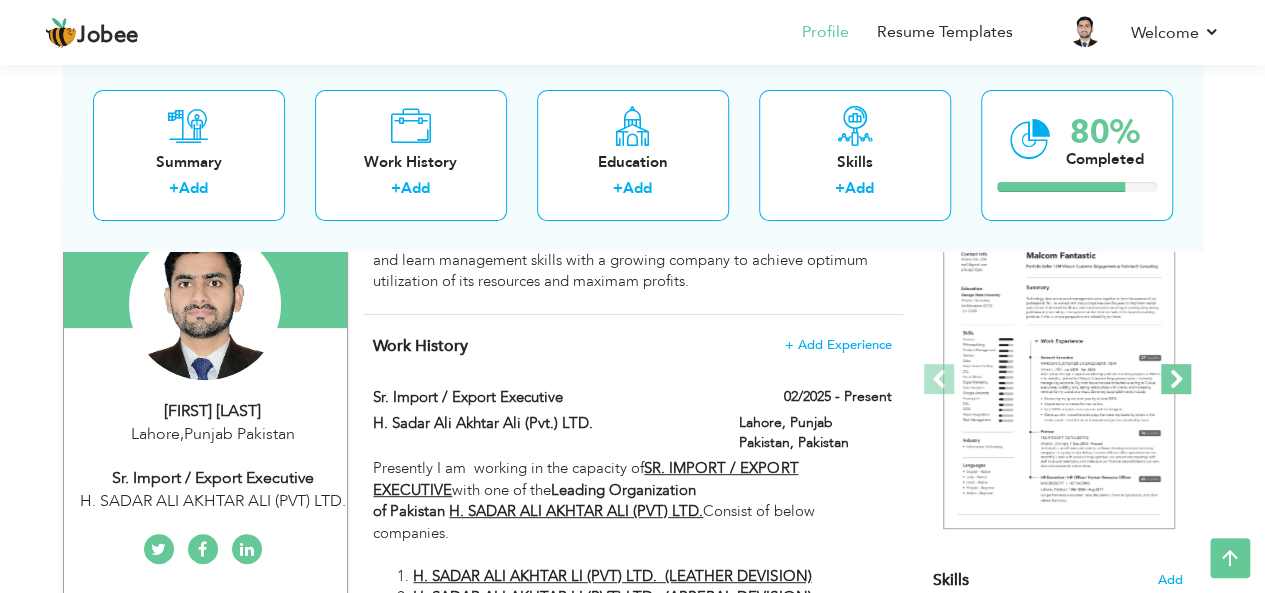 click at bounding box center (1176, 379) 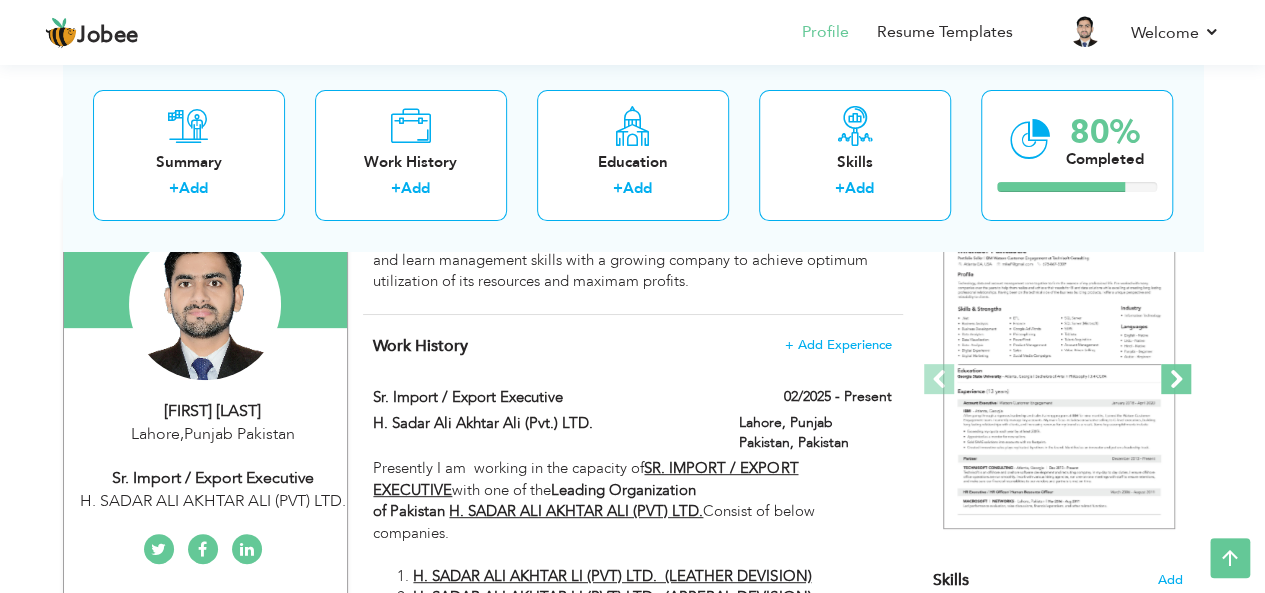 click at bounding box center [1176, 379] 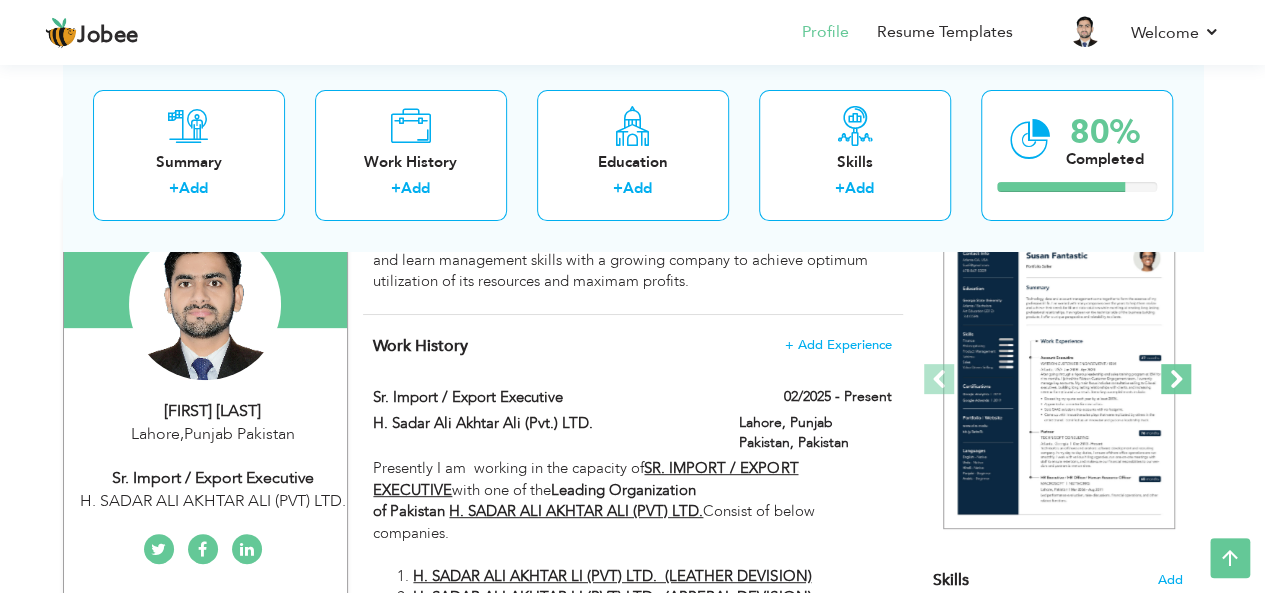 click at bounding box center (1176, 379) 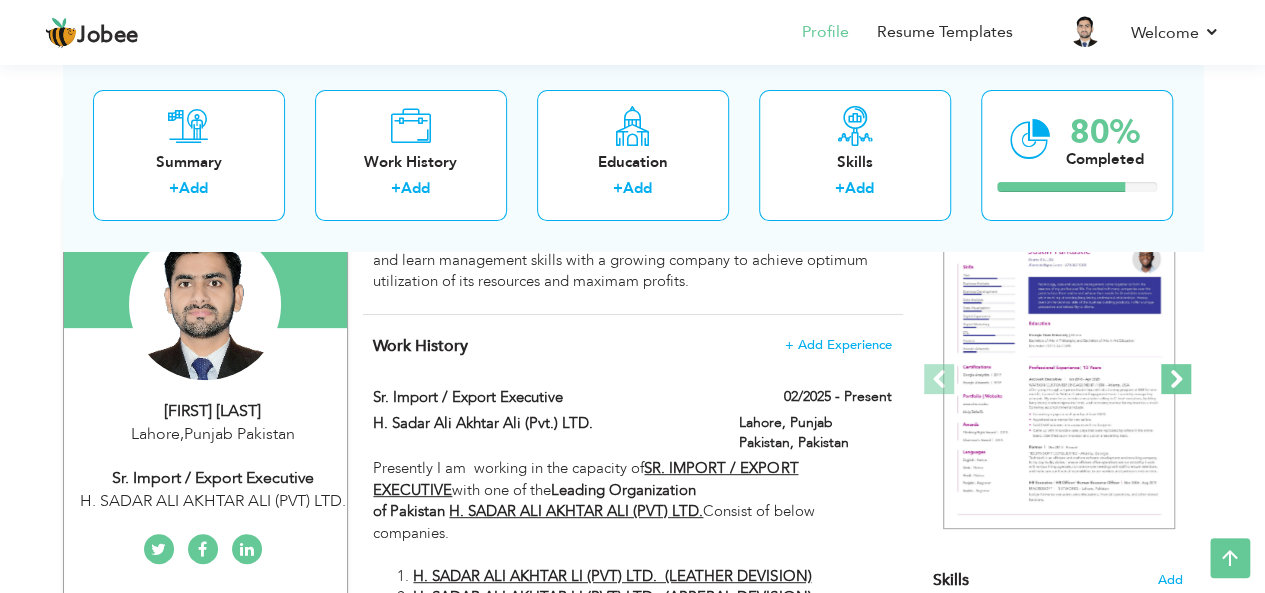 click at bounding box center (1176, 379) 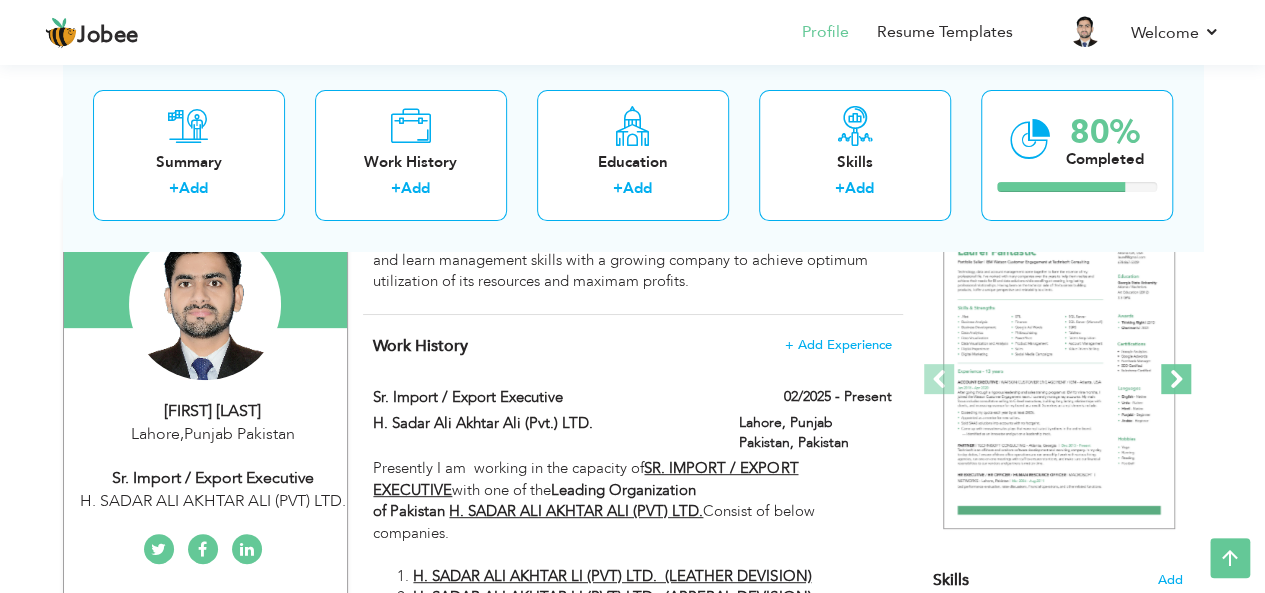 click at bounding box center [1176, 379] 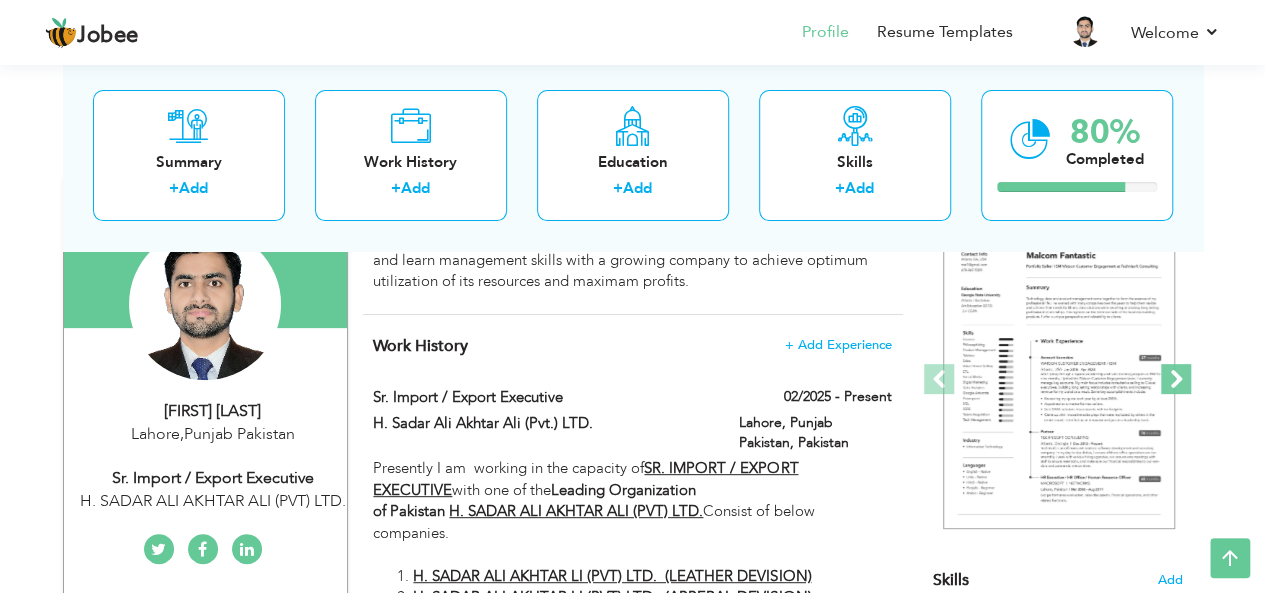 click at bounding box center [1176, 379] 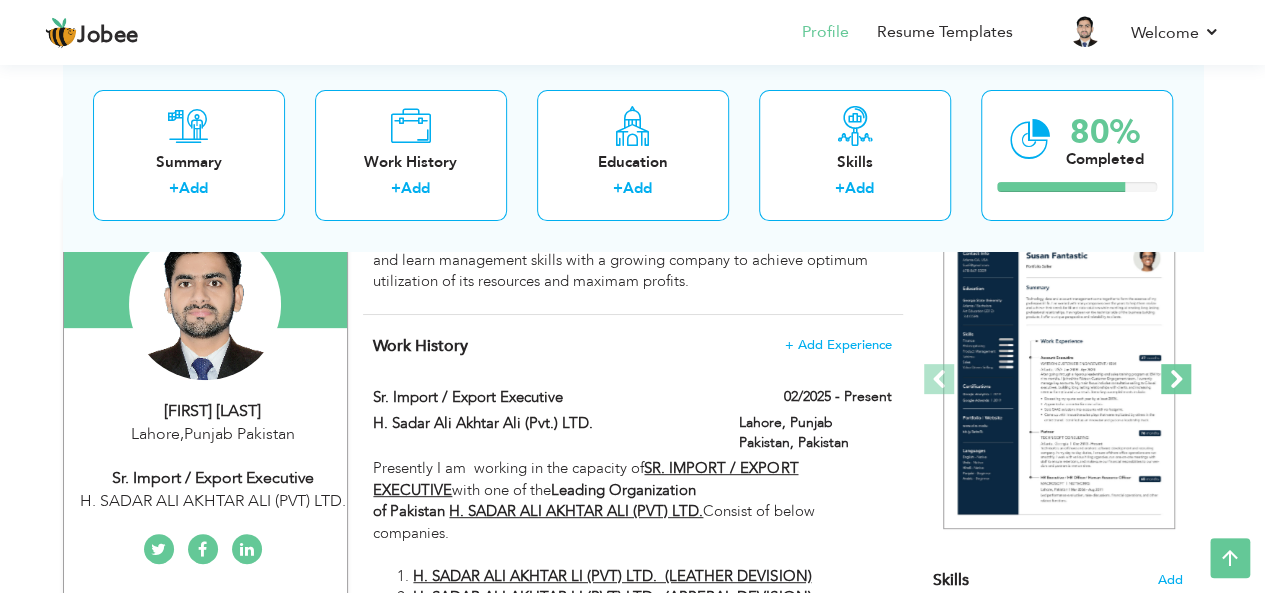 click at bounding box center (1176, 379) 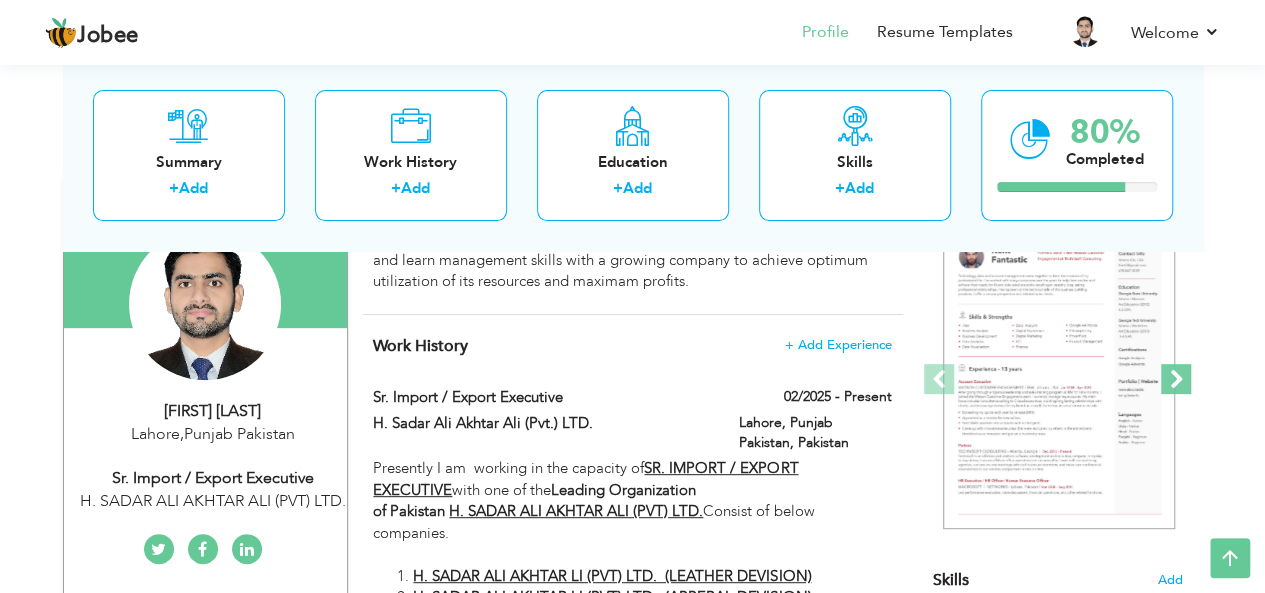 click at bounding box center [1176, 379] 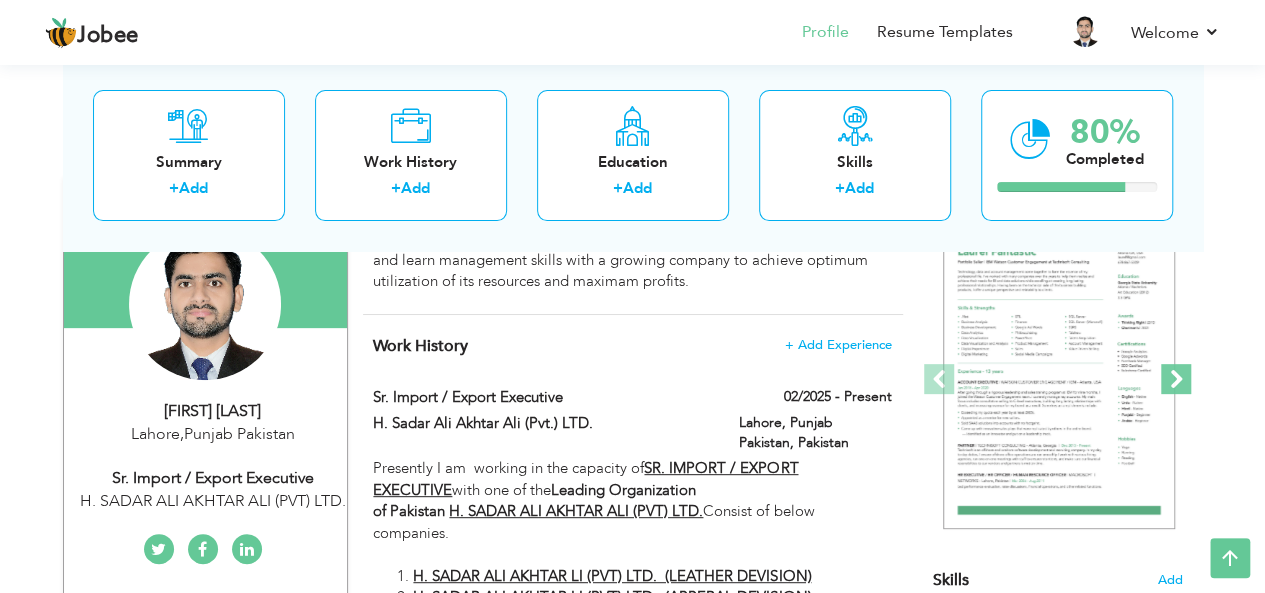 click at bounding box center [1176, 379] 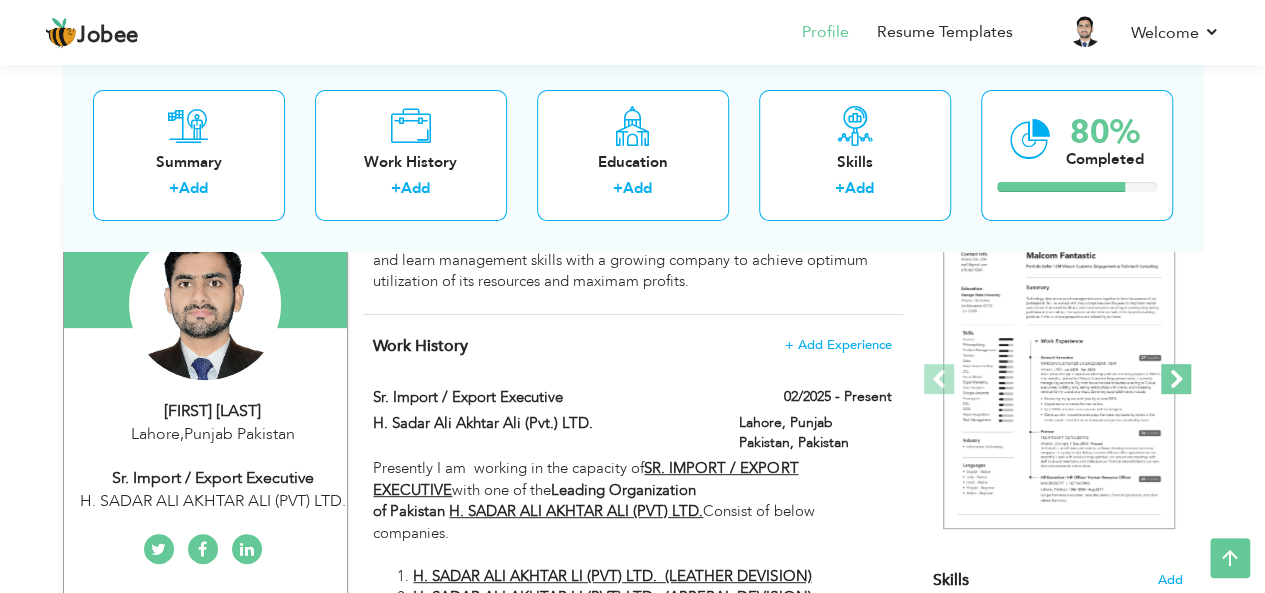 click at bounding box center (1176, 379) 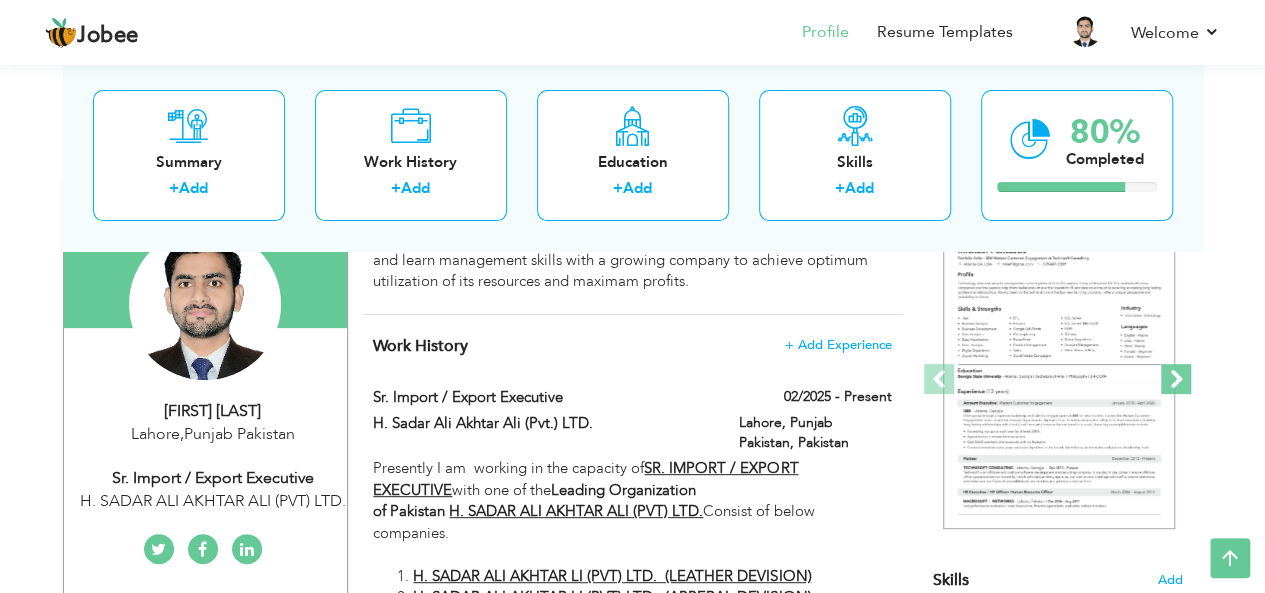 click at bounding box center (1176, 379) 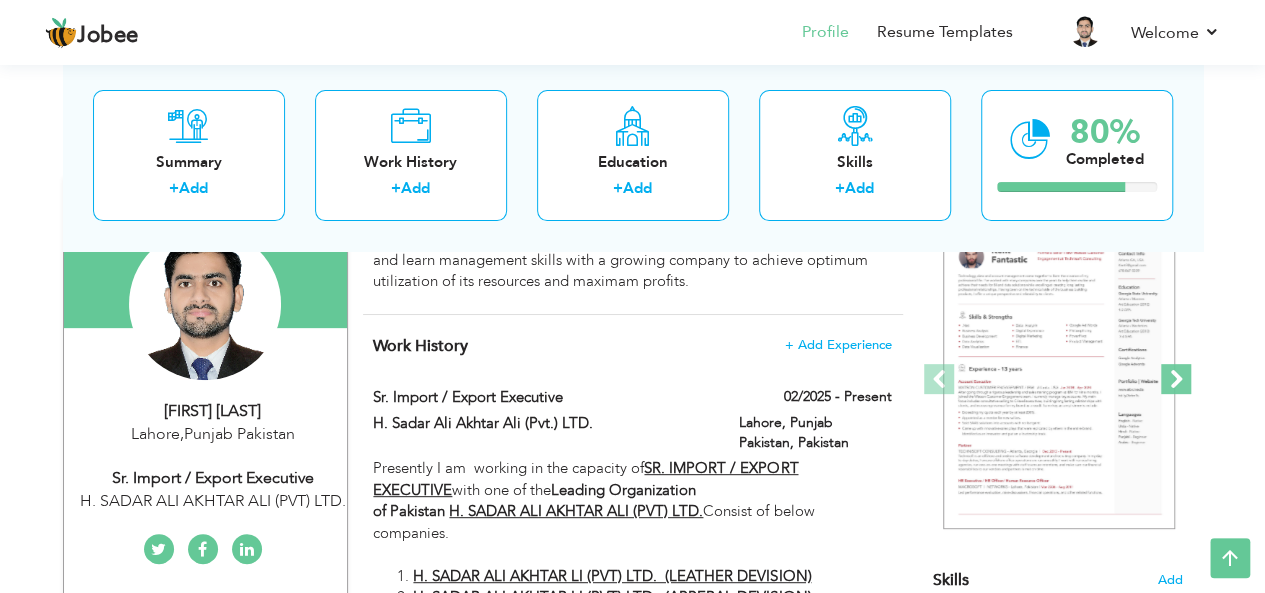 click at bounding box center [1176, 379] 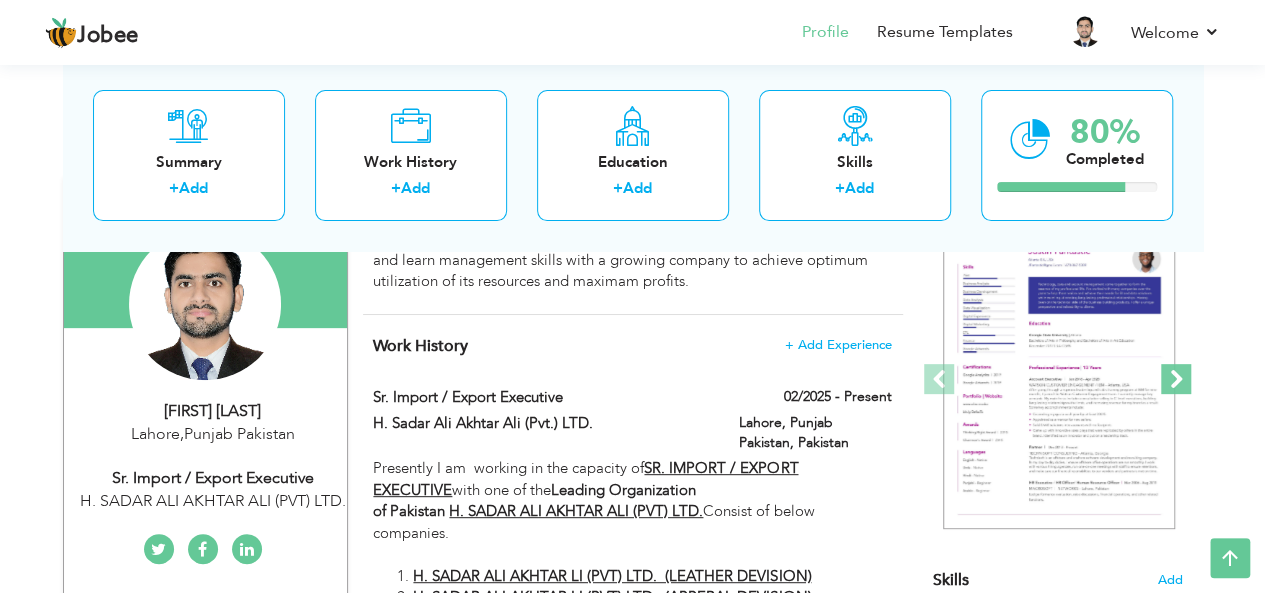 click at bounding box center [1176, 379] 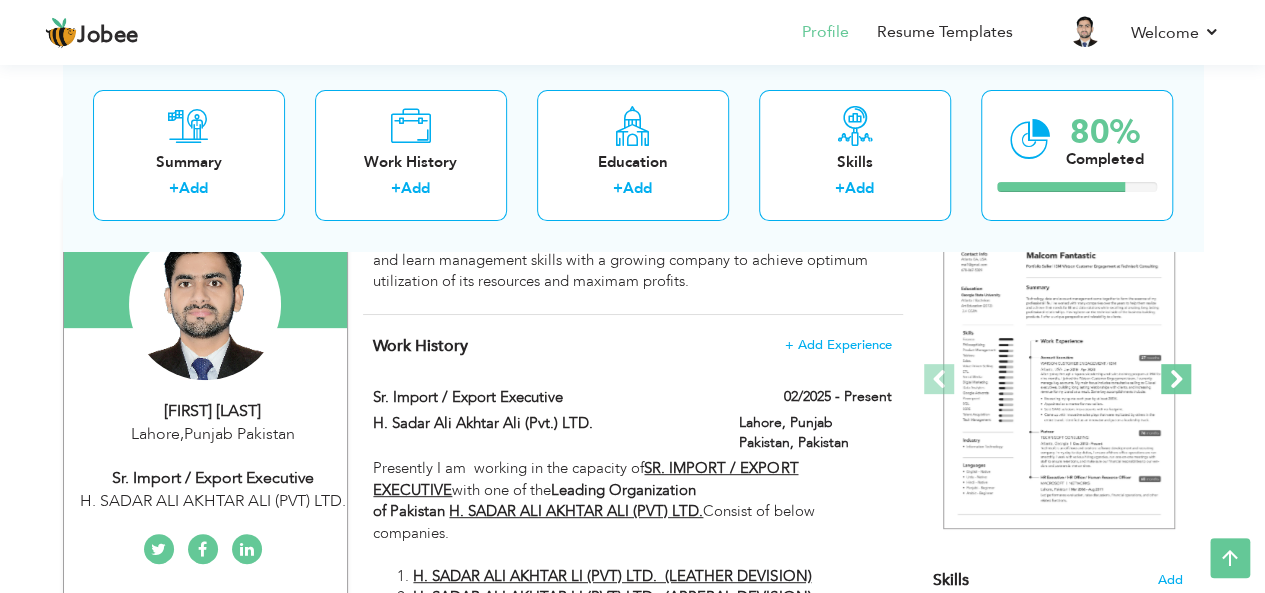 click at bounding box center (1176, 379) 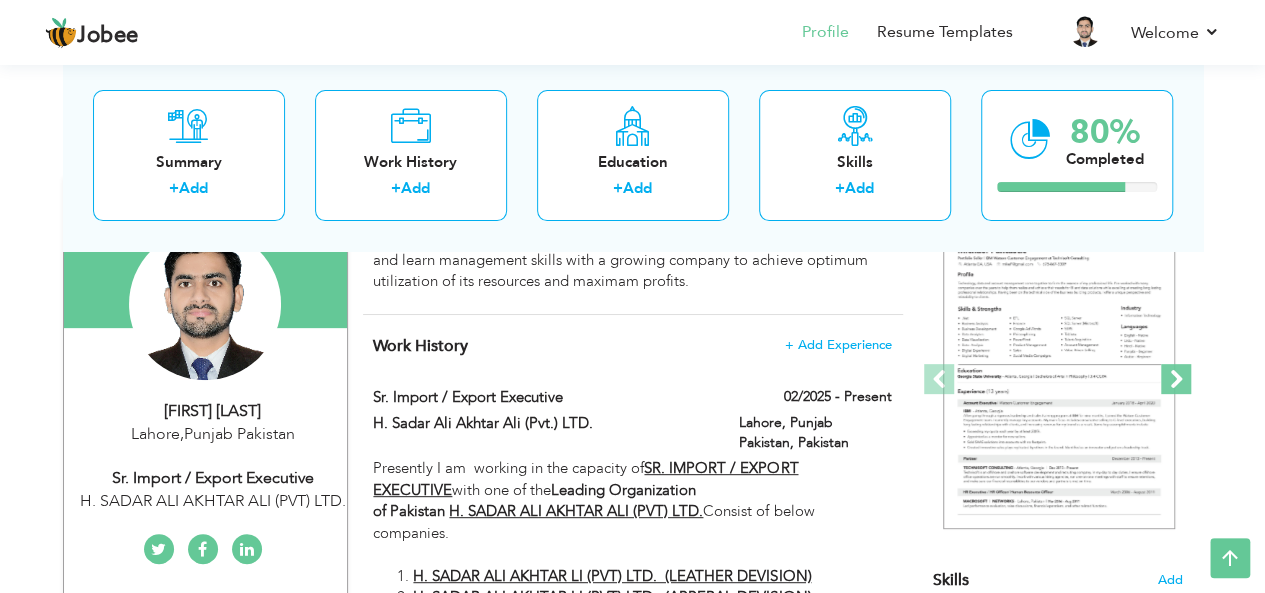 click at bounding box center (1176, 379) 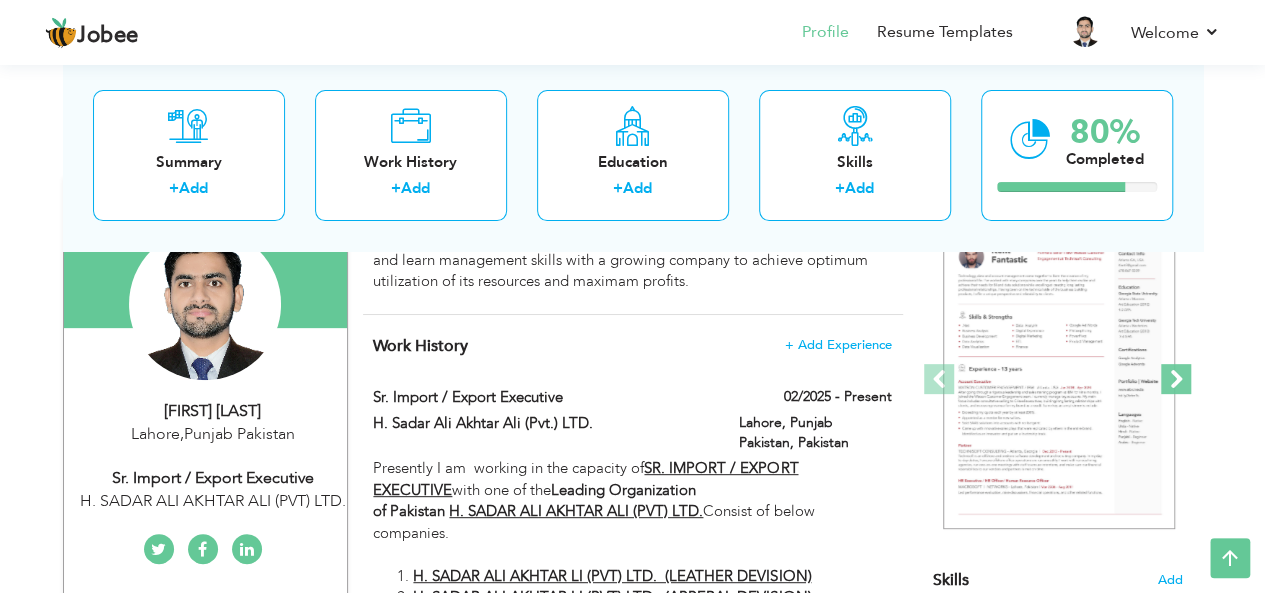 click at bounding box center (1176, 379) 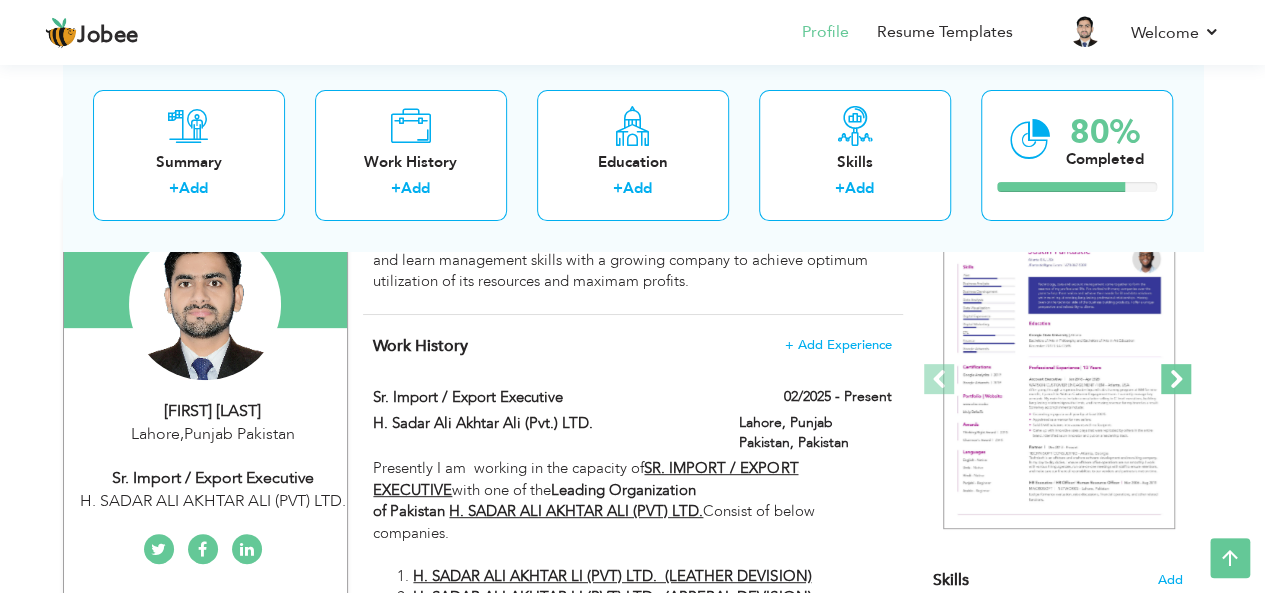 click at bounding box center (1176, 379) 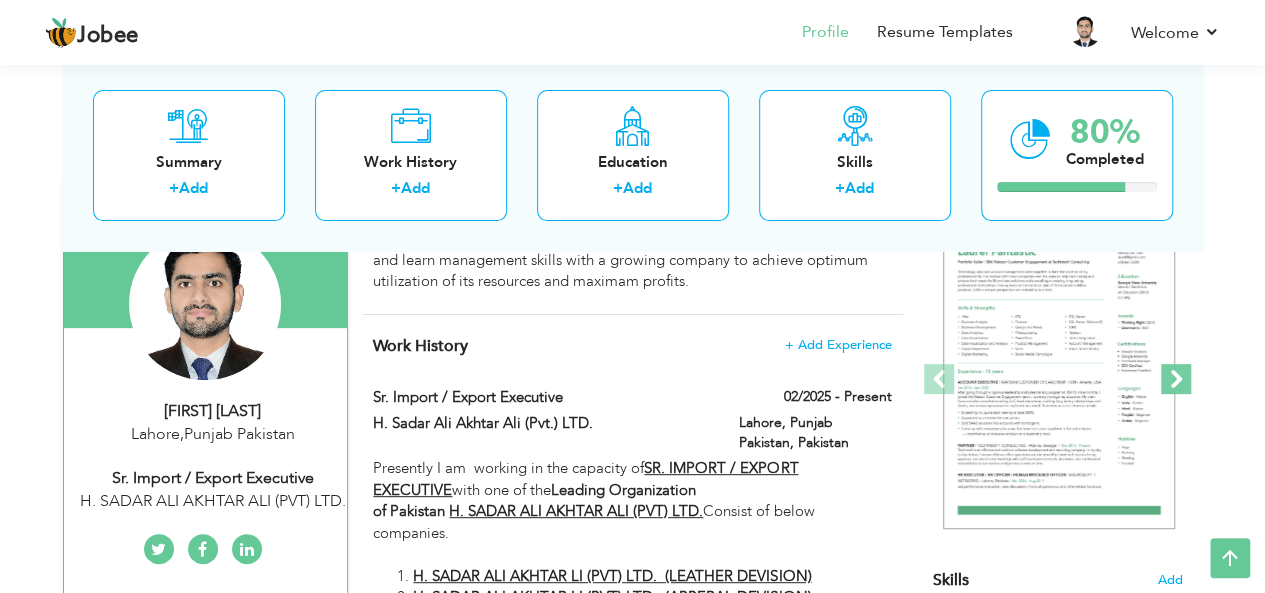 click at bounding box center [1176, 379] 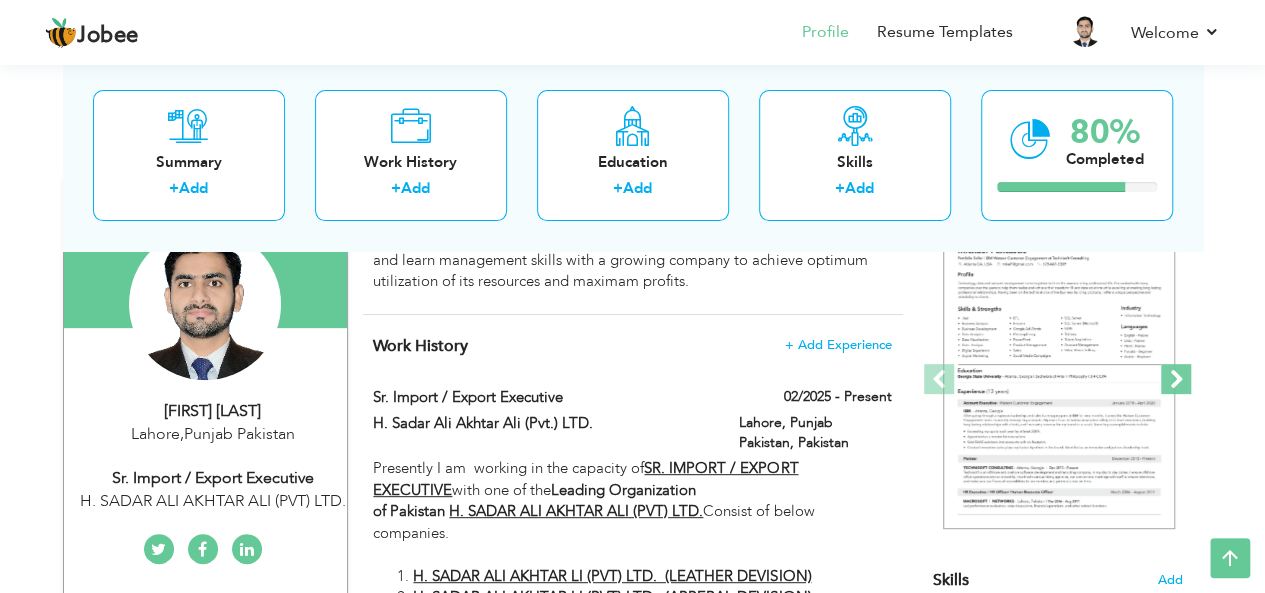 click at bounding box center [1176, 379] 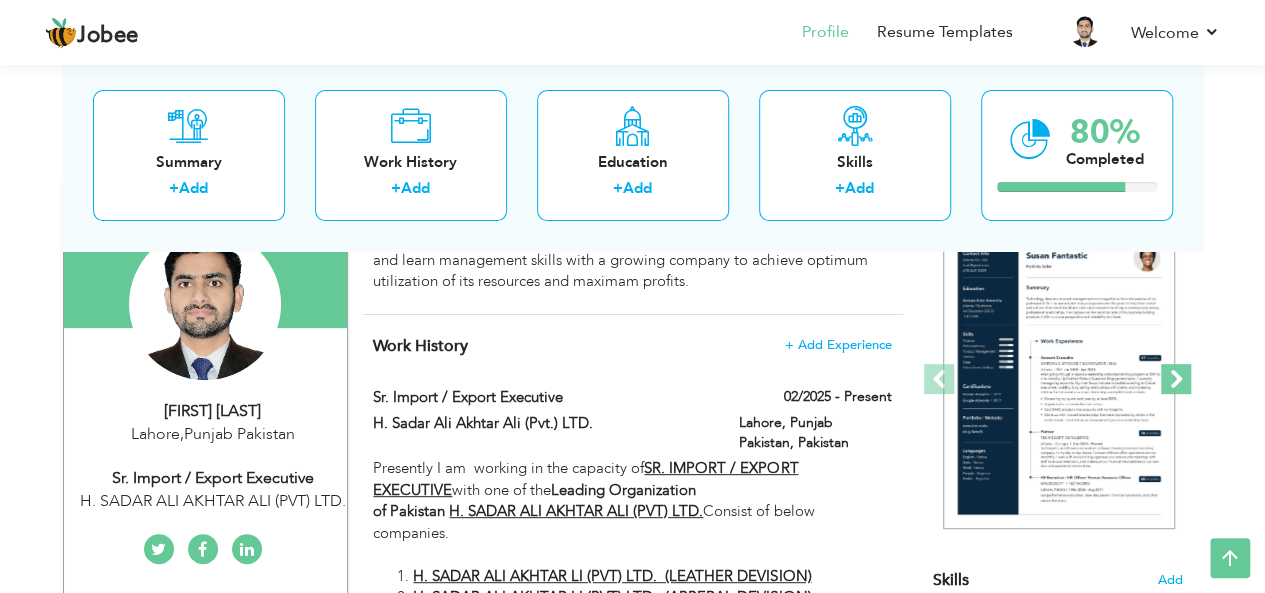 click at bounding box center [1176, 379] 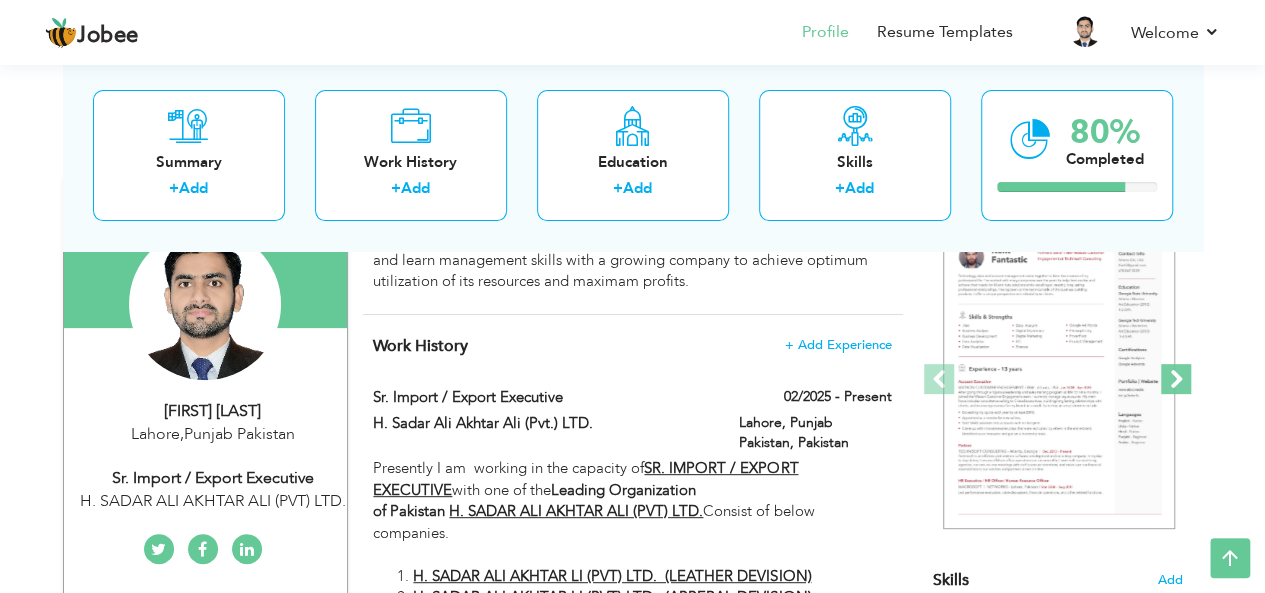 click at bounding box center [1176, 379] 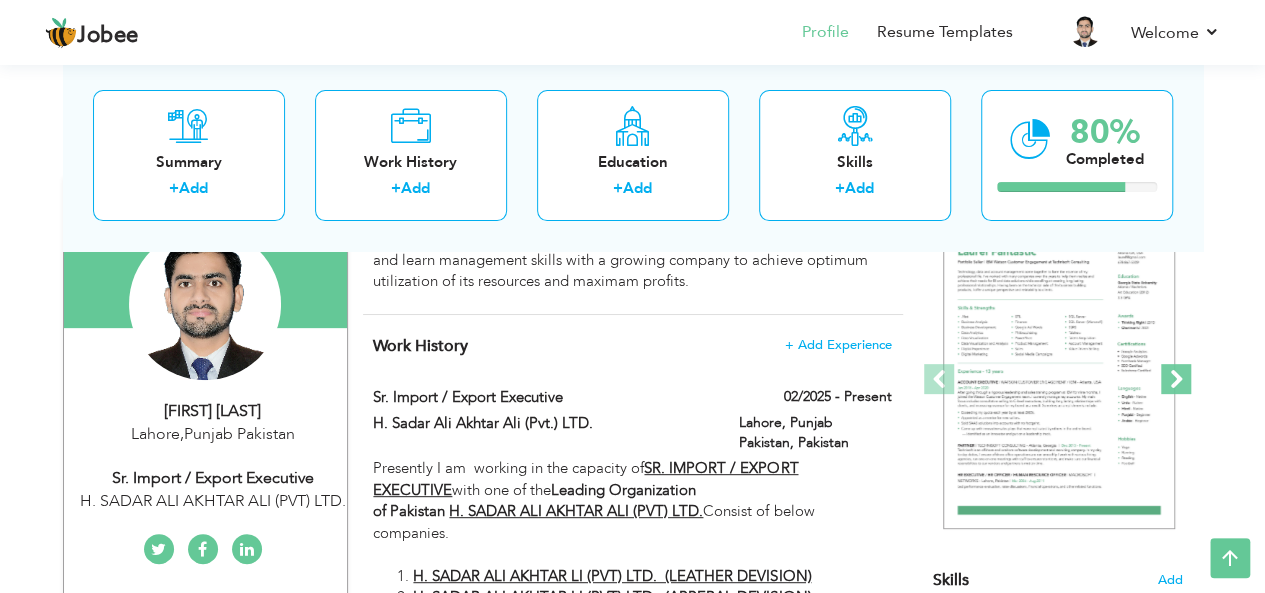 click at bounding box center [1176, 379] 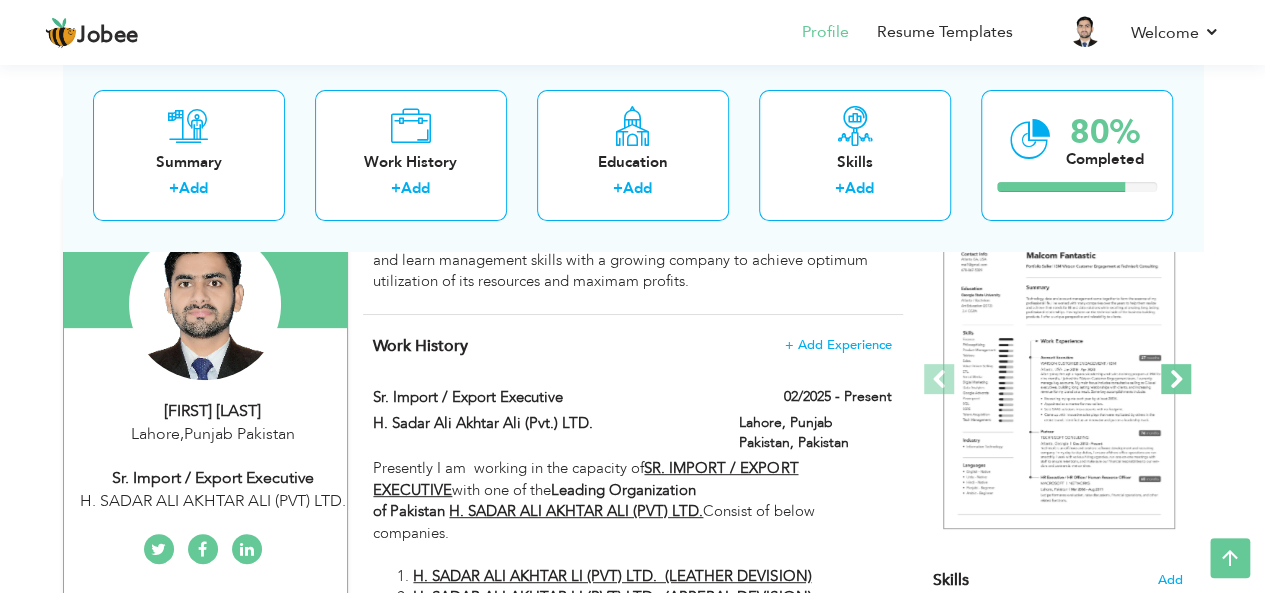 click at bounding box center [1176, 379] 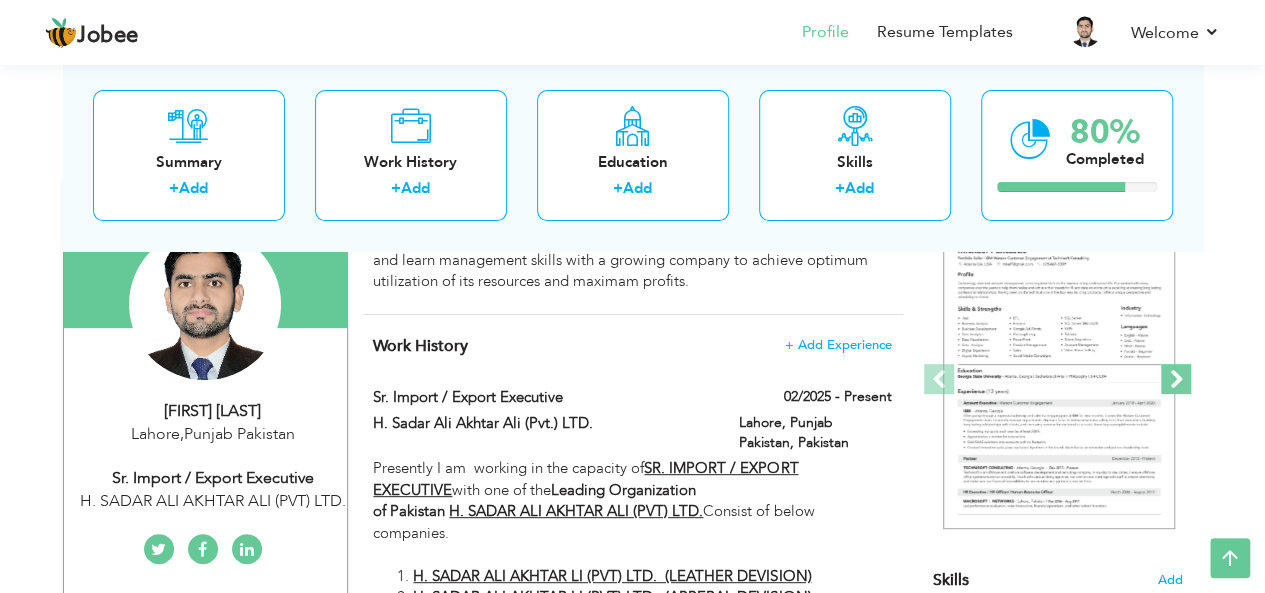 click at bounding box center [1176, 379] 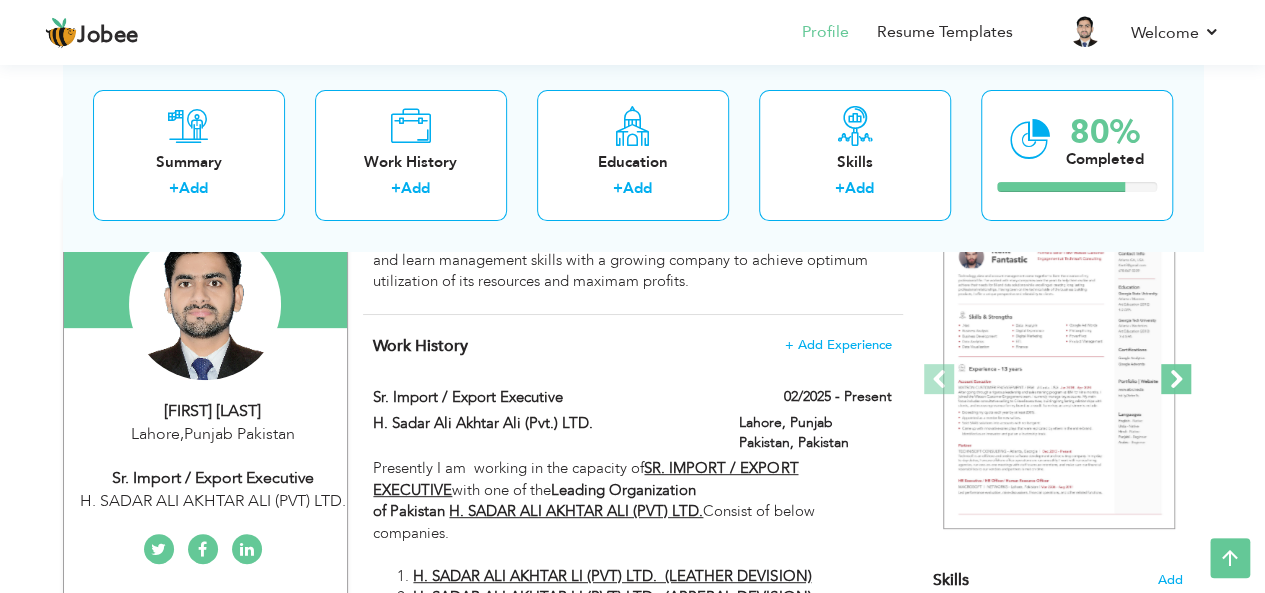 click at bounding box center (1176, 379) 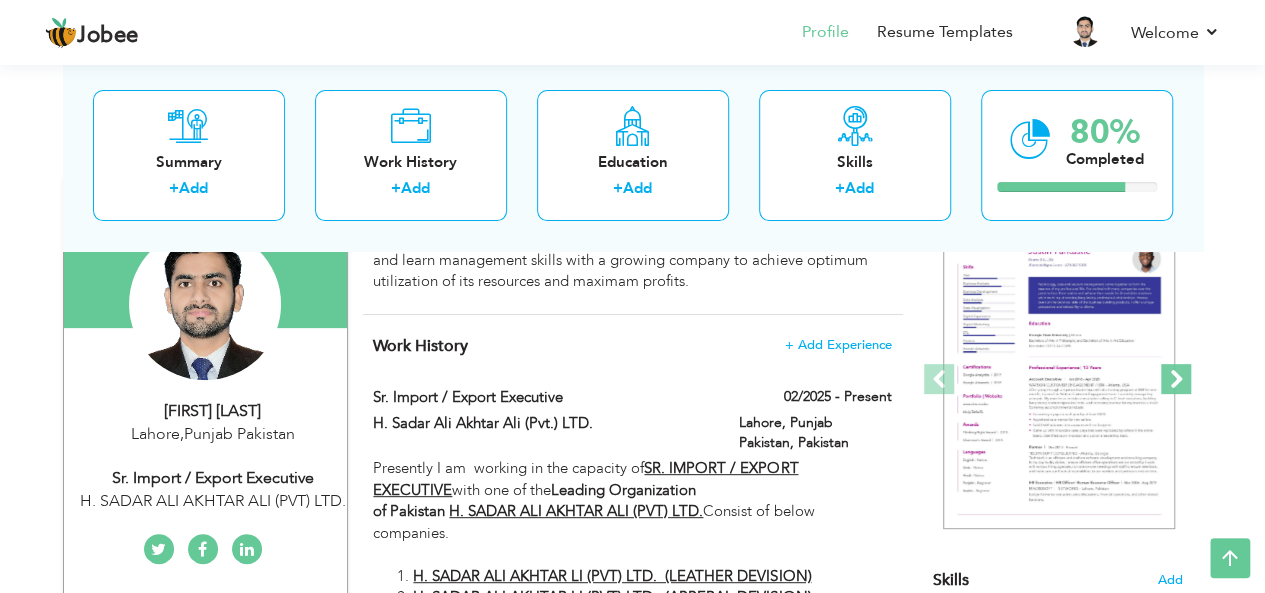 click at bounding box center [1176, 379] 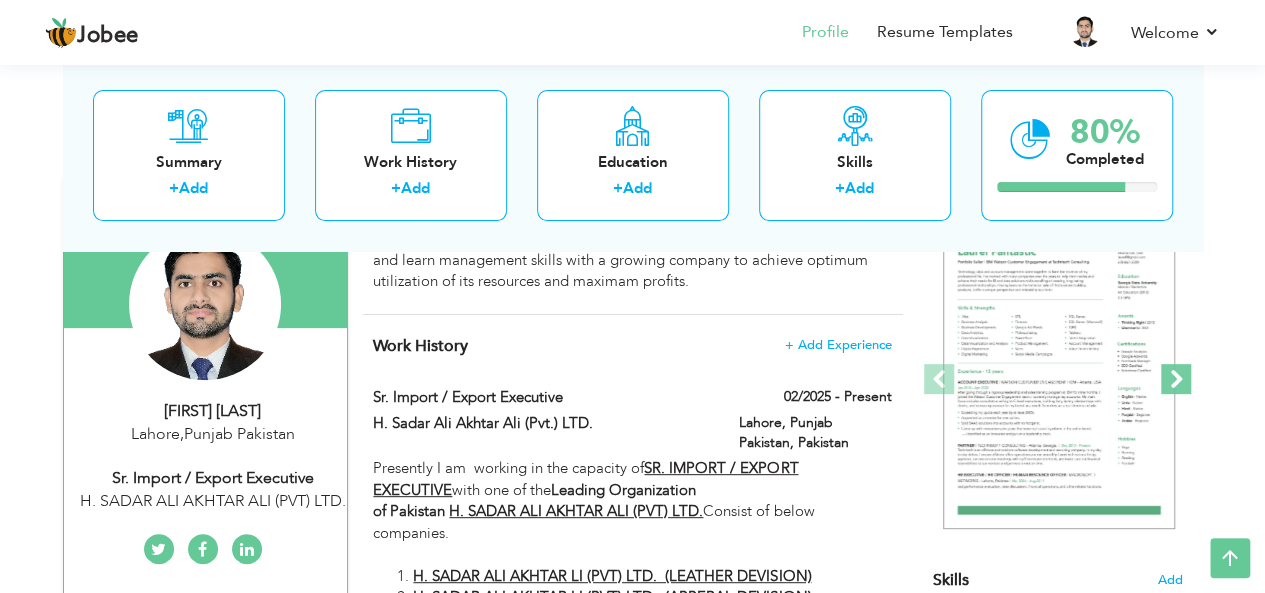 click at bounding box center (1176, 379) 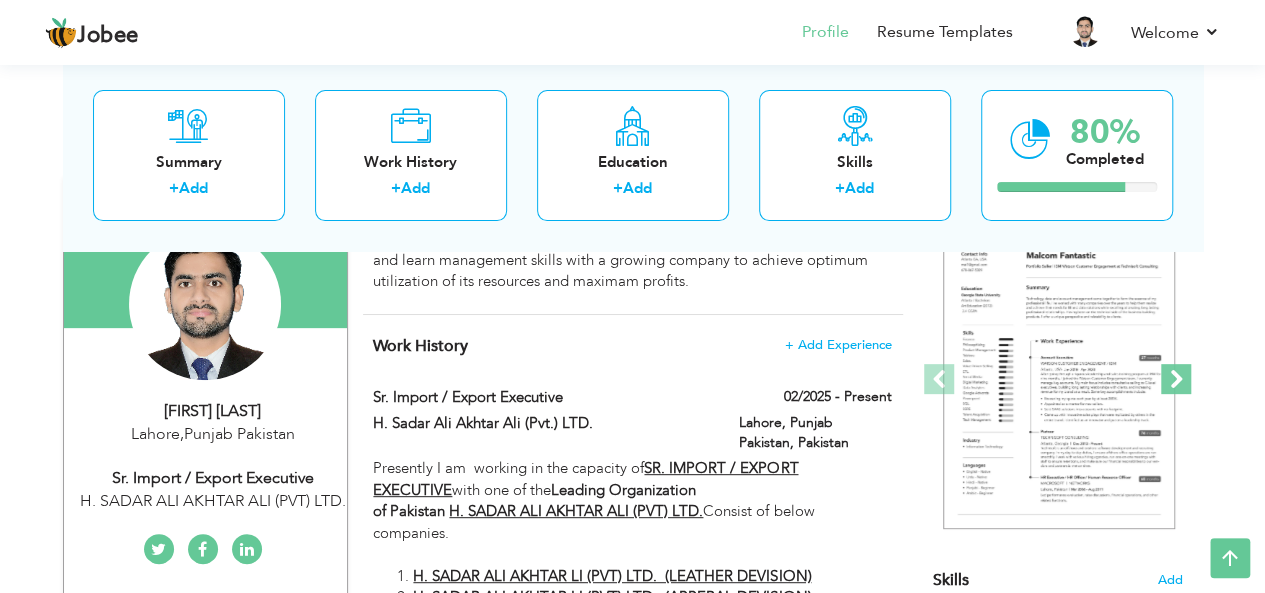 click at bounding box center (1176, 379) 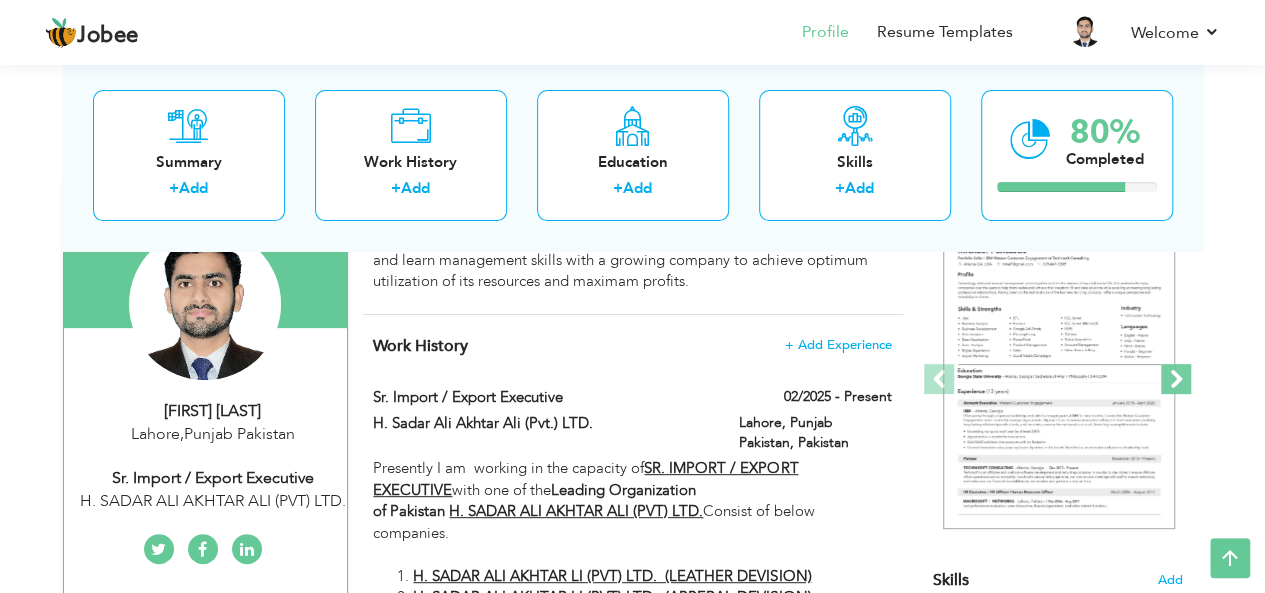 click at bounding box center [1176, 379] 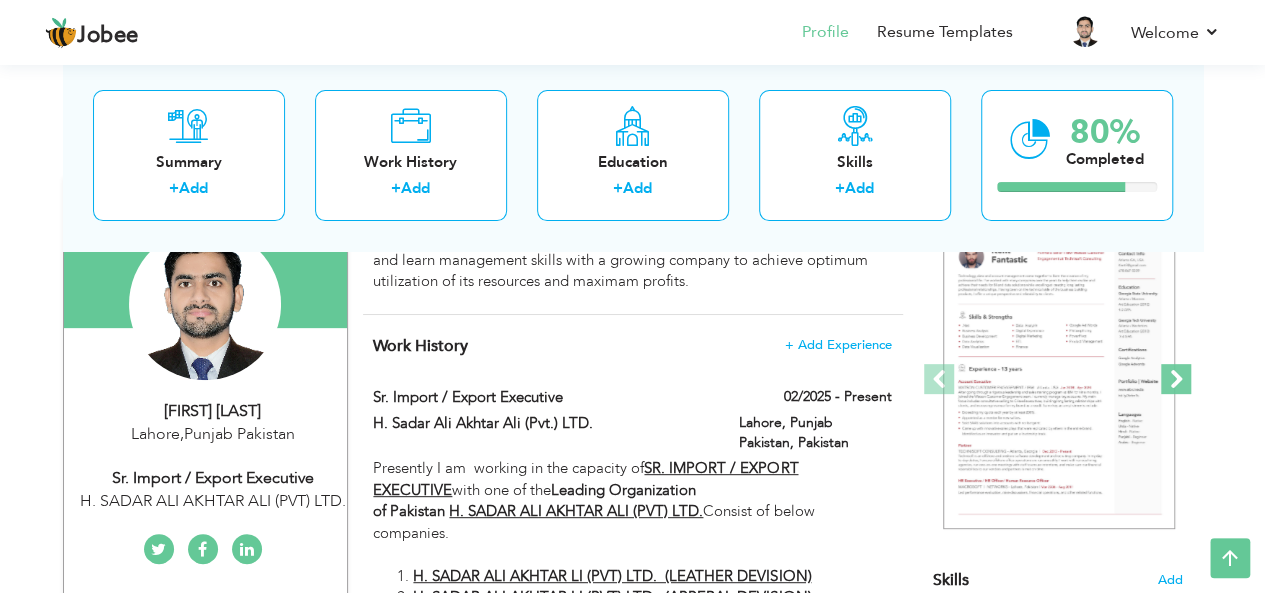 click at bounding box center (1176, 379) 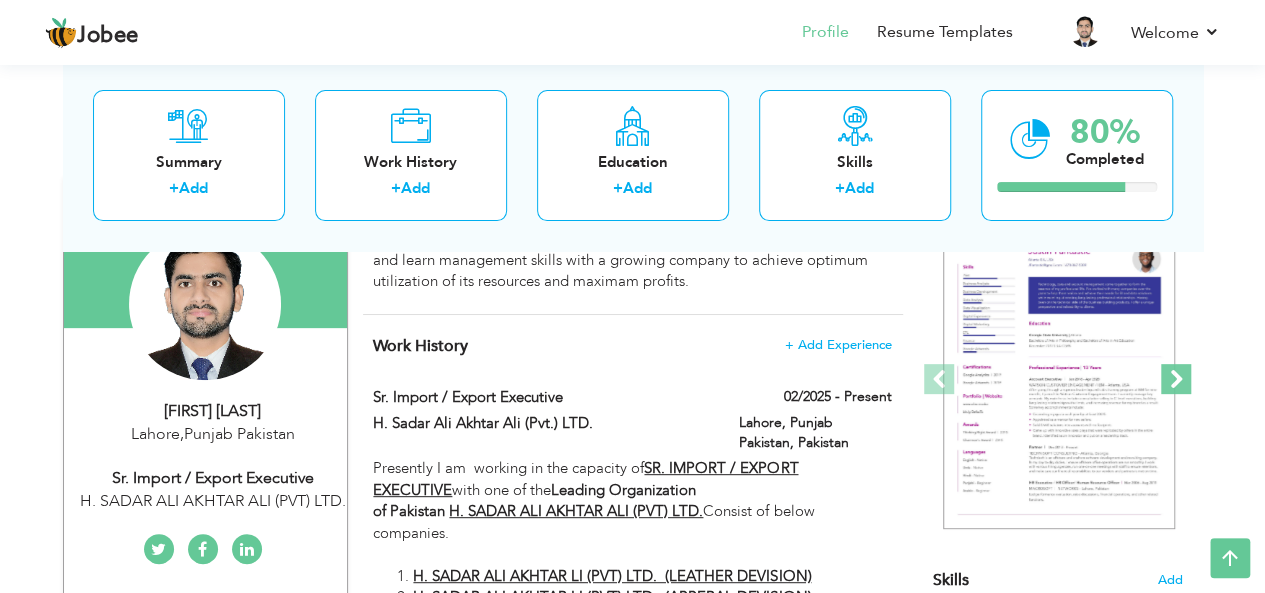 click at bounding box center [1176, 379] 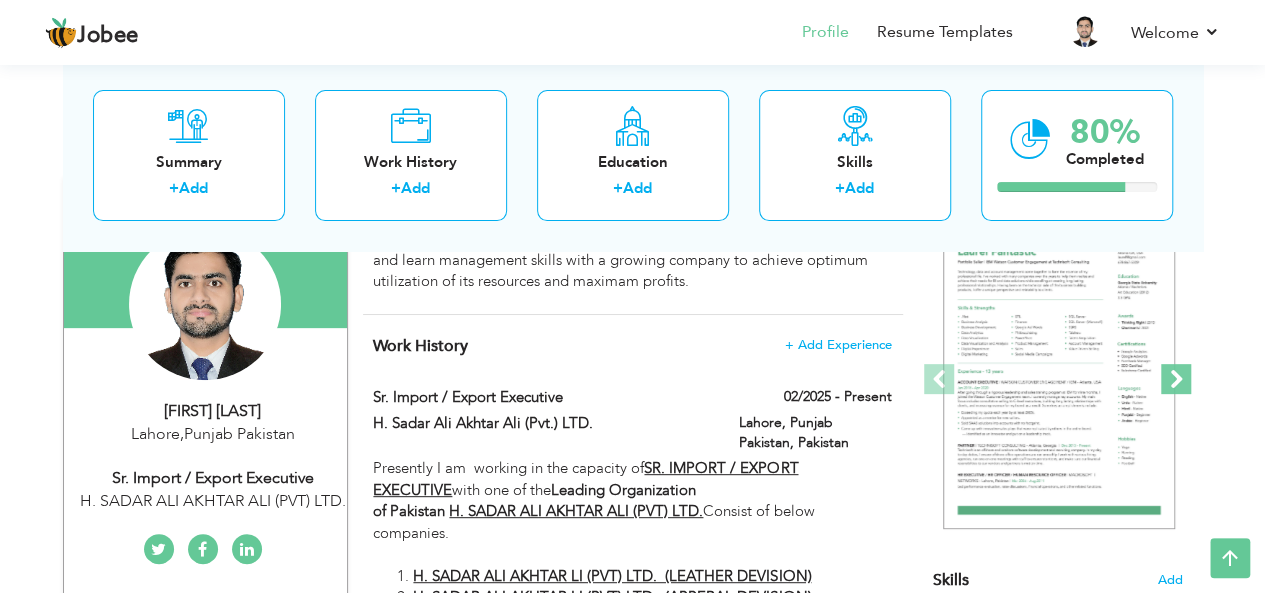 click at bounding box center [1176, 379] 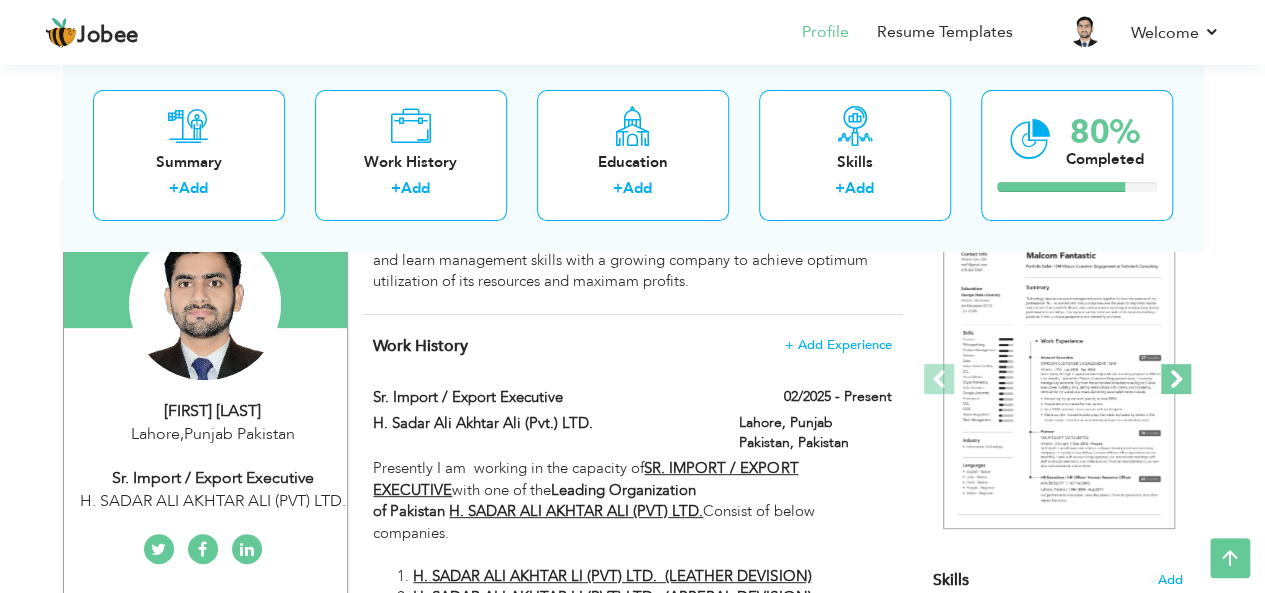 click at bounding box center (1176, 379) 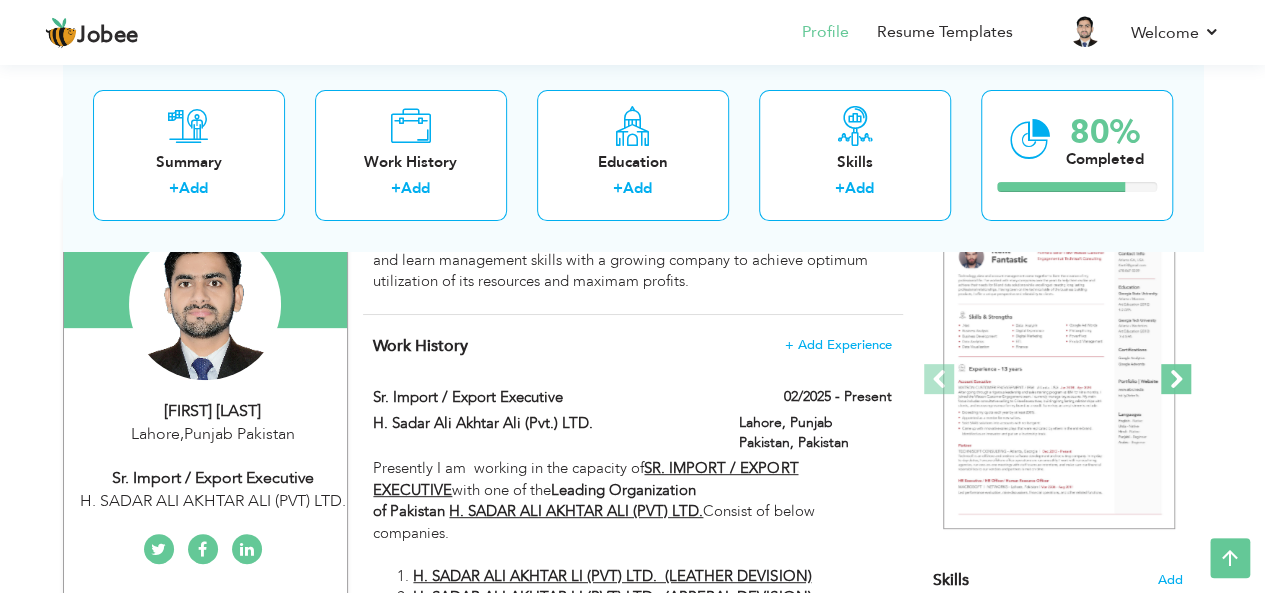 click at bounding box center [1176, 379] 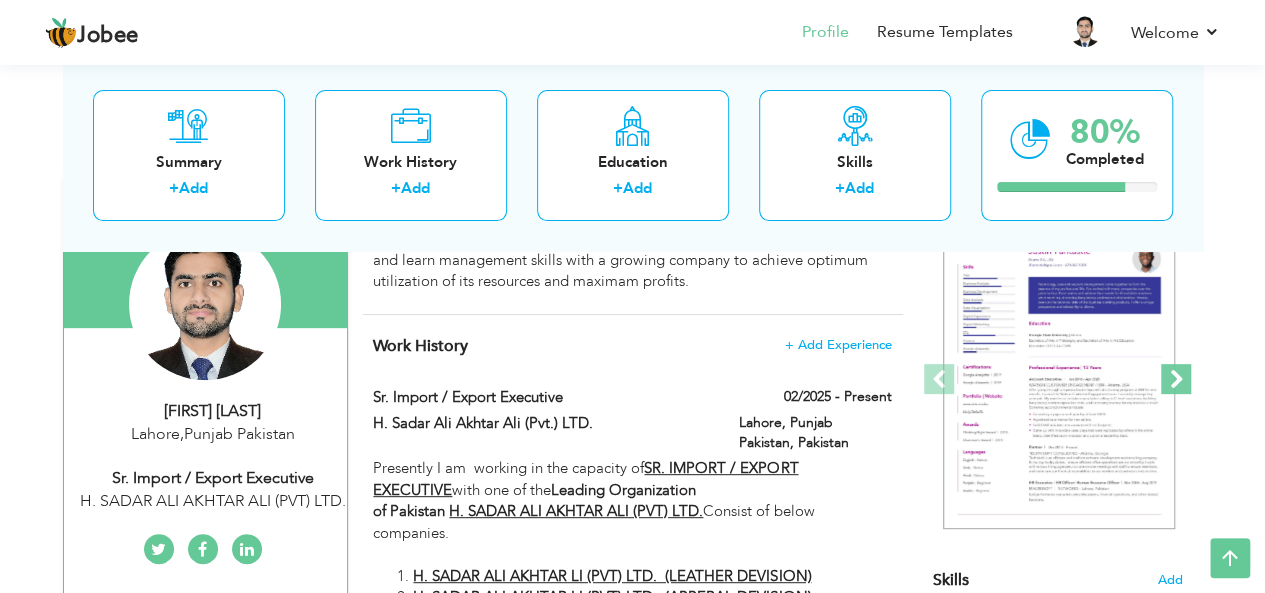 click at bounding box center (1176, 379) 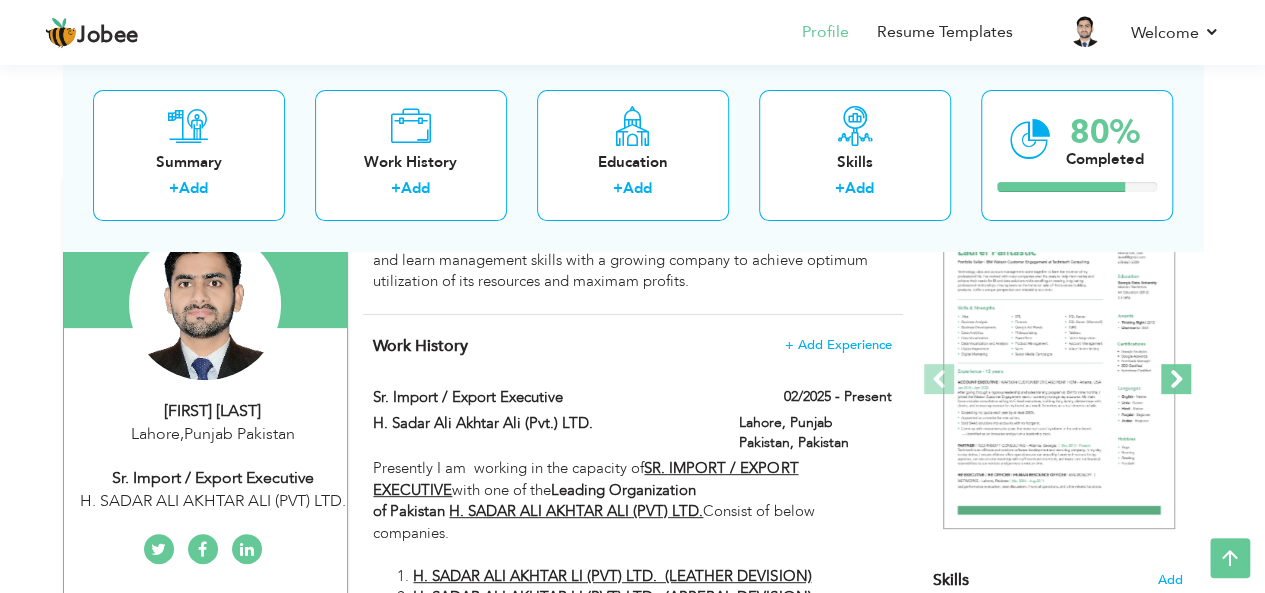 click at bounding box center (1176, 379) 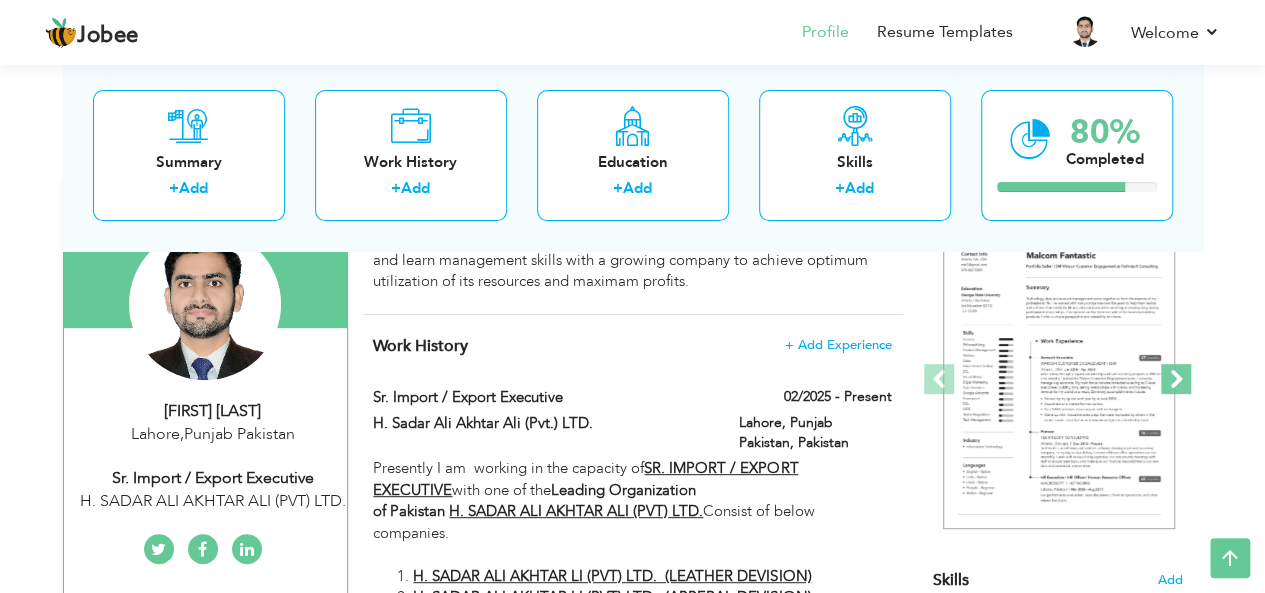 click at bounding box center (1176, 379) 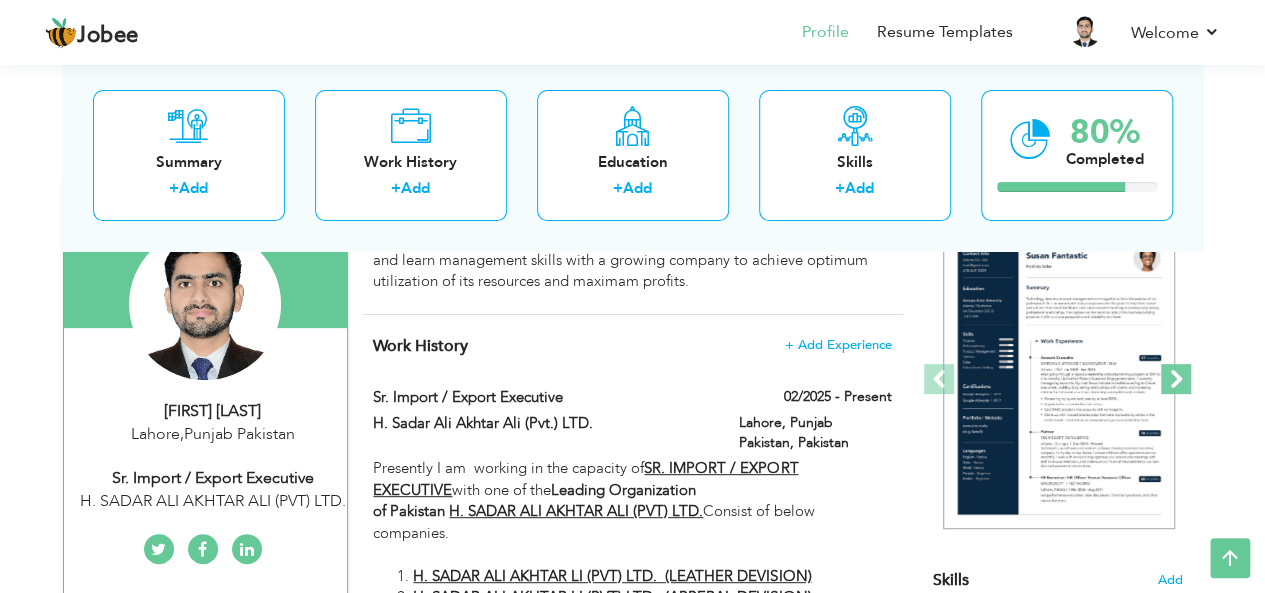 click at bounding box center (1176, 379) 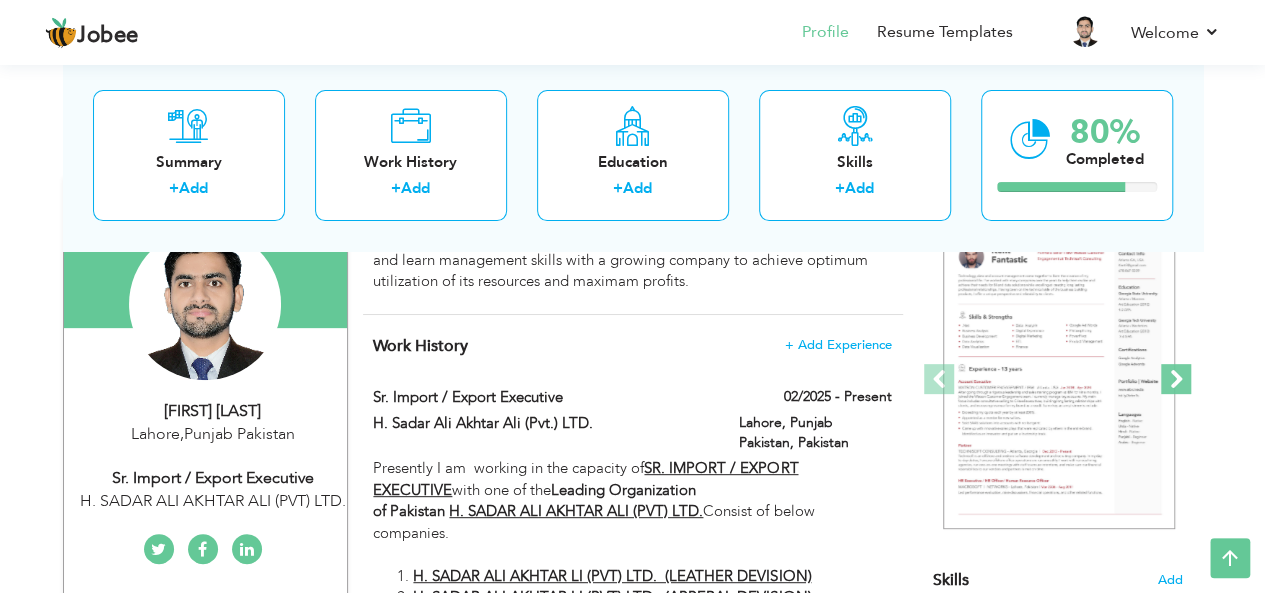 click at bounding box center (1176, 379) 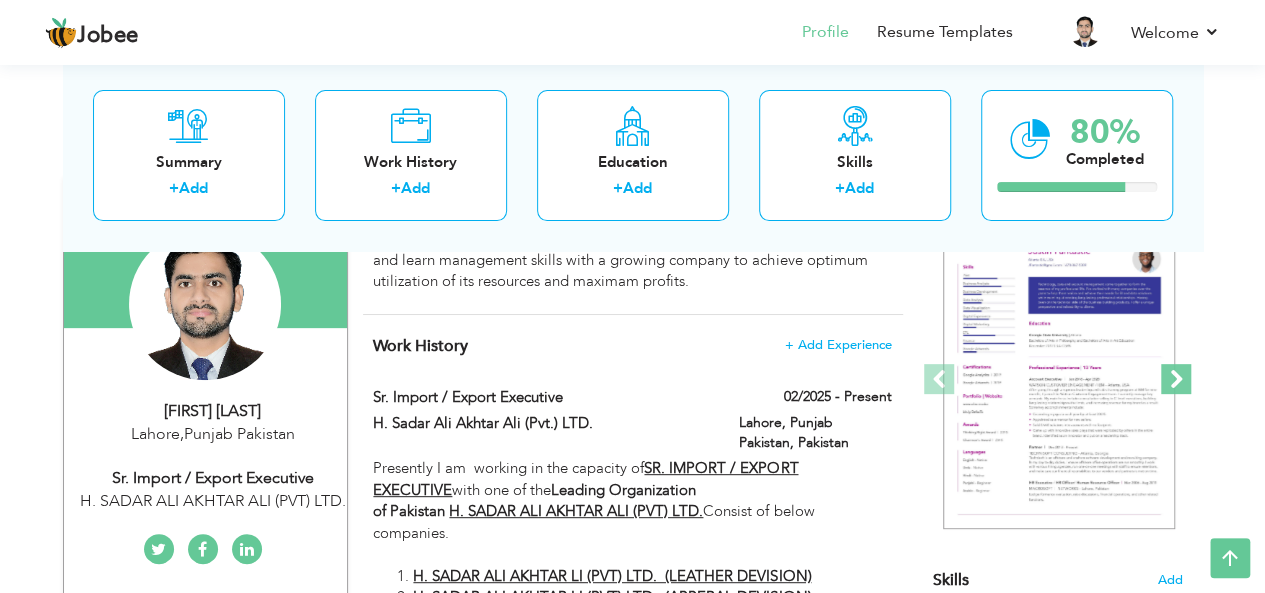 click at bounding box center [1176, 379] 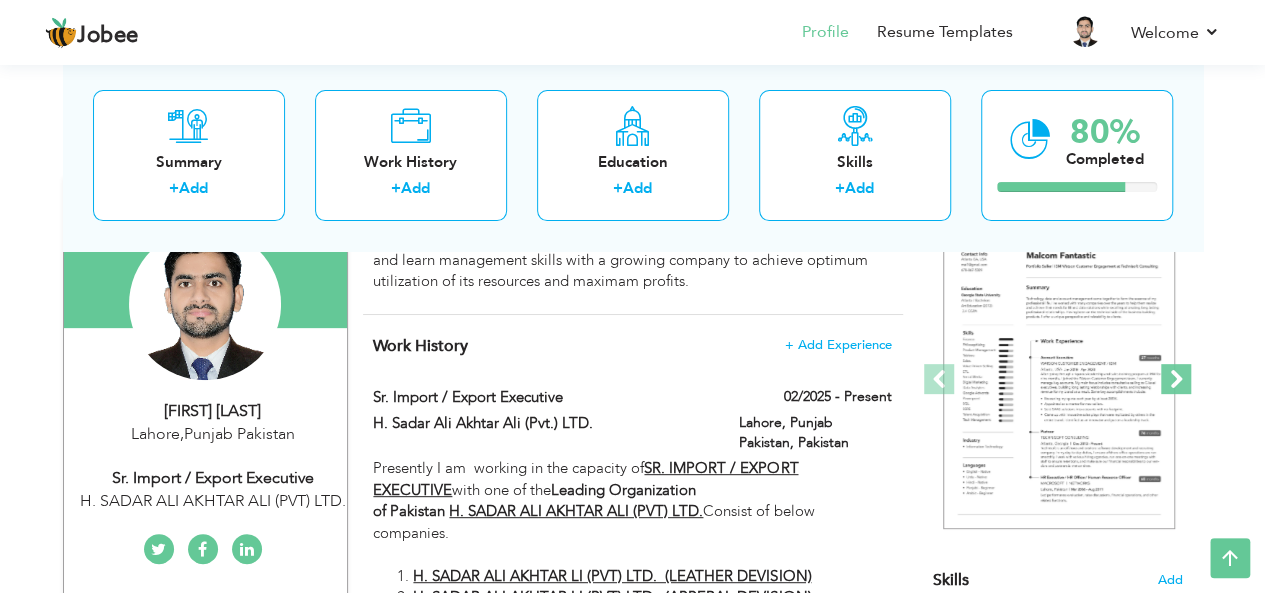 click at bounding box center [1176, 379] 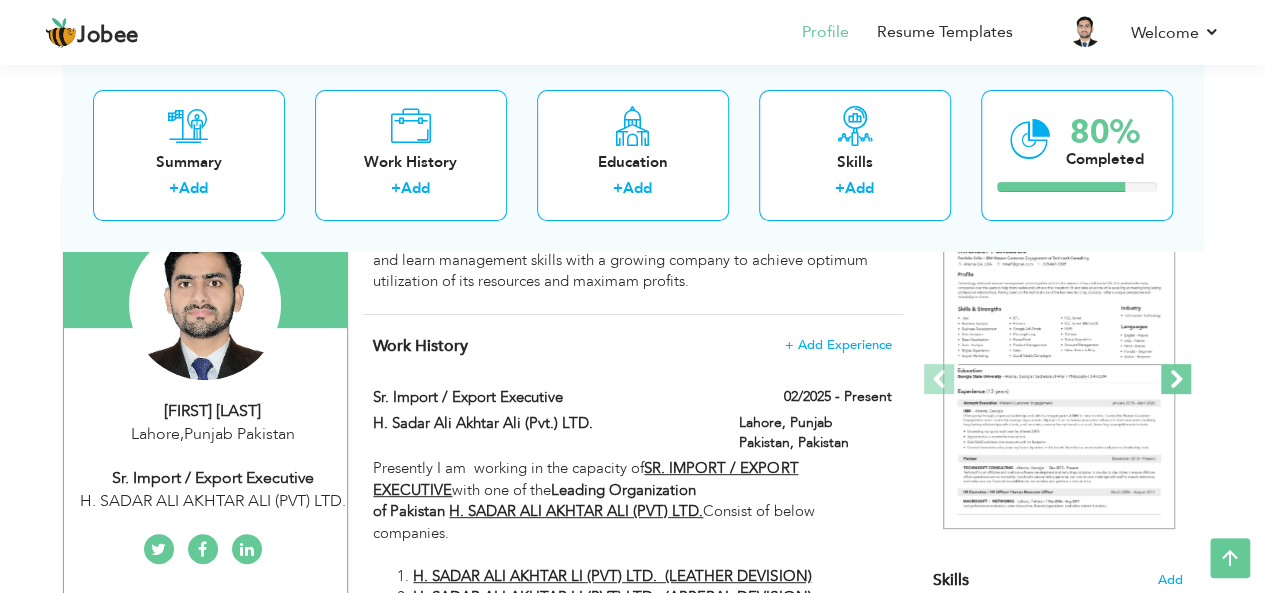 click at bounding box center [1176, 379] 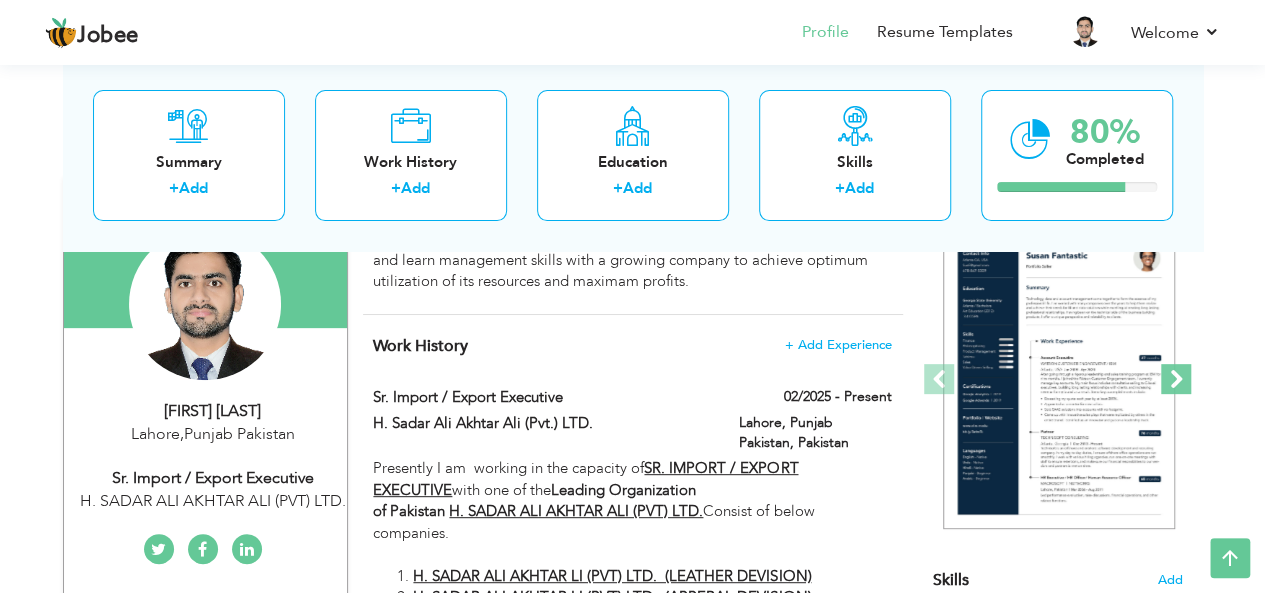 click at bounding box center [1176, 379] 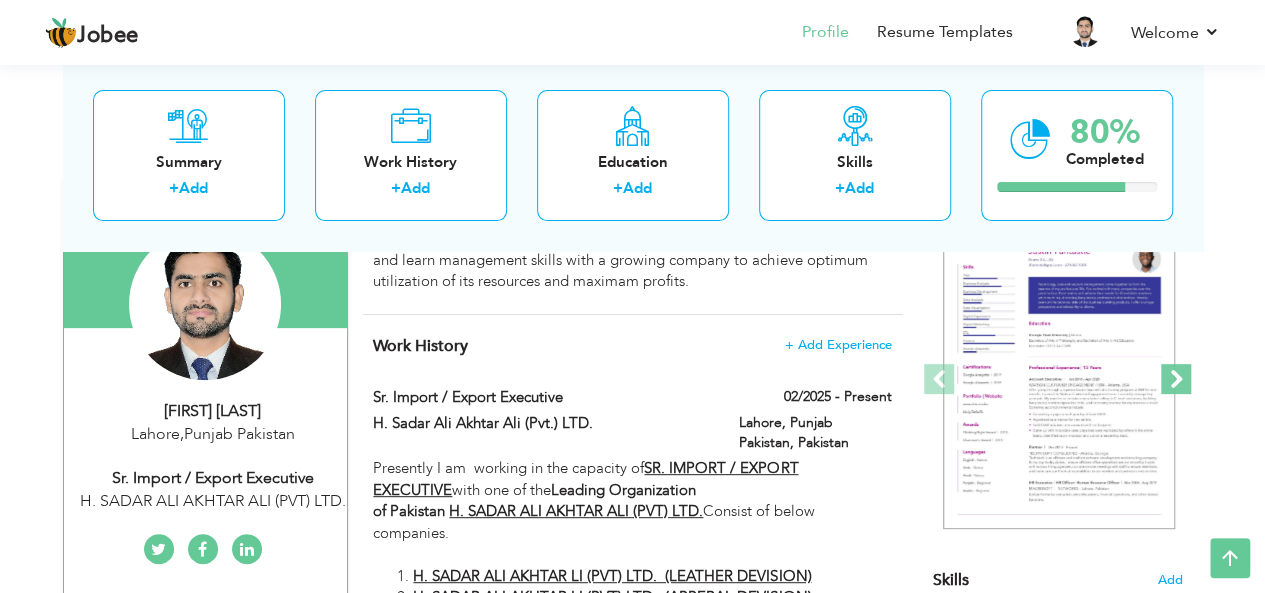 click at bounding box center (1176, 379) 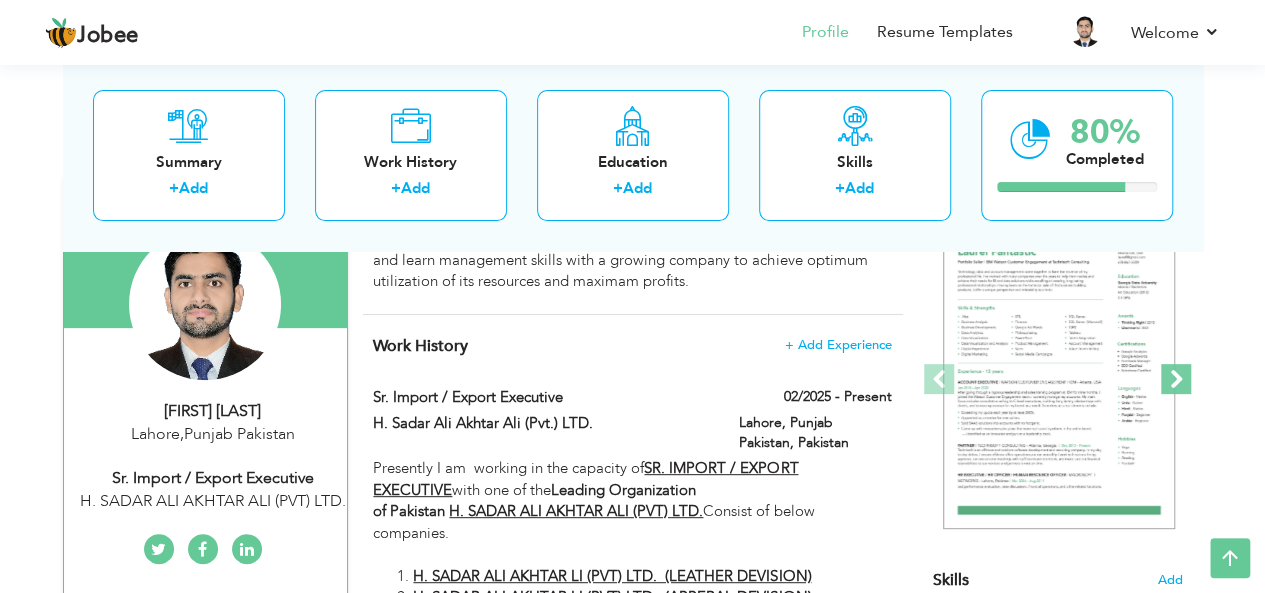 click at bounding box center (1176, 379) 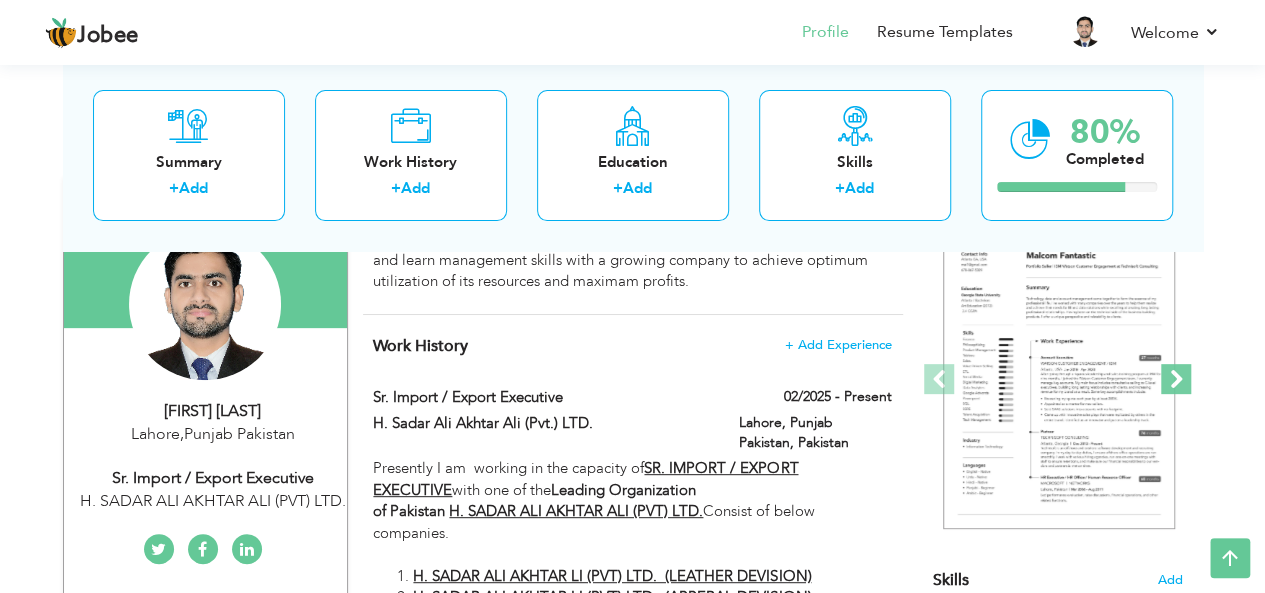 click at bounding box center (1176, 379) 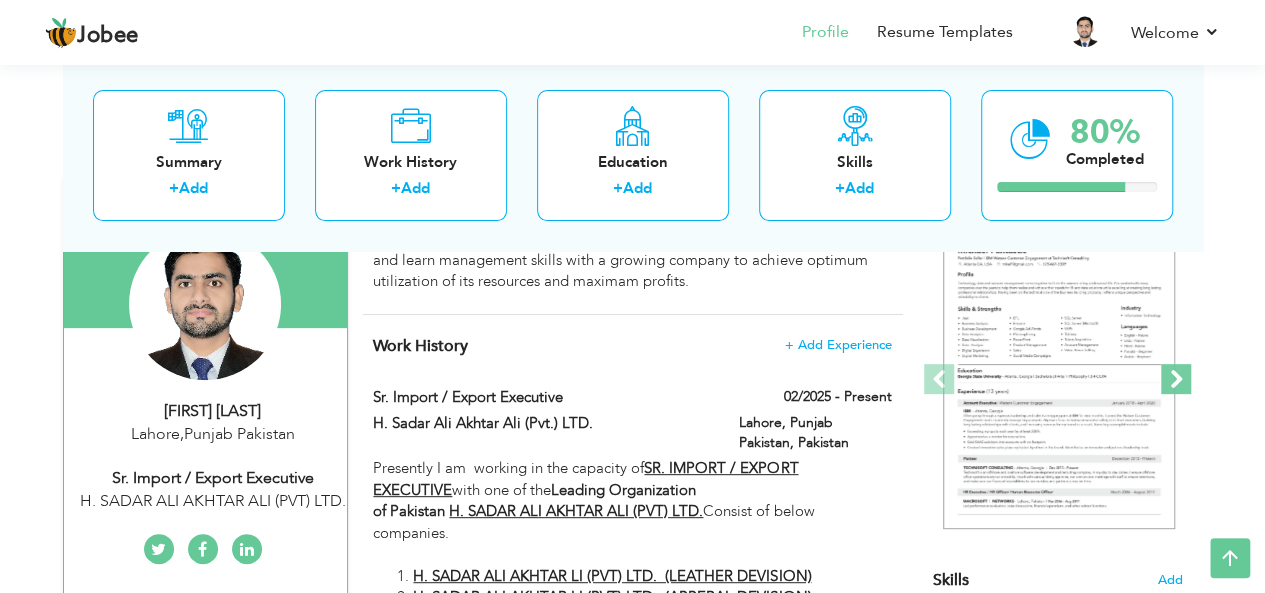 click at bounding box center [1176, 379] 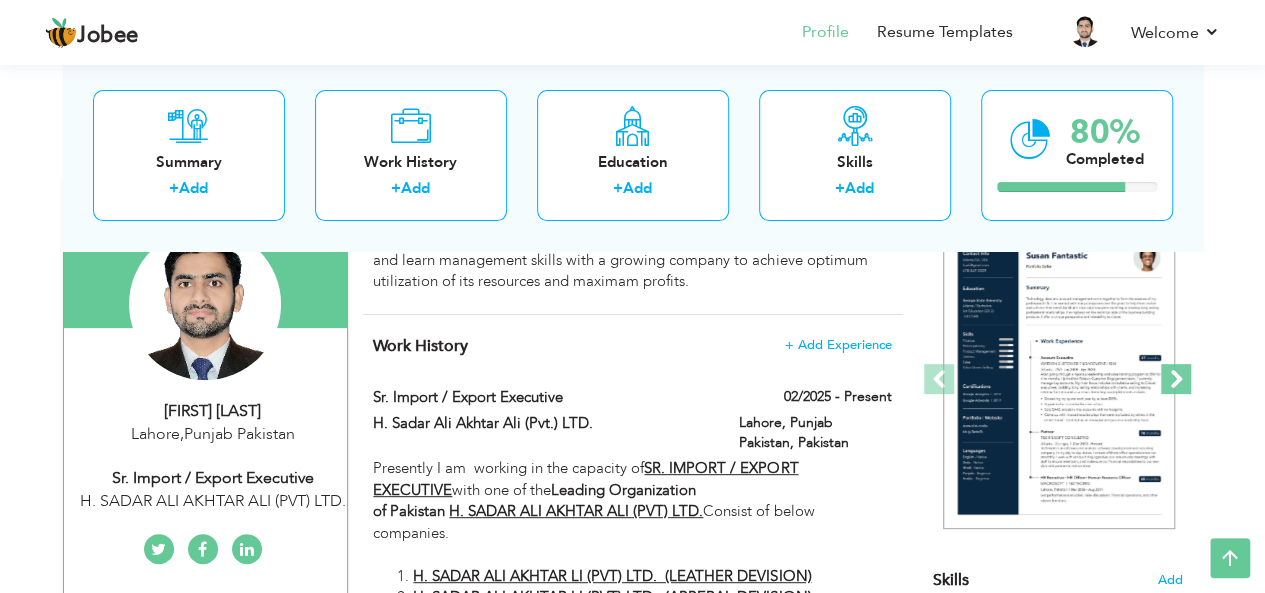 click at bounding box center [1176, 379] 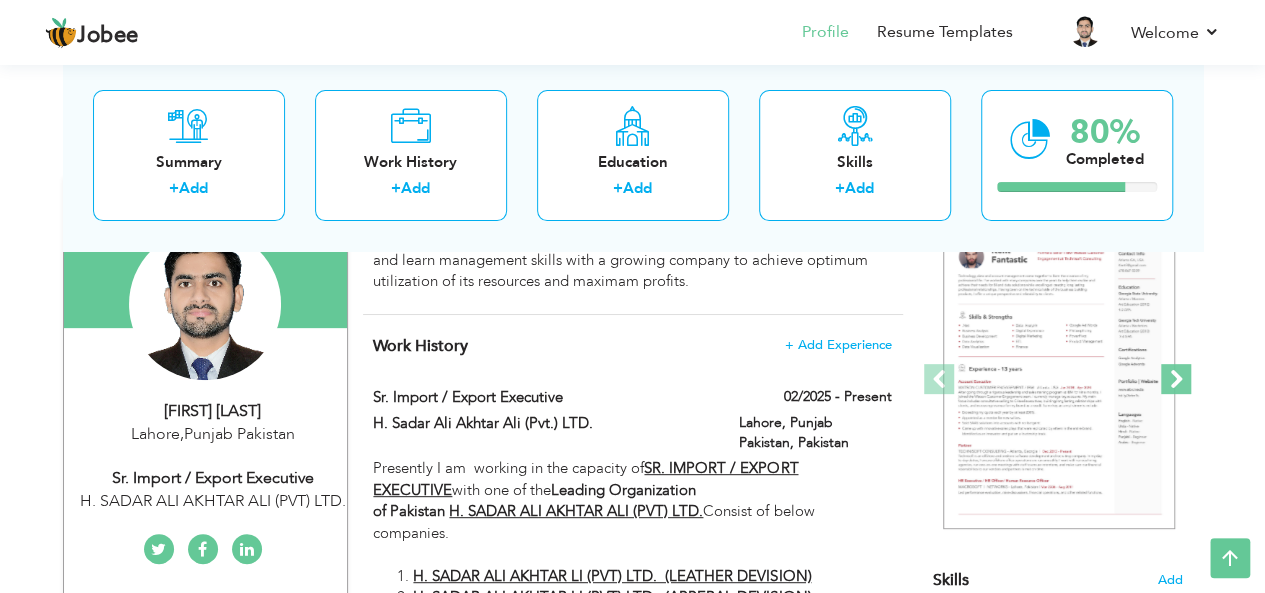 click at bounding box center (1176, 379) 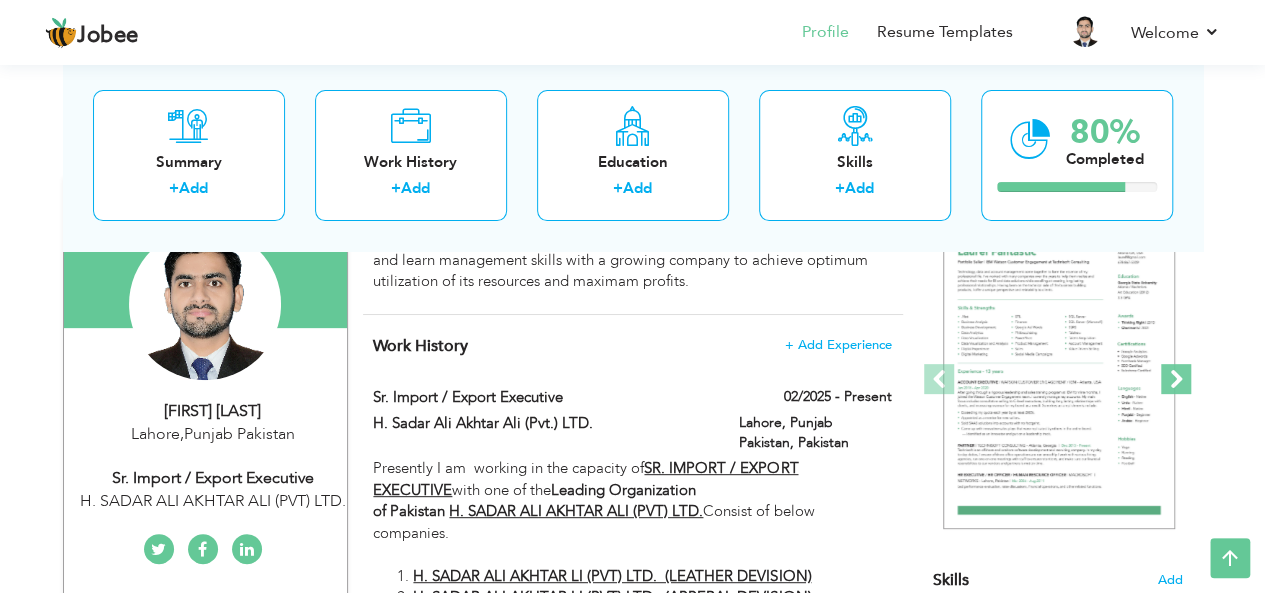 click at bounding box center [1176, 379] 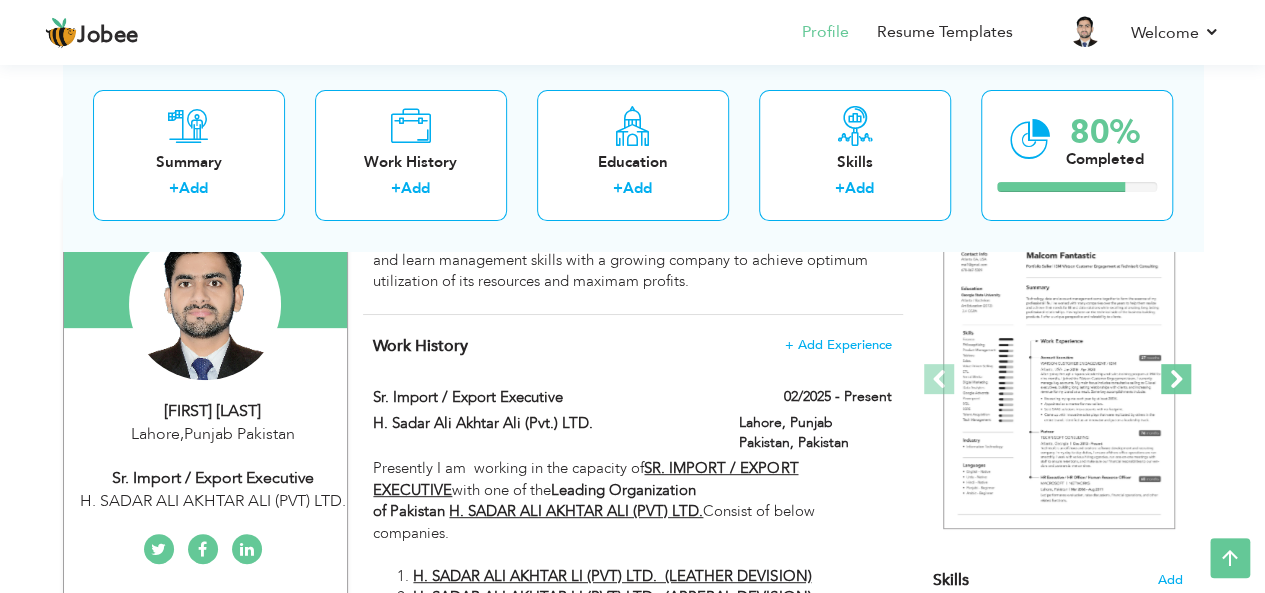 click at bounding box center (1176, 379) 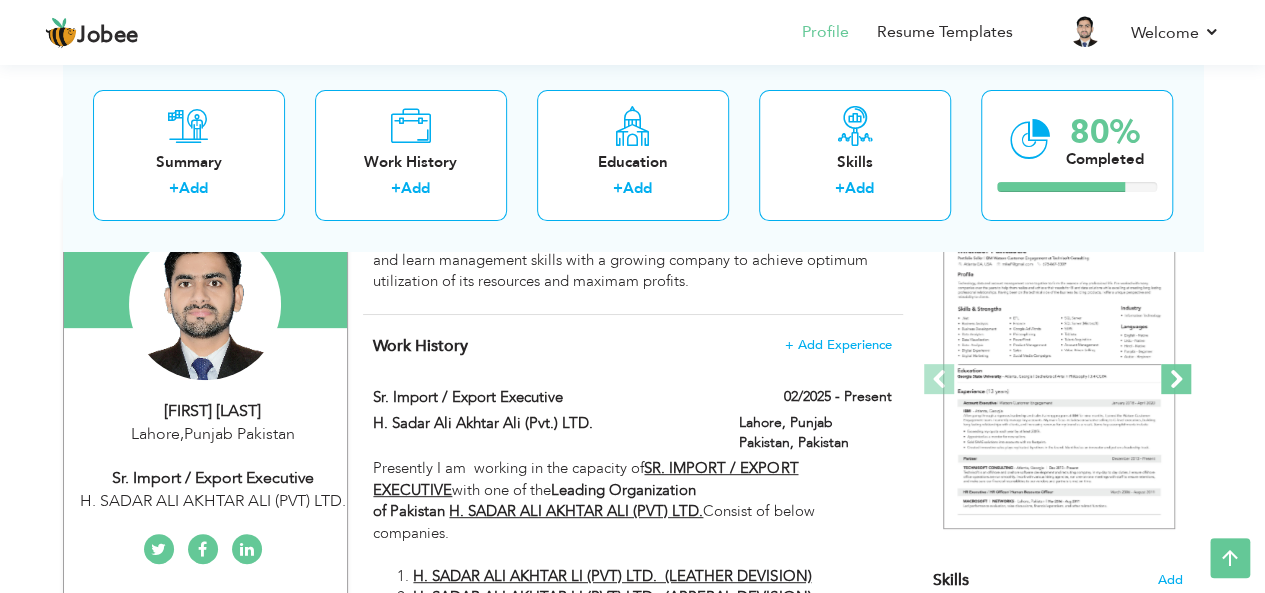 click at bounding box center [1176, 379] 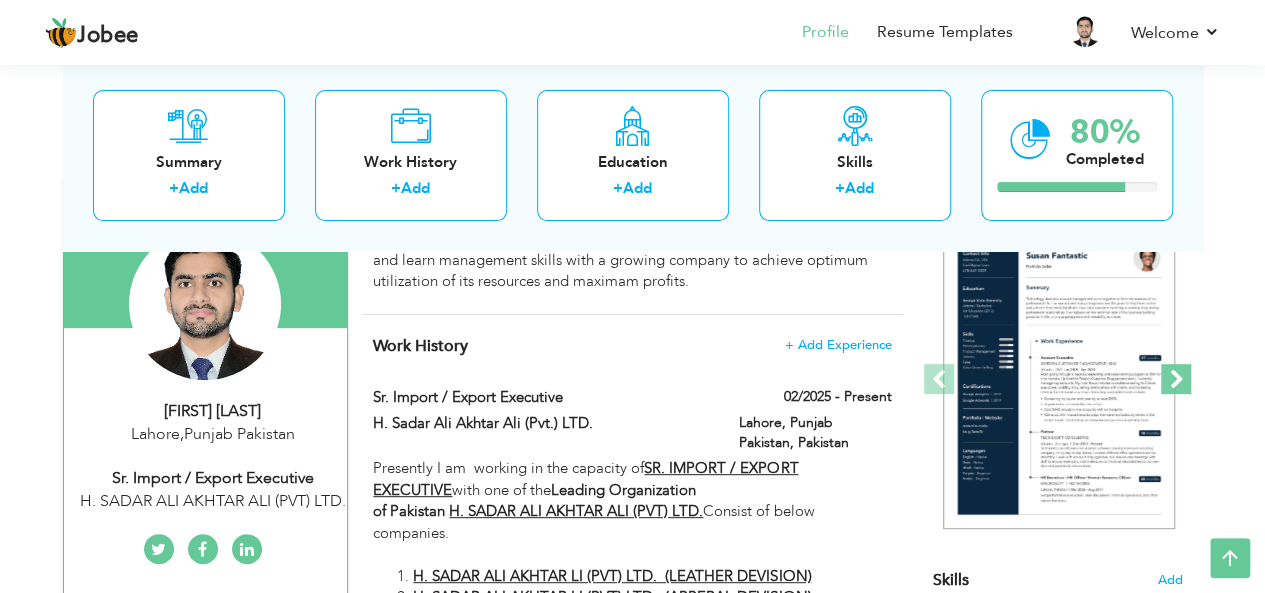 click at bounding box center (1176, 379) 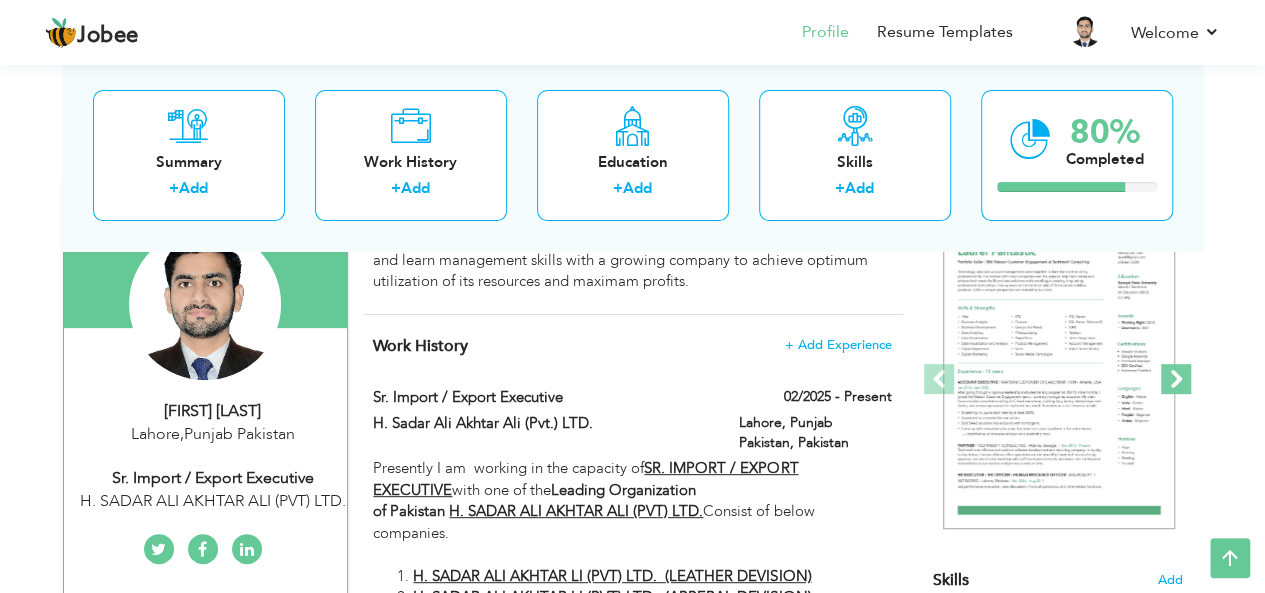click at bounding box center (1176, 379) 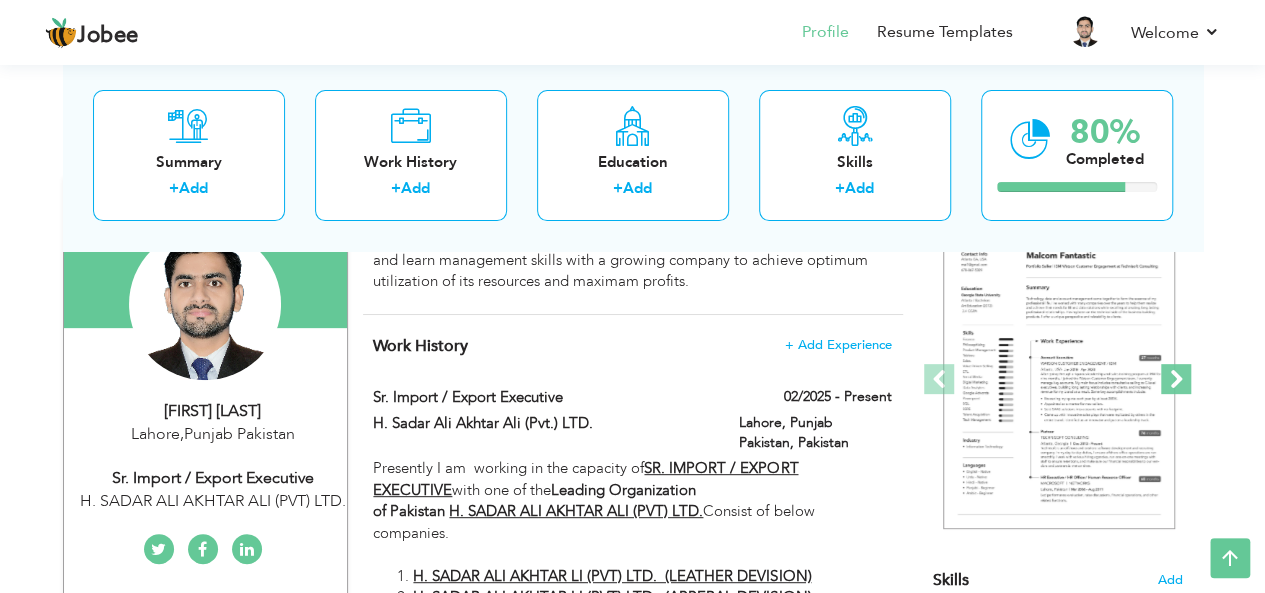 click at bounding box center [1176, 379] 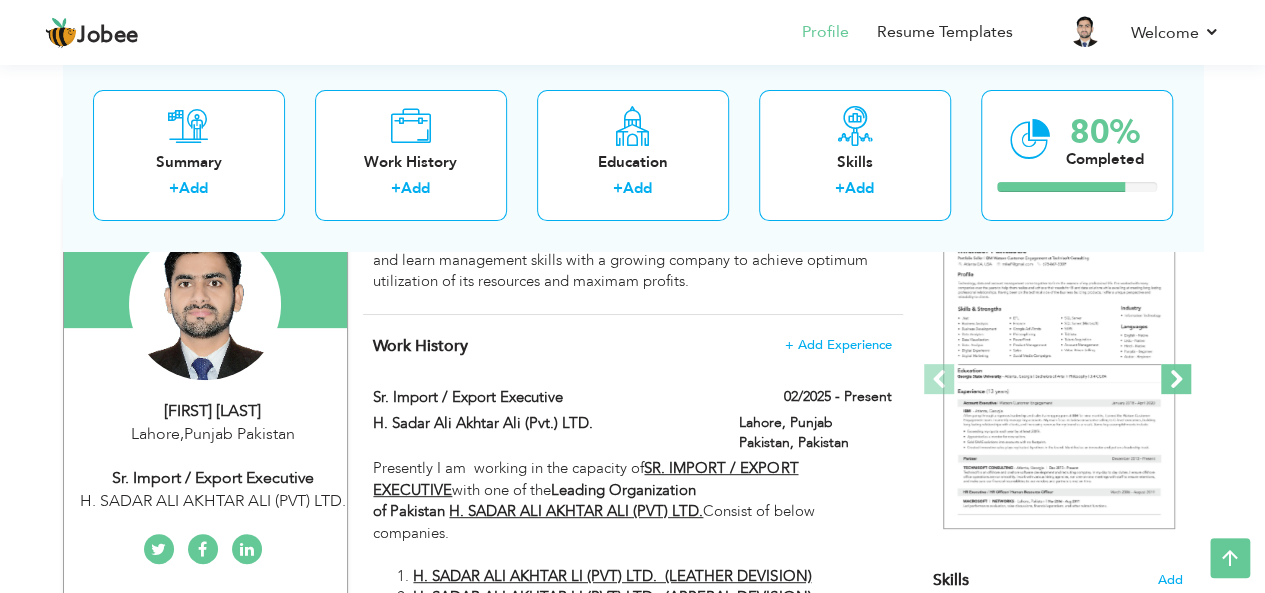 click at bounding box center [1176, 379] 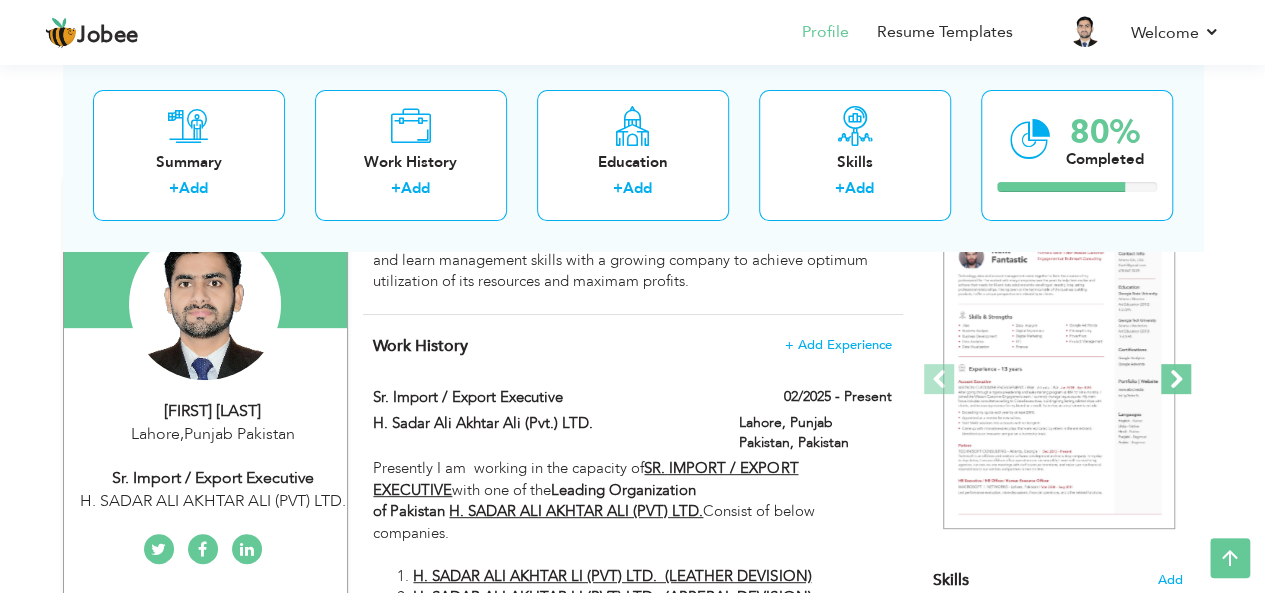 click at bounding box center (1176, 379) 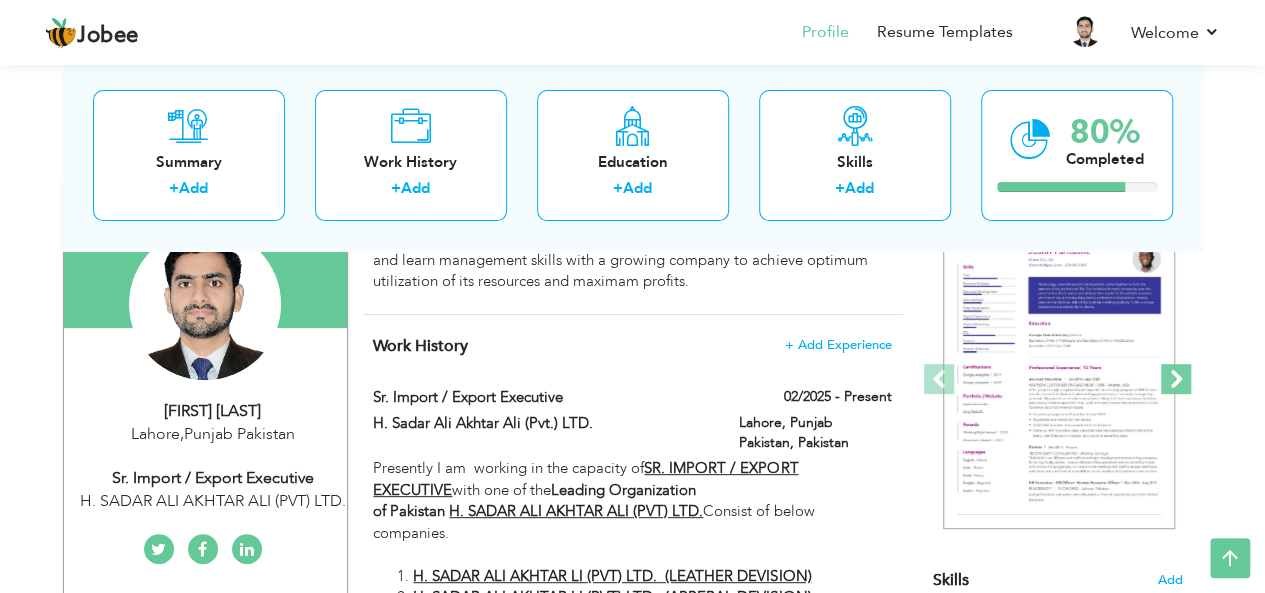 click at bounding box center [1176, 379] 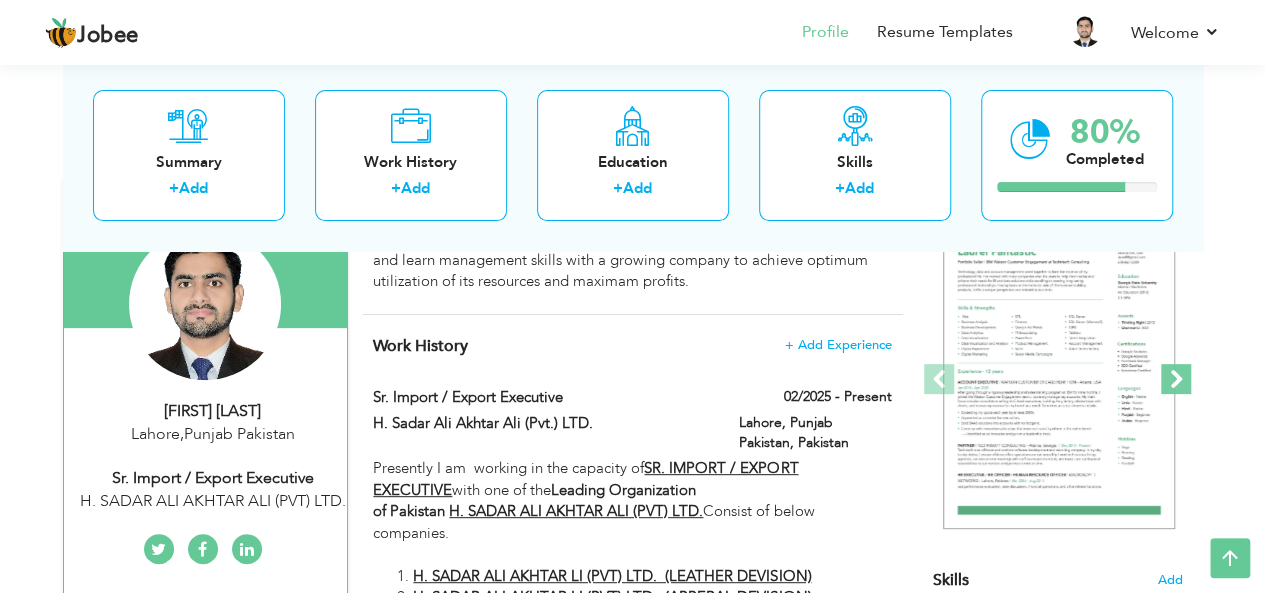 click at bounding box center (1176, 379) 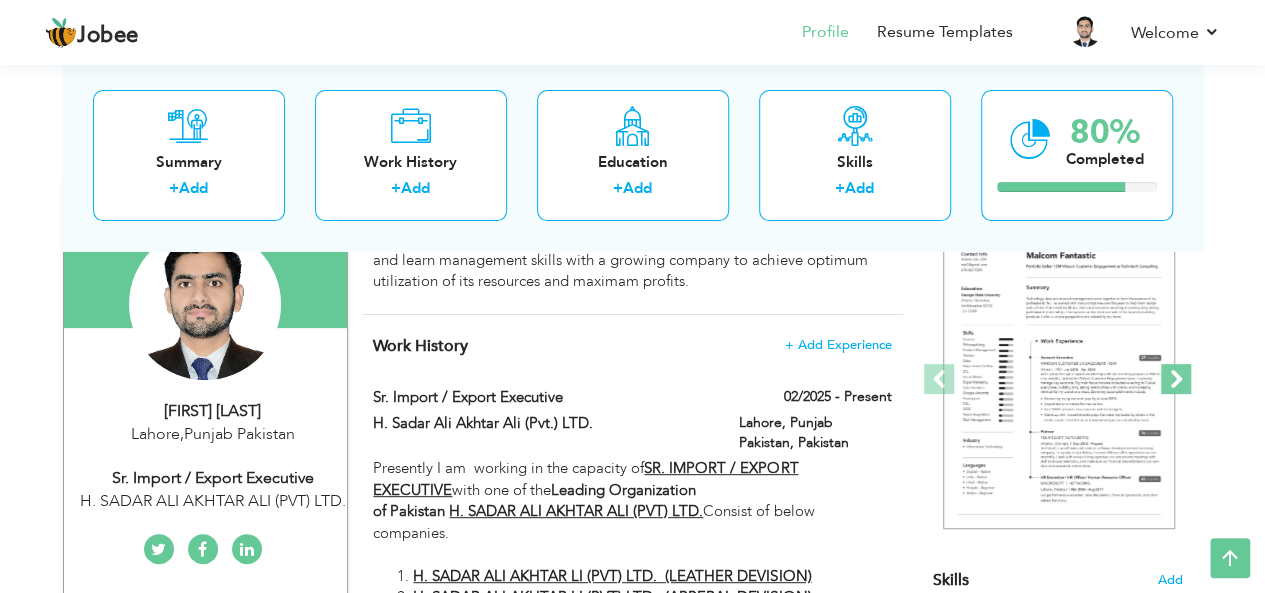 click at bounding box center [1176, 379] 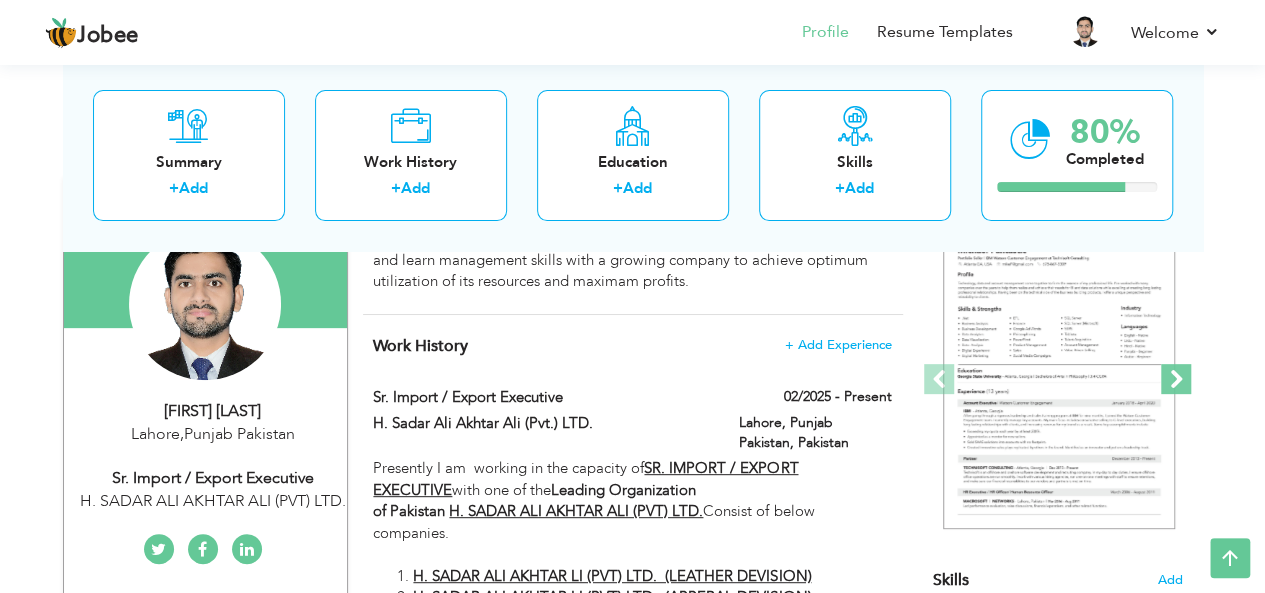 click at bounding box center (1176, 379) 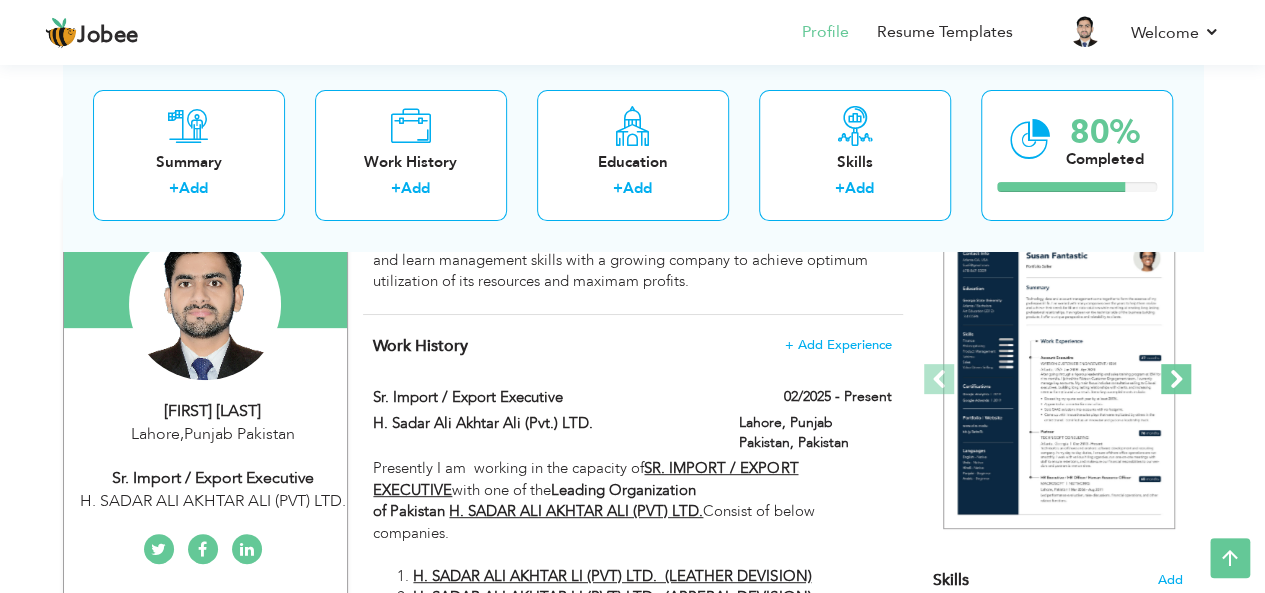 click at bounding box center [1176, 379] 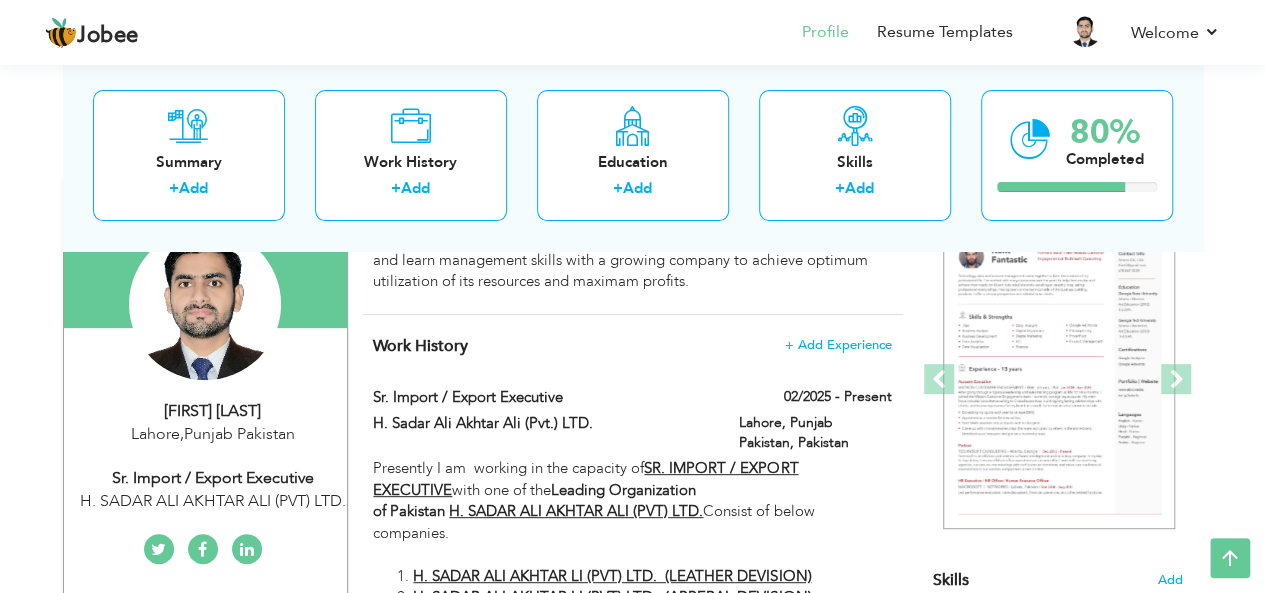 scroll, scrollTop: 0, scrollLeft: 0, axis: both 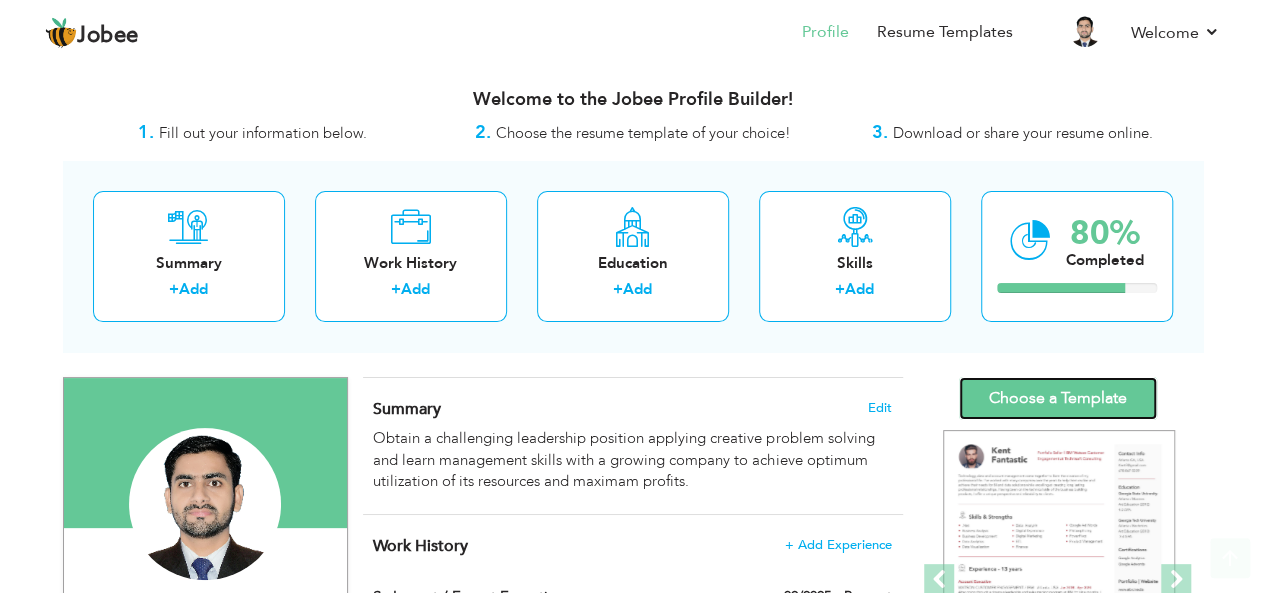 click on "Choose a Template" at bounding box center (1058, 398) 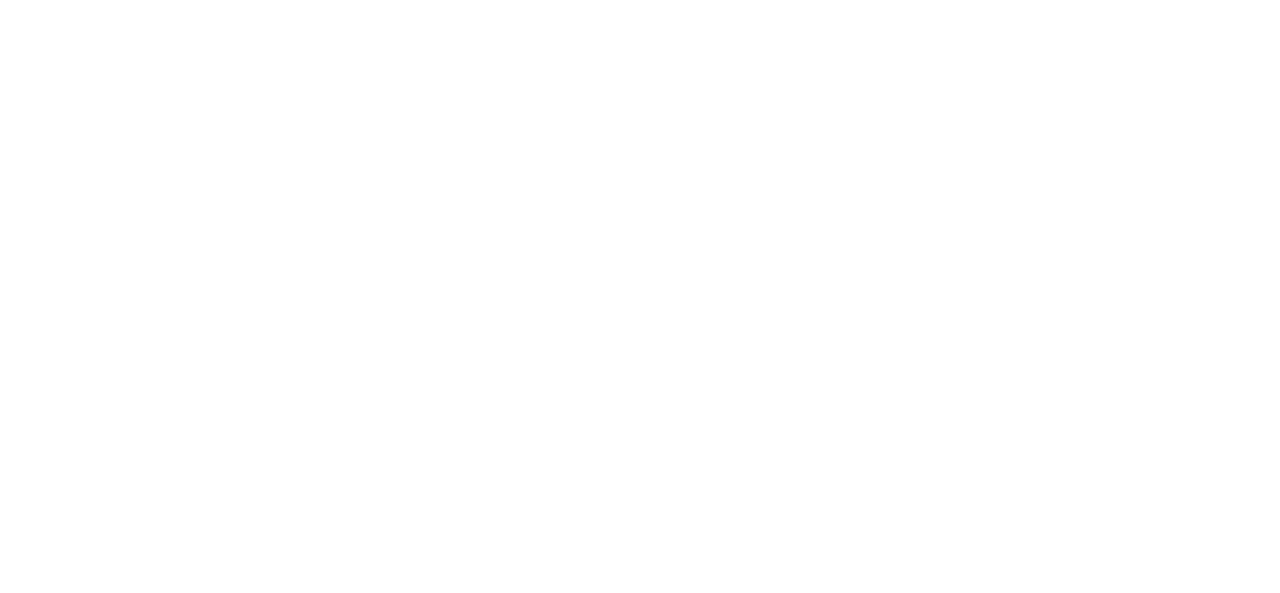scroll, scrollTop: 0, scrollLeft: 0, axis: both 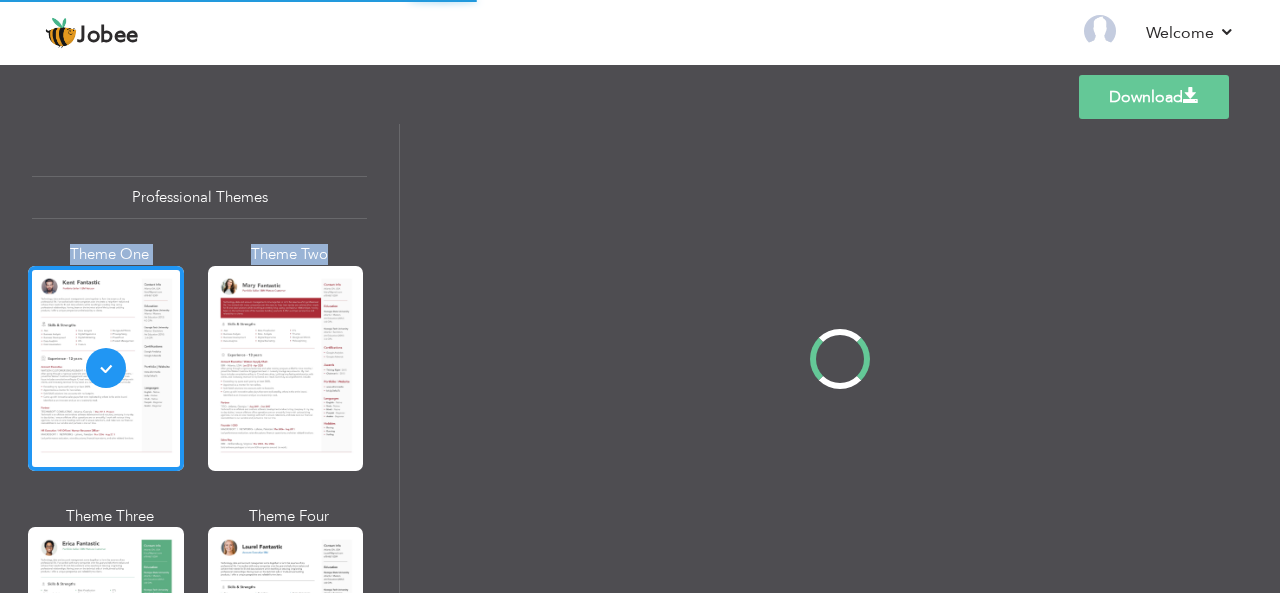 drag, startPoint x: 398, startPoint y: 151, endPoint x: 395, endPoint y: 241, distance: 90.04999 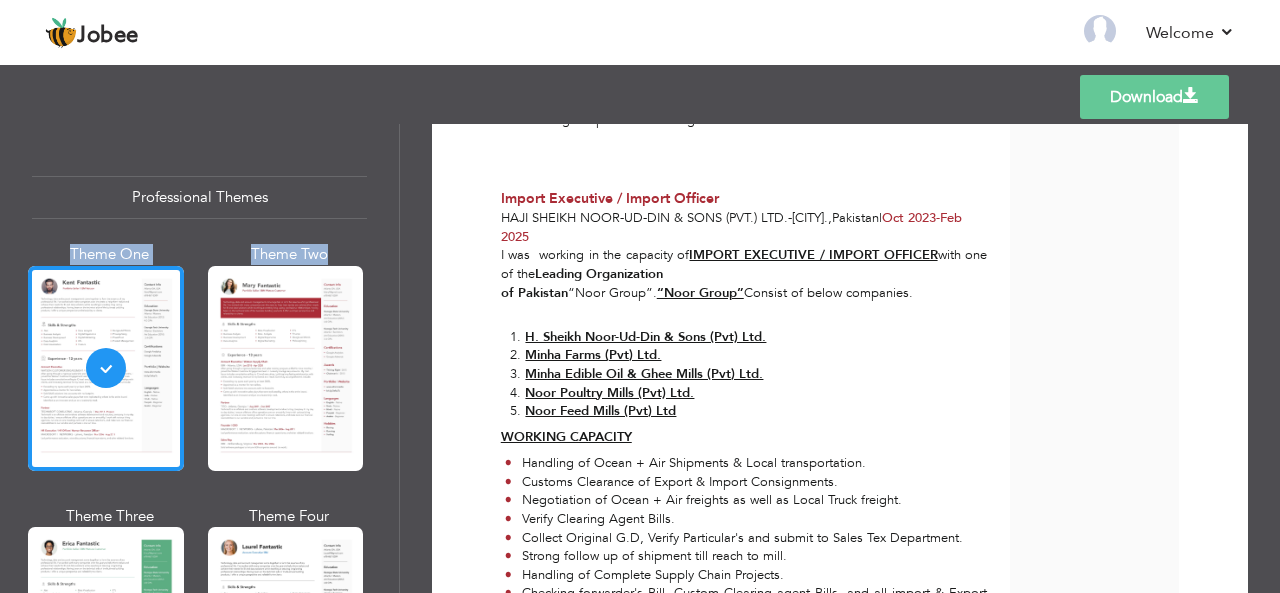scroll, scrollTop: 1600, scrollLeft: 0, axis: vertical 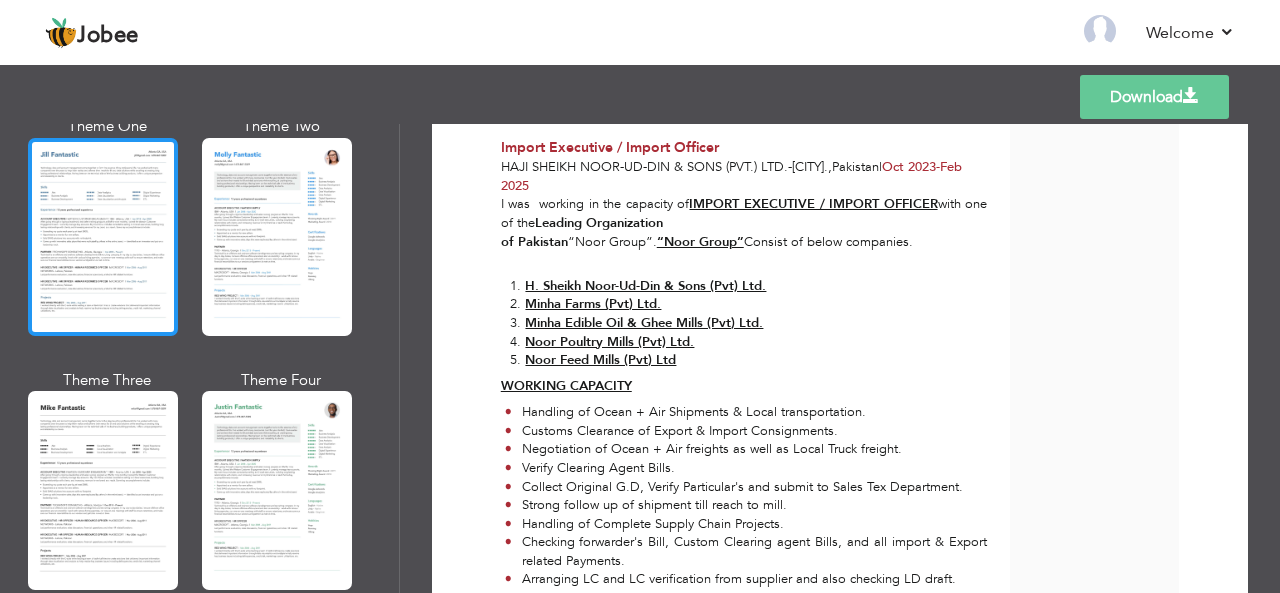 click at bounding box center [103, 237] 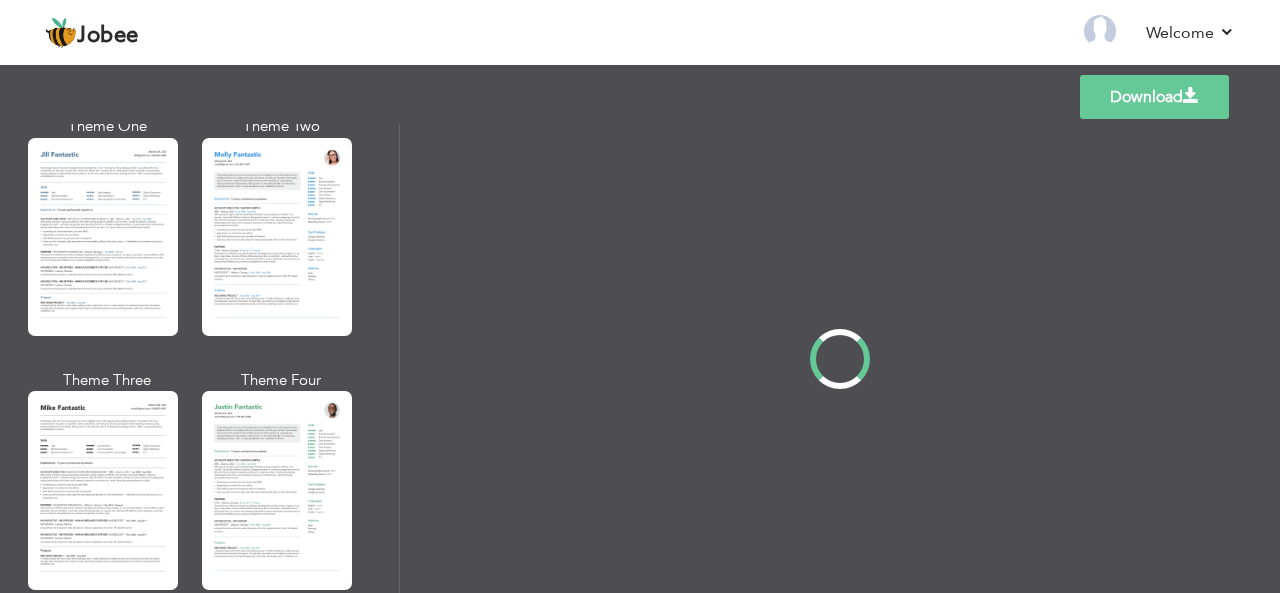 scroll, scrollTop: 0, scrollLeft: 0, axis: both 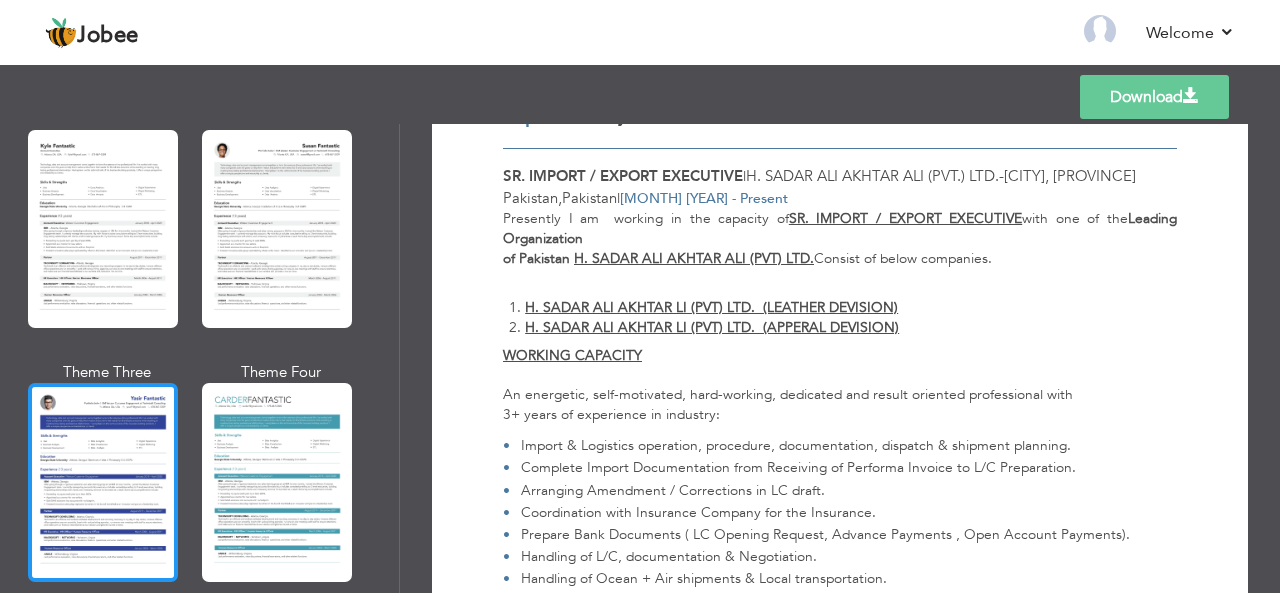 click at bounding box center [103, 482] 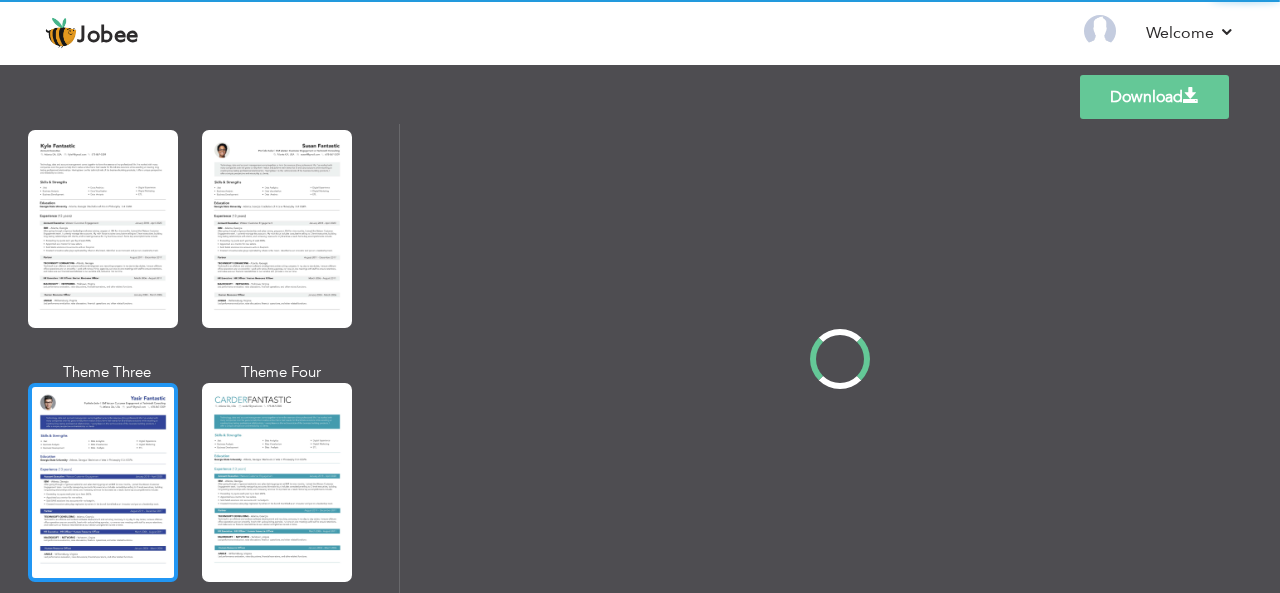scroll, scrollTop: 0, scrollLeft: 0, axis: both 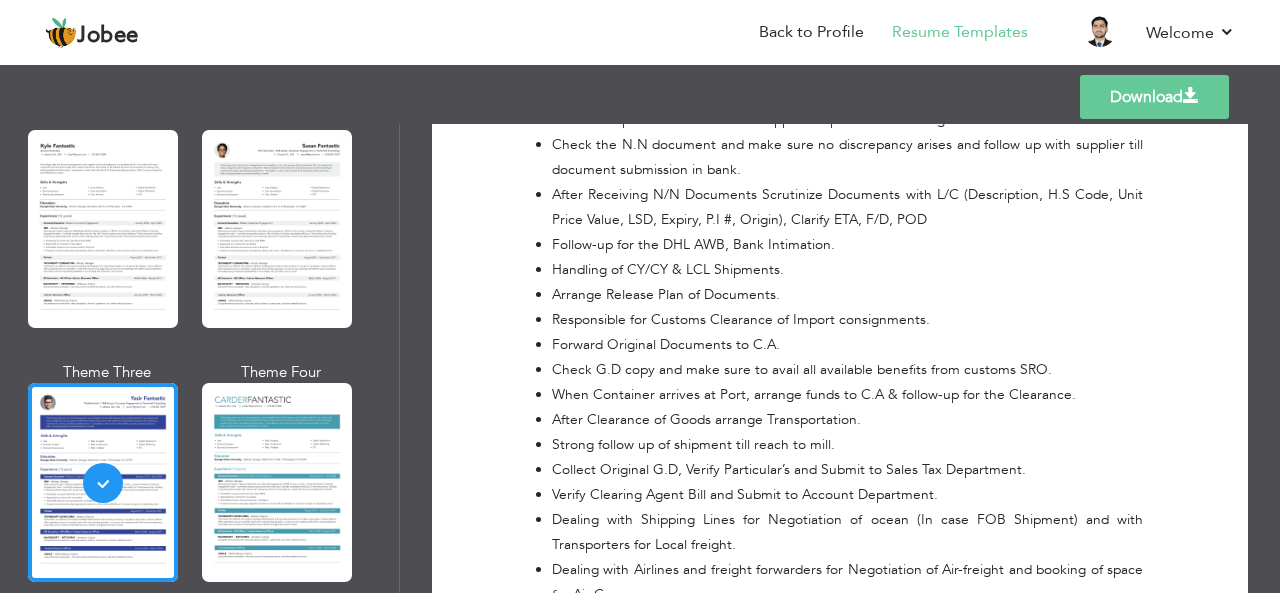 click on "Download" at bounding box center [1154, 97] 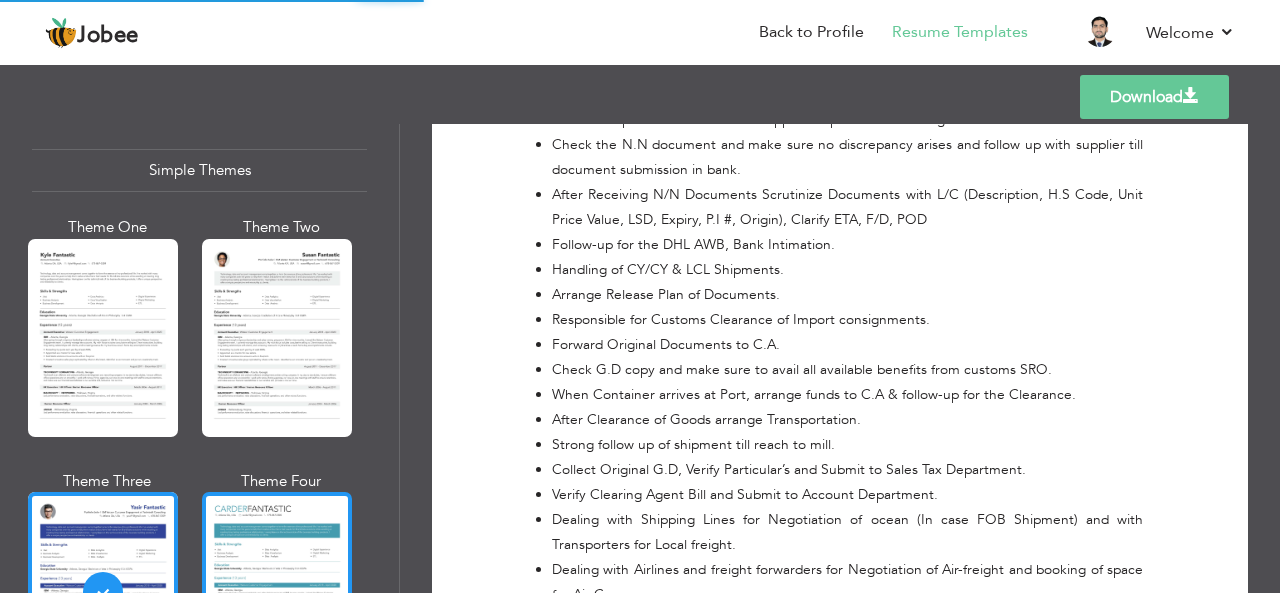 scroll, scrollTop: 3408, scrollLeft: 0, axis: vertical 